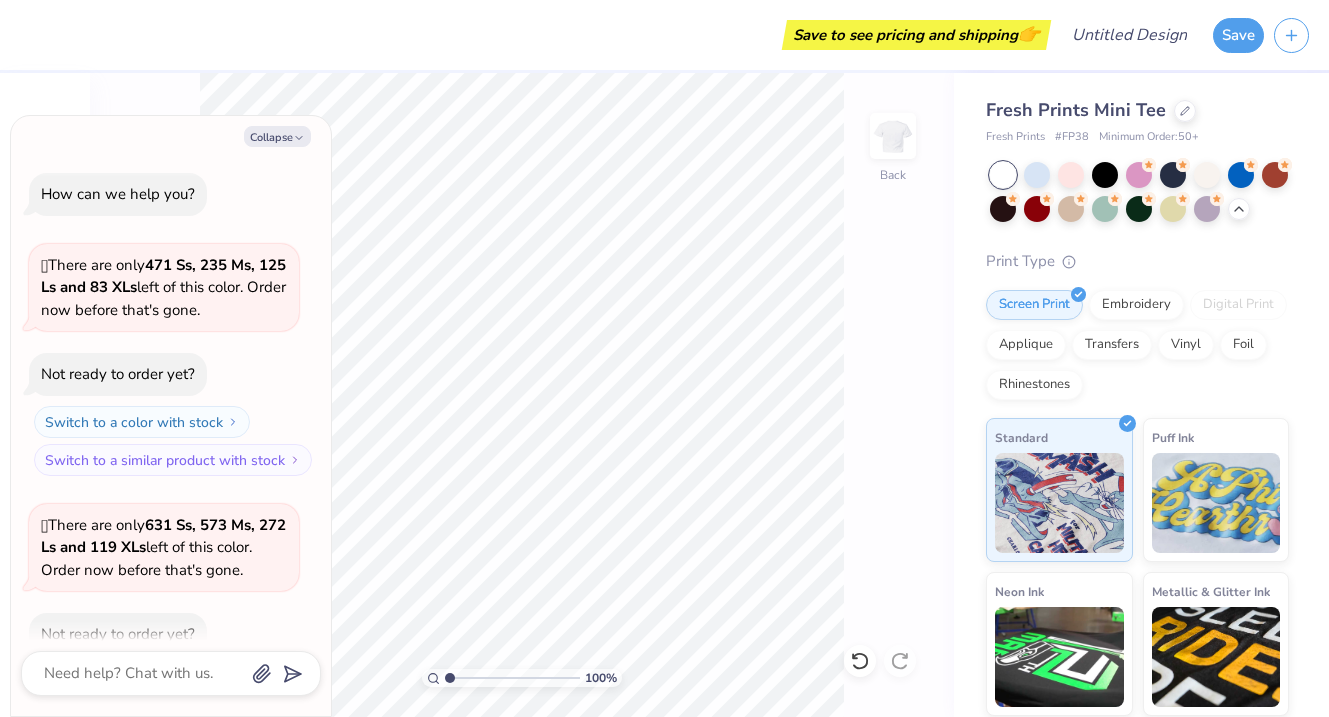 scroll, scrollTop: 0, scrollLeft: 0, axis: both 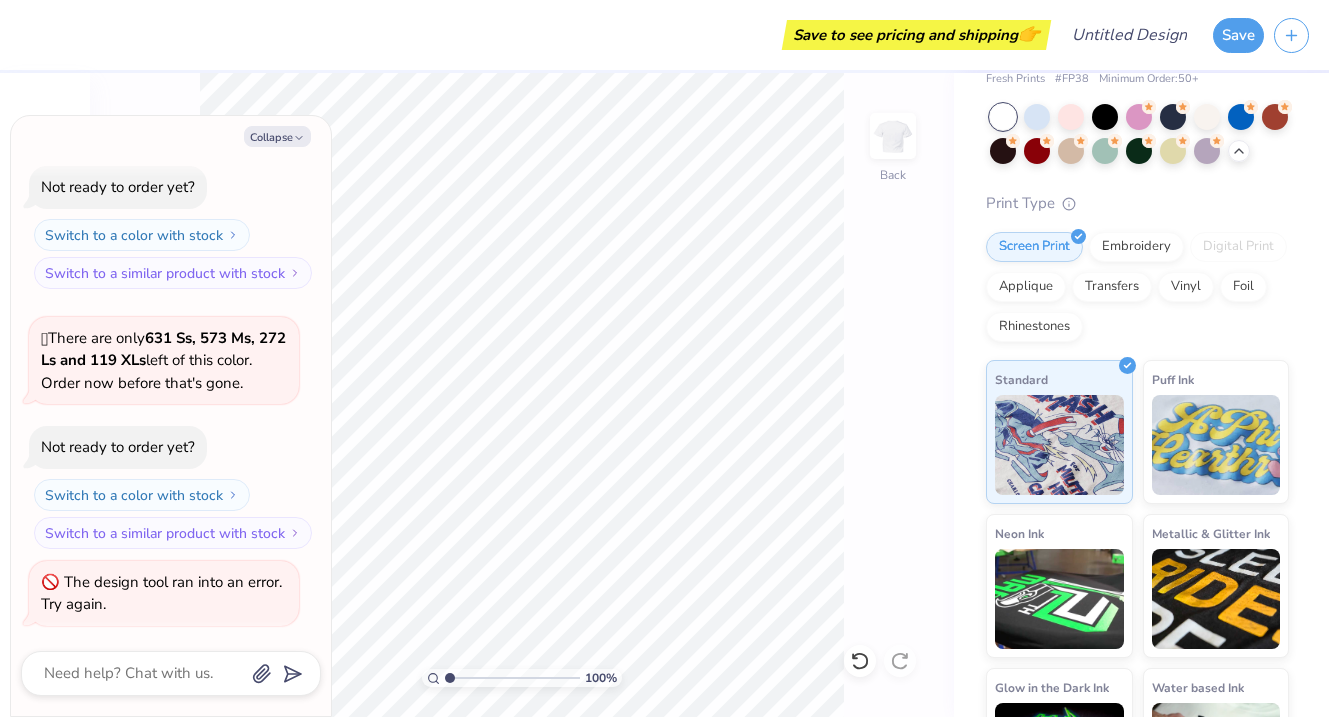 click on "100  % Back" at bounding box center (522, 395) 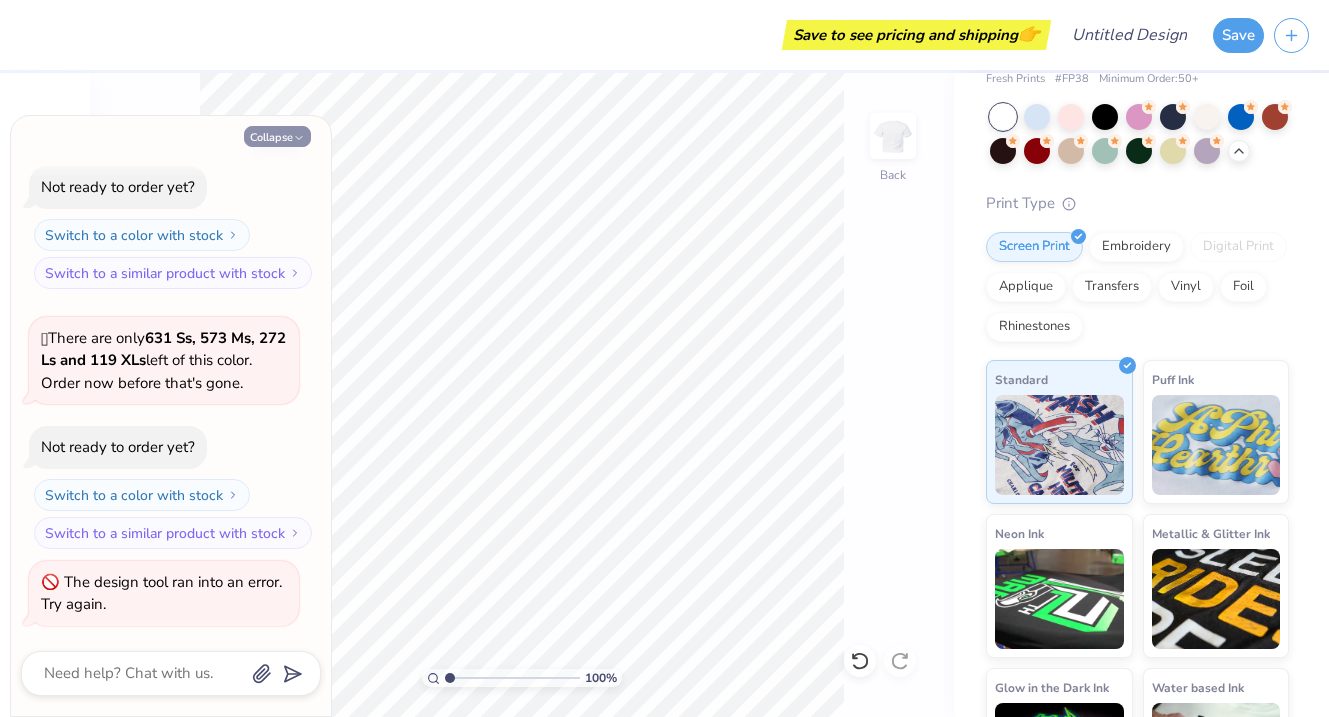 click on "Collapse" at bounding box center [277, 136] 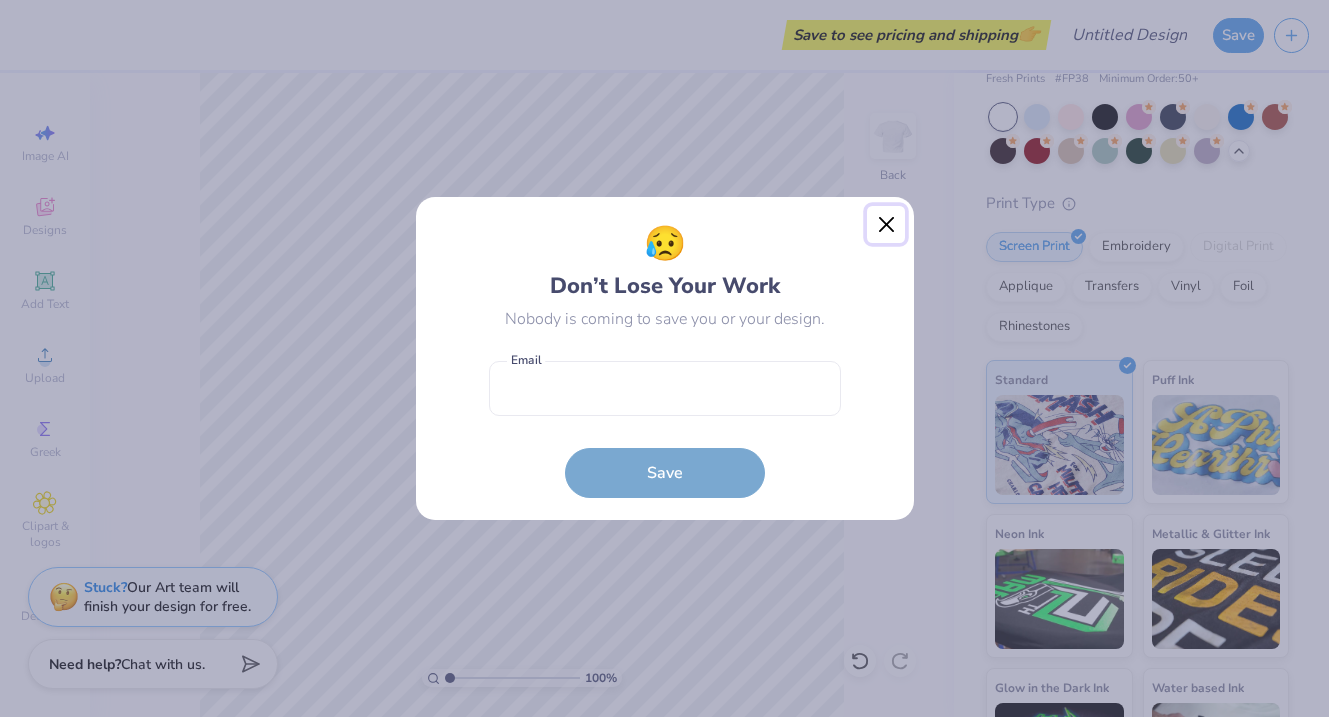 click at bounding box center (886, 225) 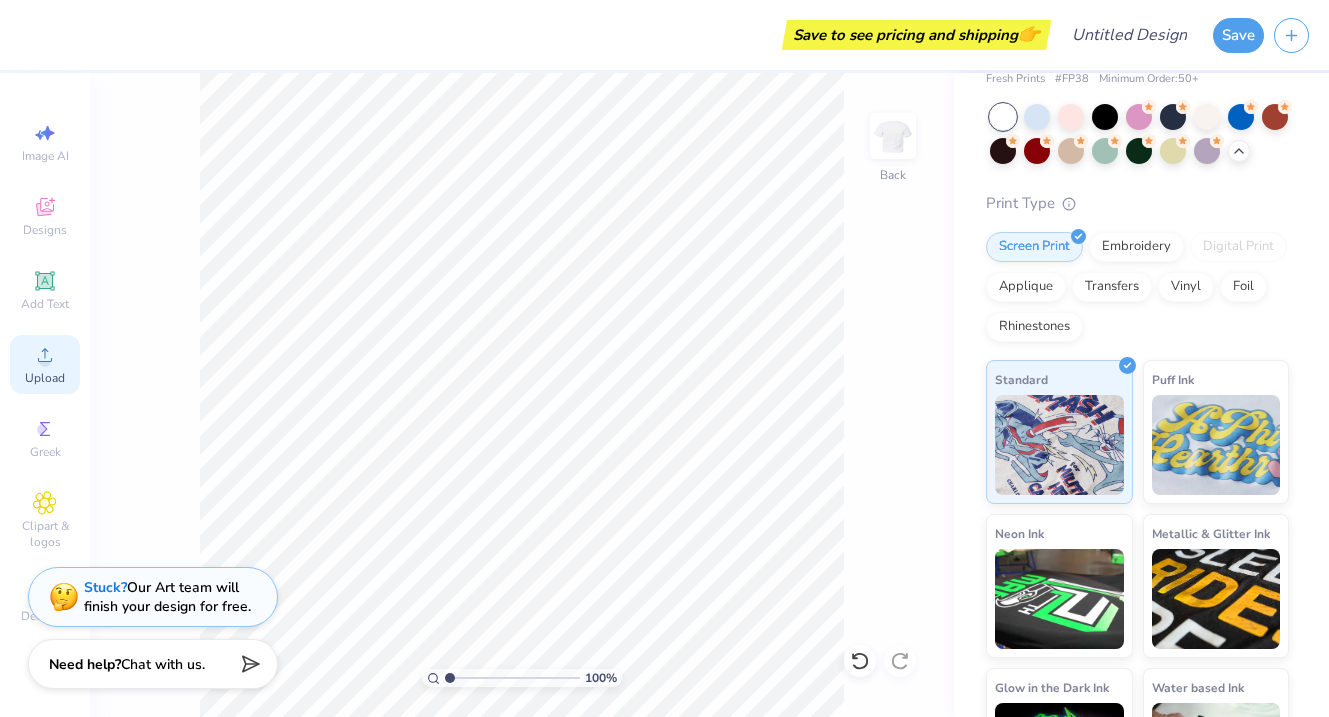 click 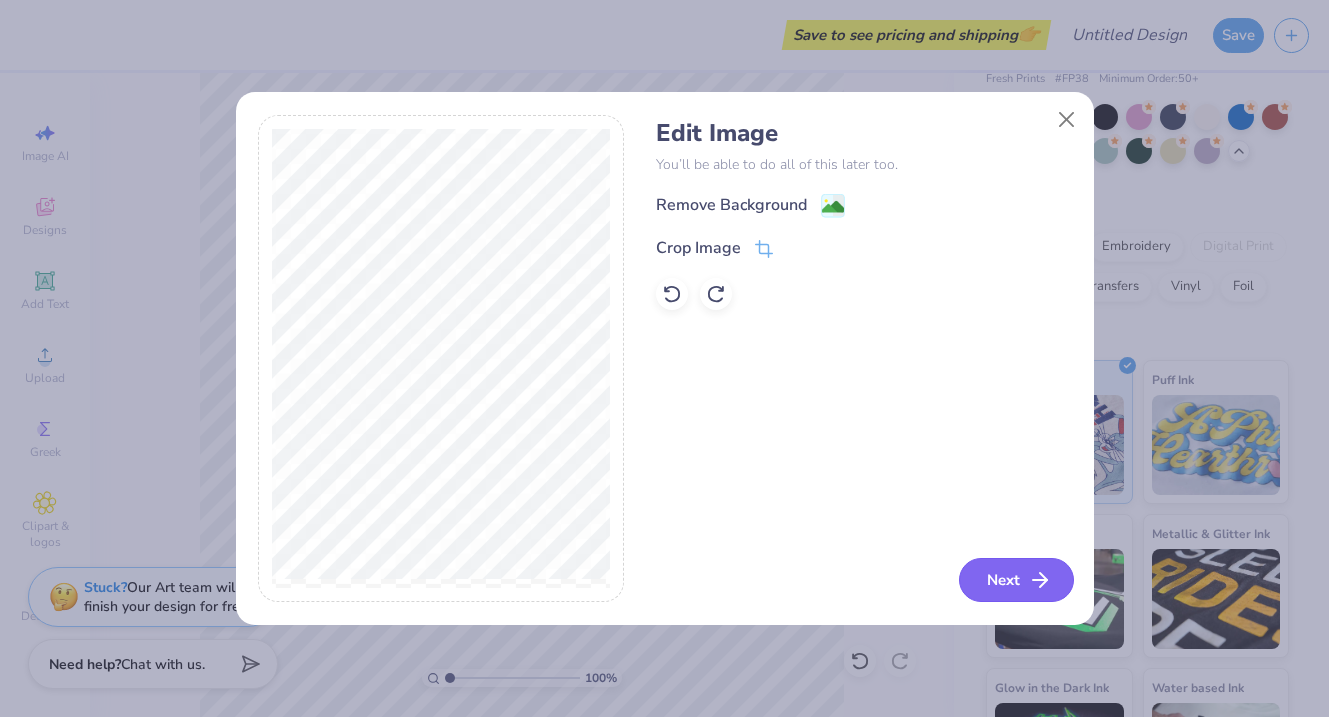 click on "Next" at bounding box center (1016, 580) 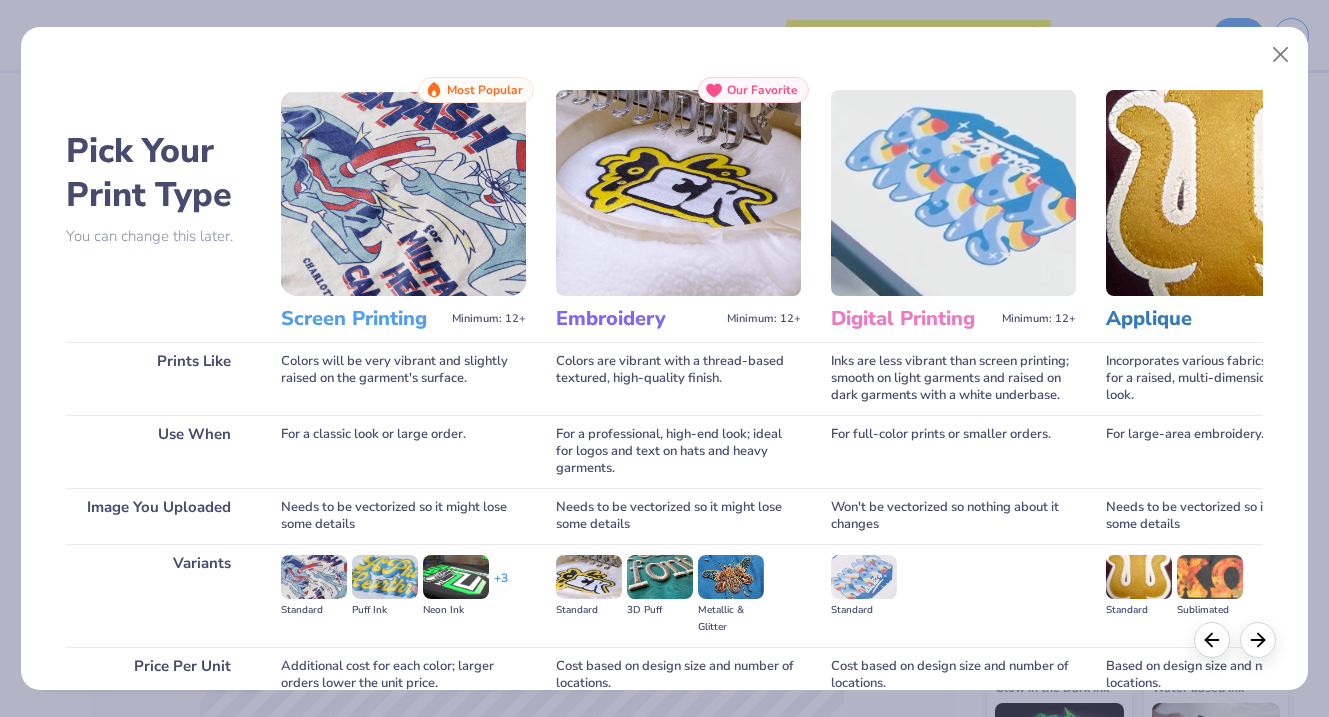 scroll, scrollTop: 180, scrollLeft: 0, axis: vertical 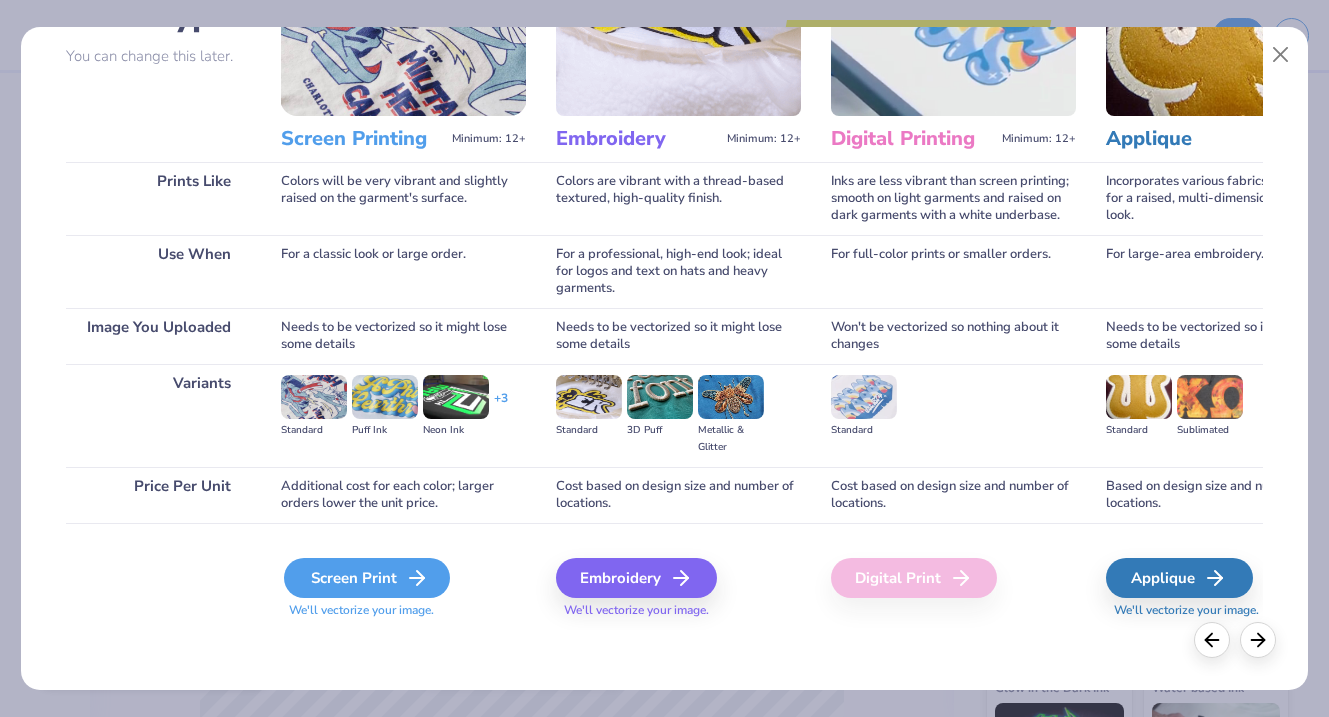 click on "Screen Print" at bounding box center [367, 578] 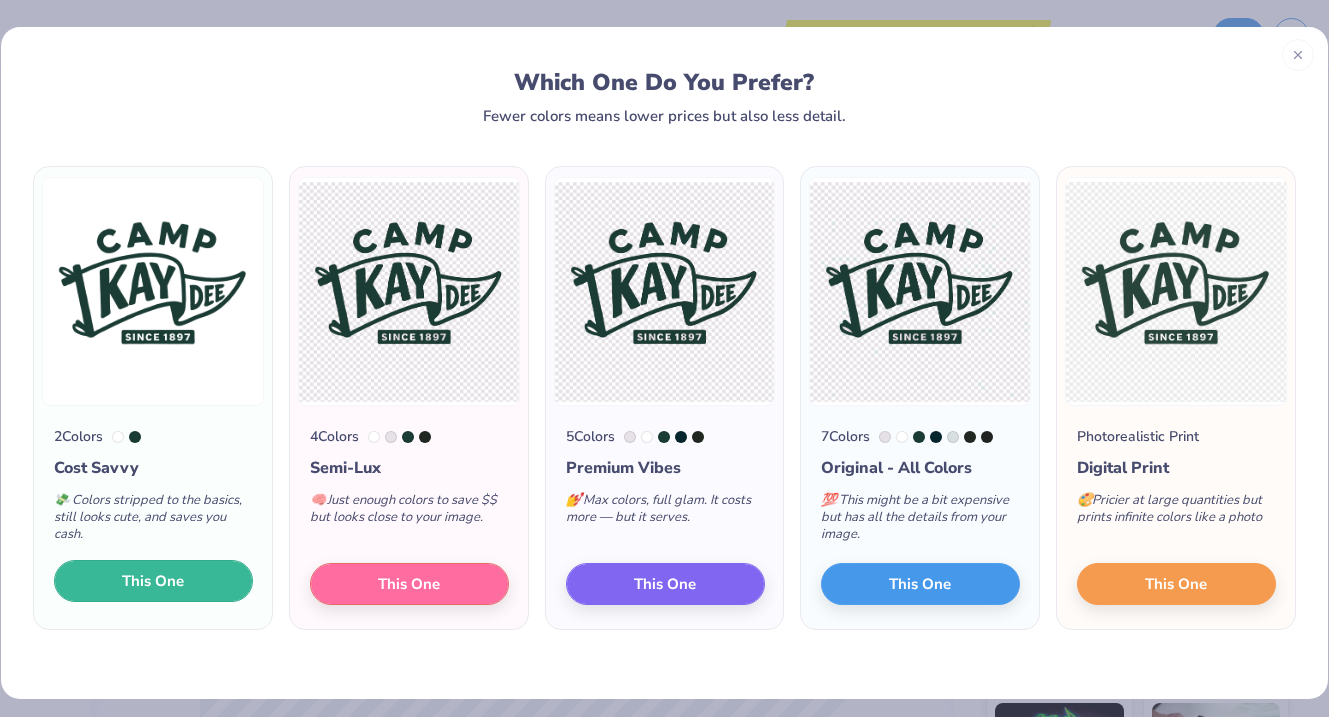 click on "This One" at bounding box center [153, 581] 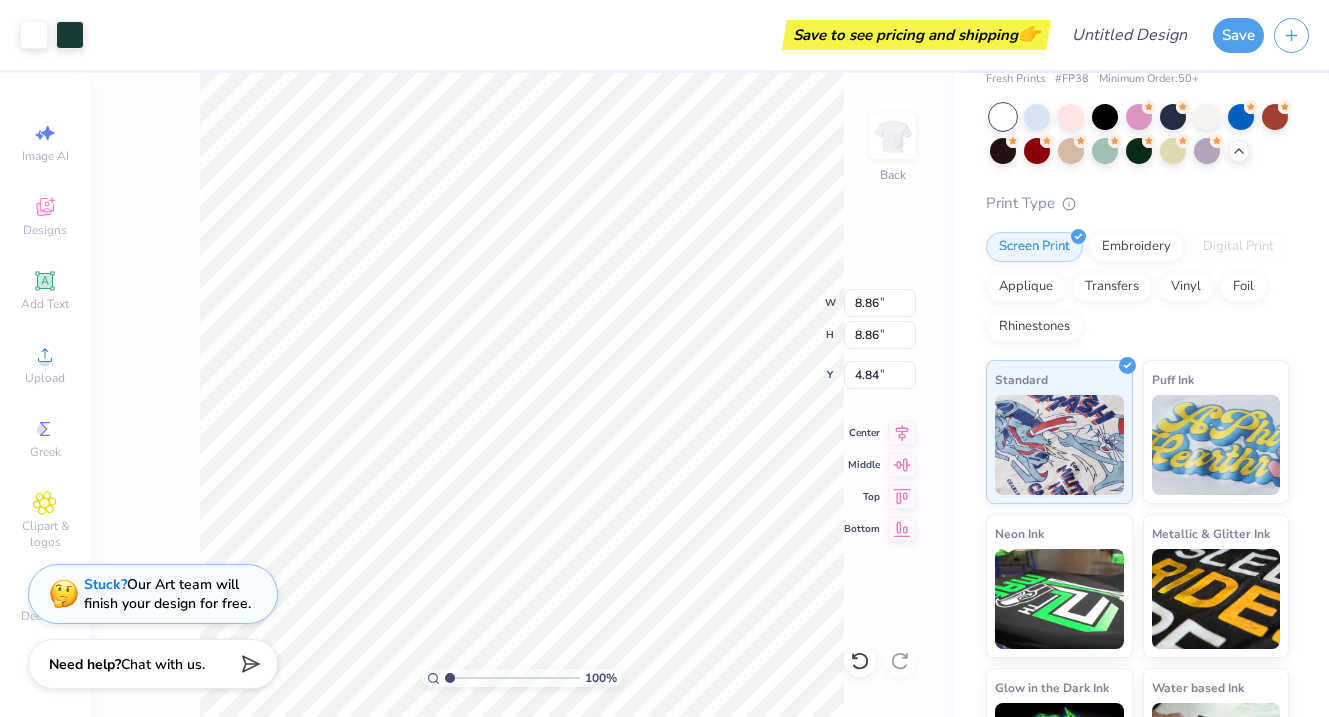 type on "8.86" 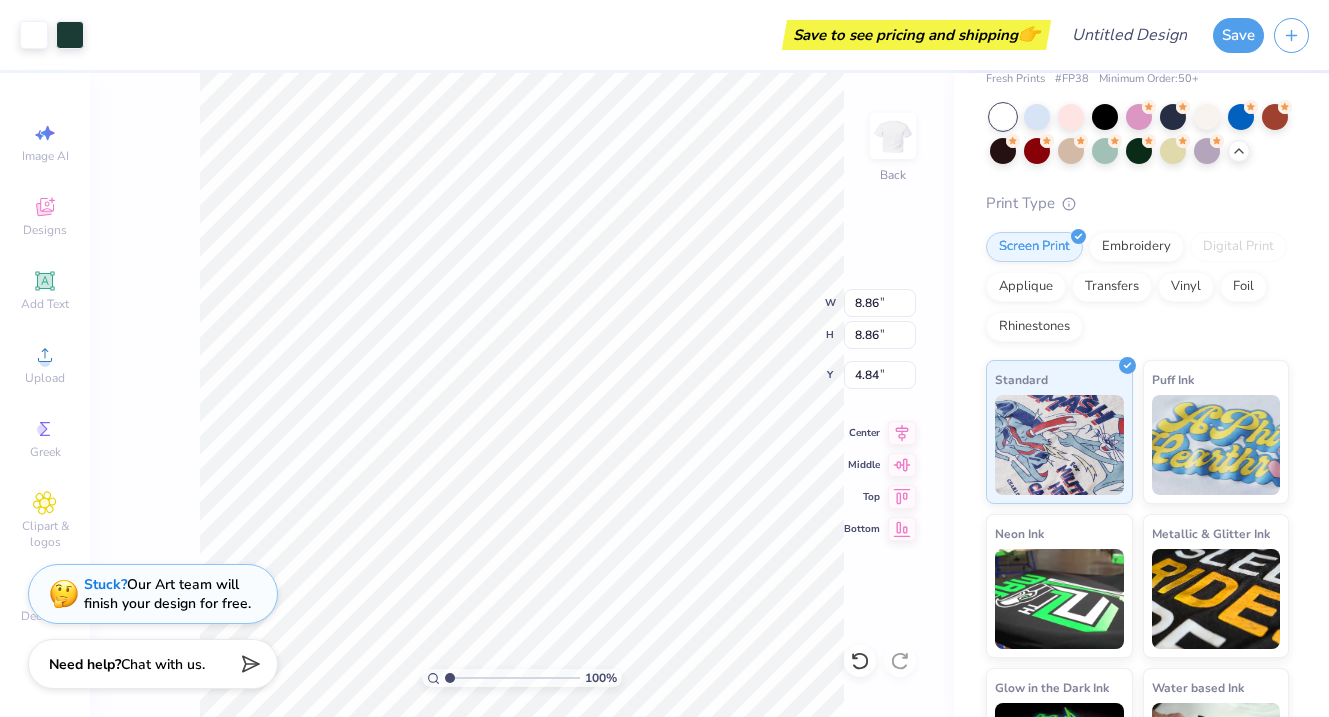 type on "1.11" 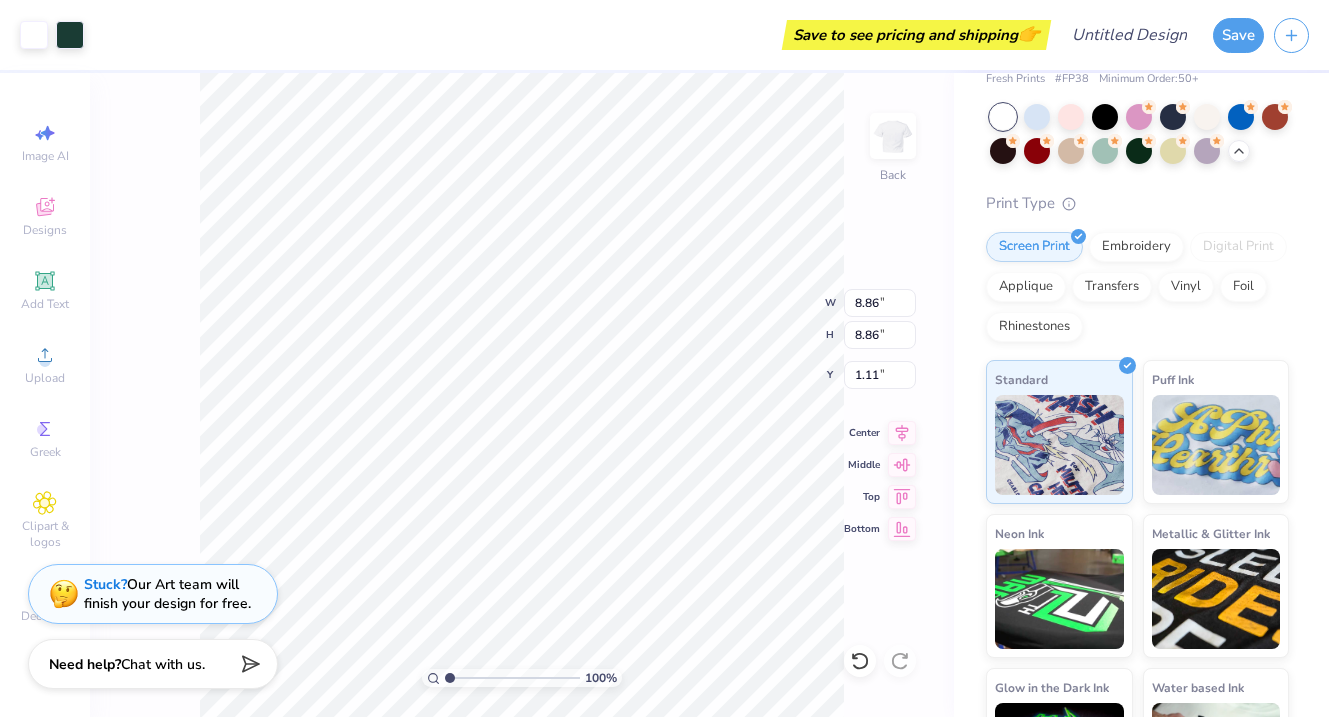 type on "9.27" 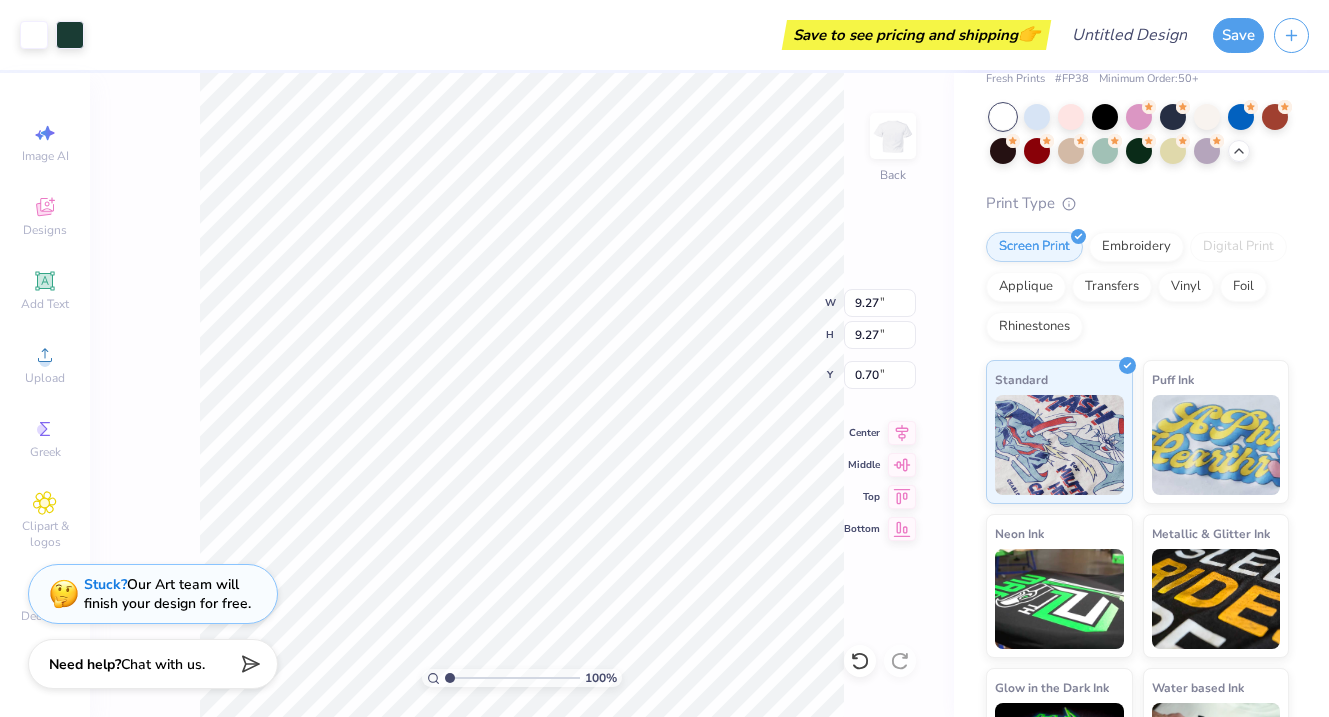 type on "0.50" 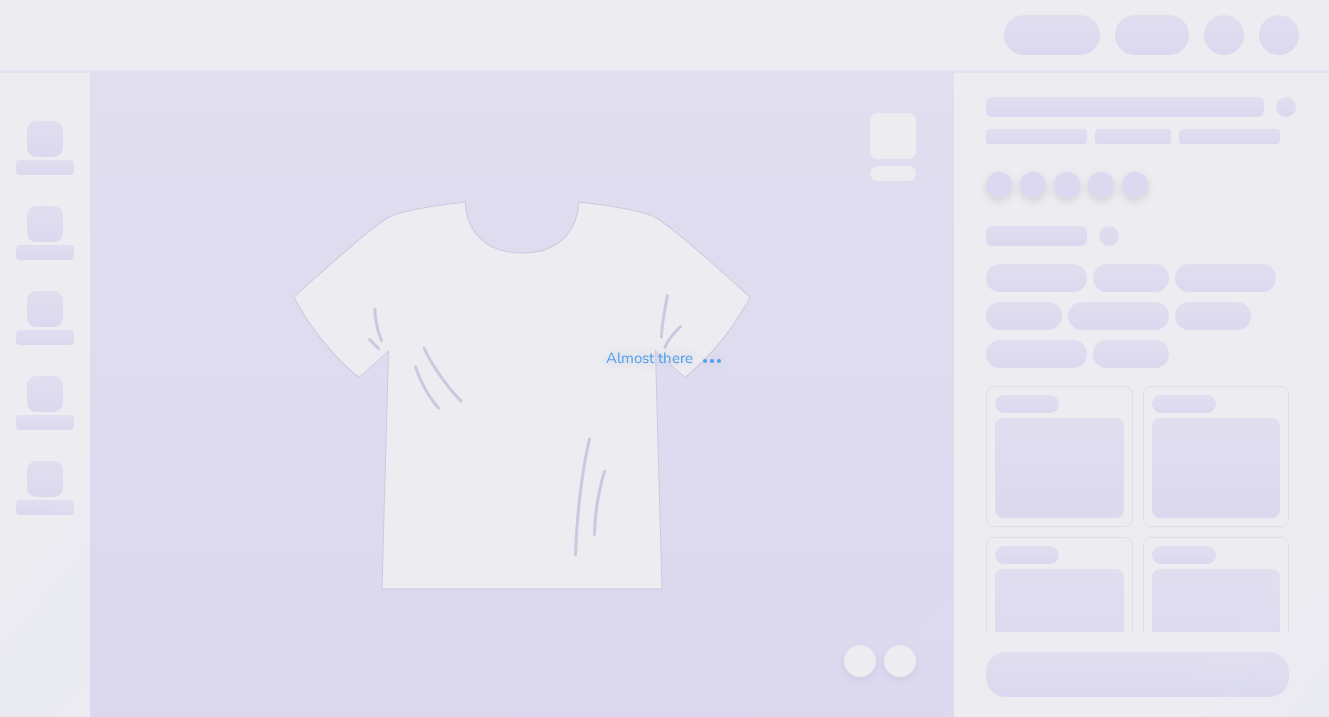 scroll, scrollTop: 0, scrollLeft: 0, axis: both 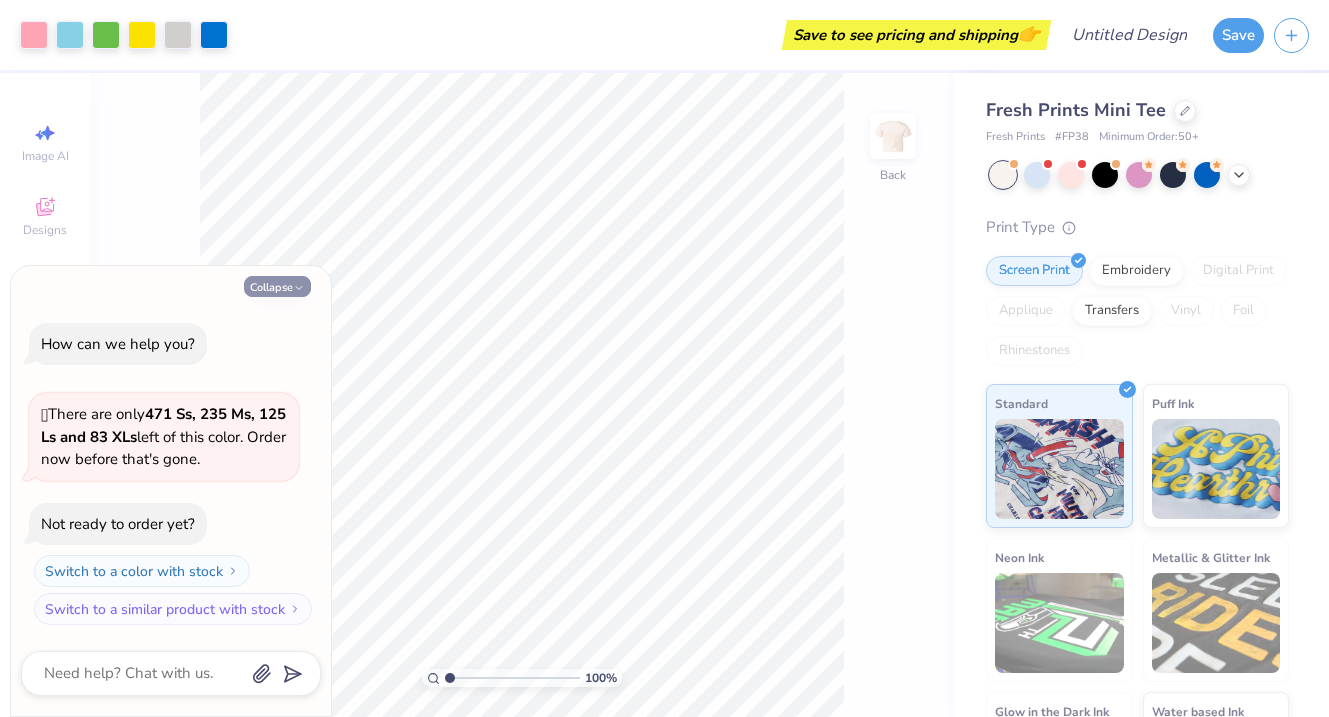 click on "Collapse" at bounding box center (277, 286) 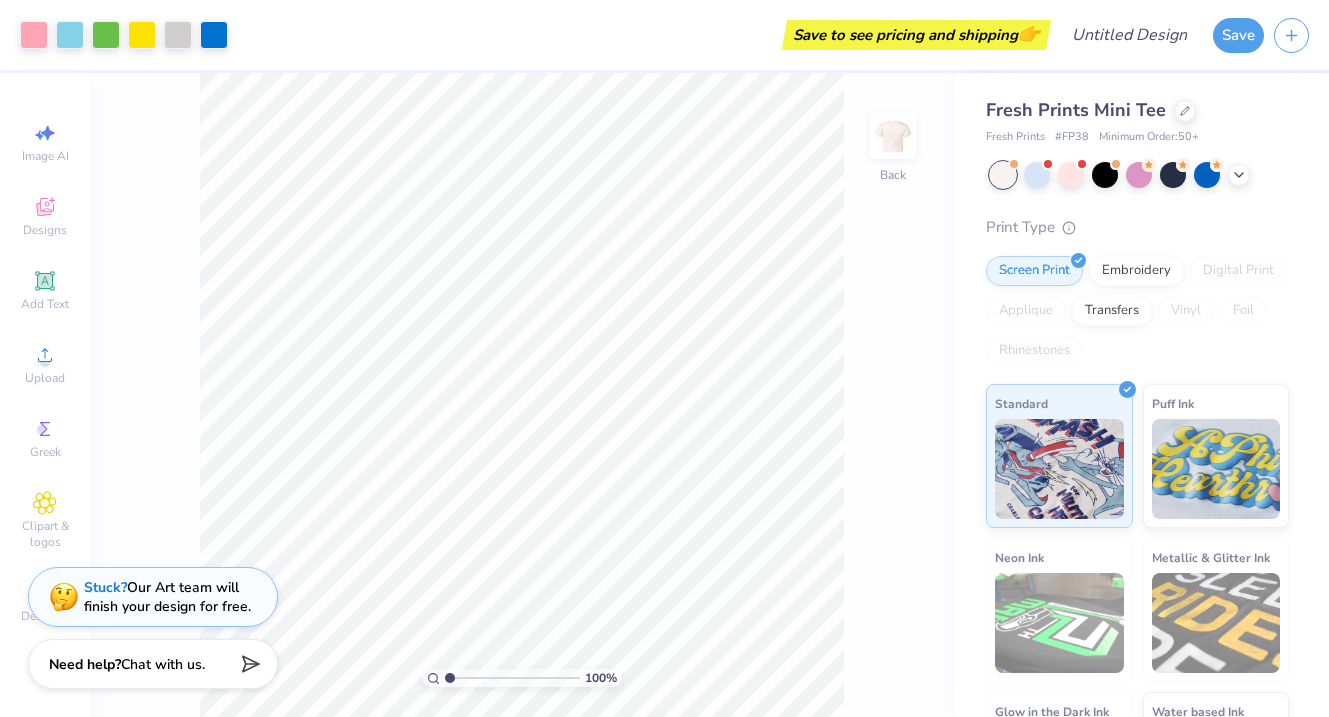 click on "Fresh Prints Mini Tee Fresh Prints # FP38 Minimum Order:  50 +   Print Type Screen Print Embroidery Digital Print Applique Transfers Vinyl Foil Rhinestones Standard Puff Ink Neon Ink Metallic & Glitter Ink Glow in the Dark Ink Water based Ink" at bounding box center [1137, 466] 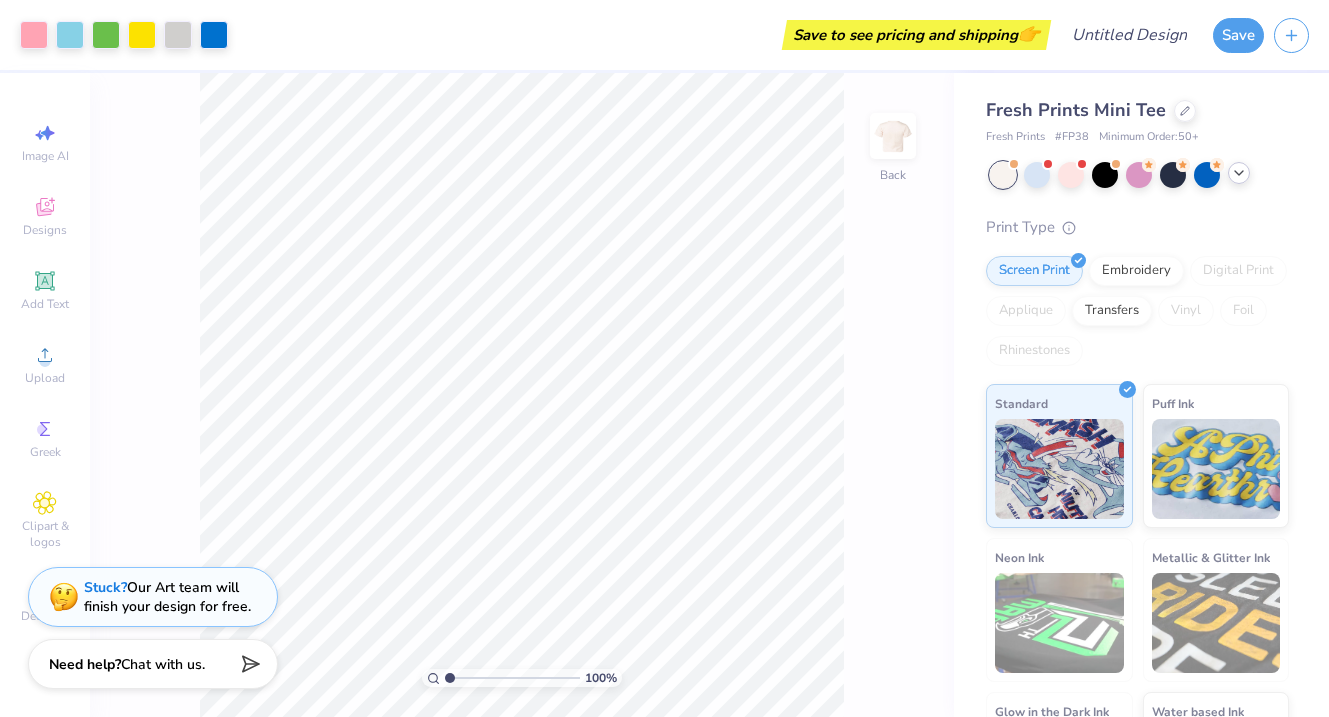 click at bounding box center (1239, 173) 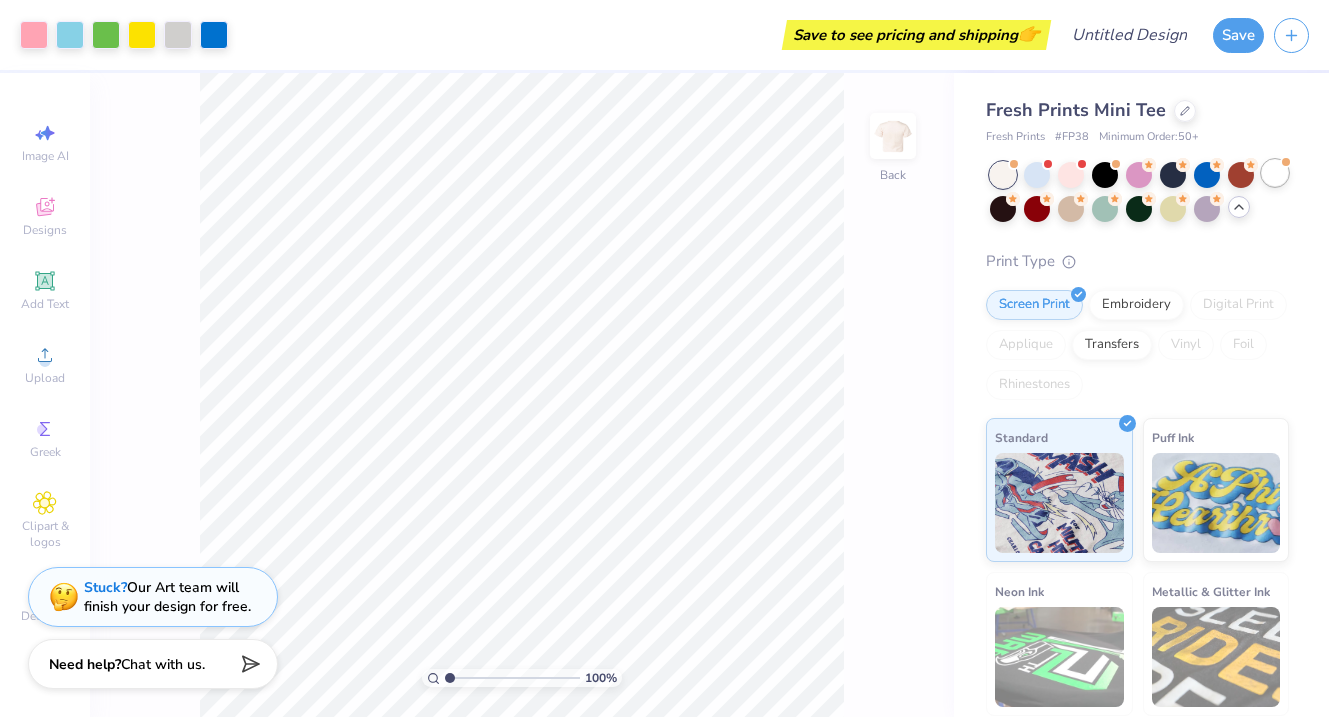 click at bounding box center (1275, 173) 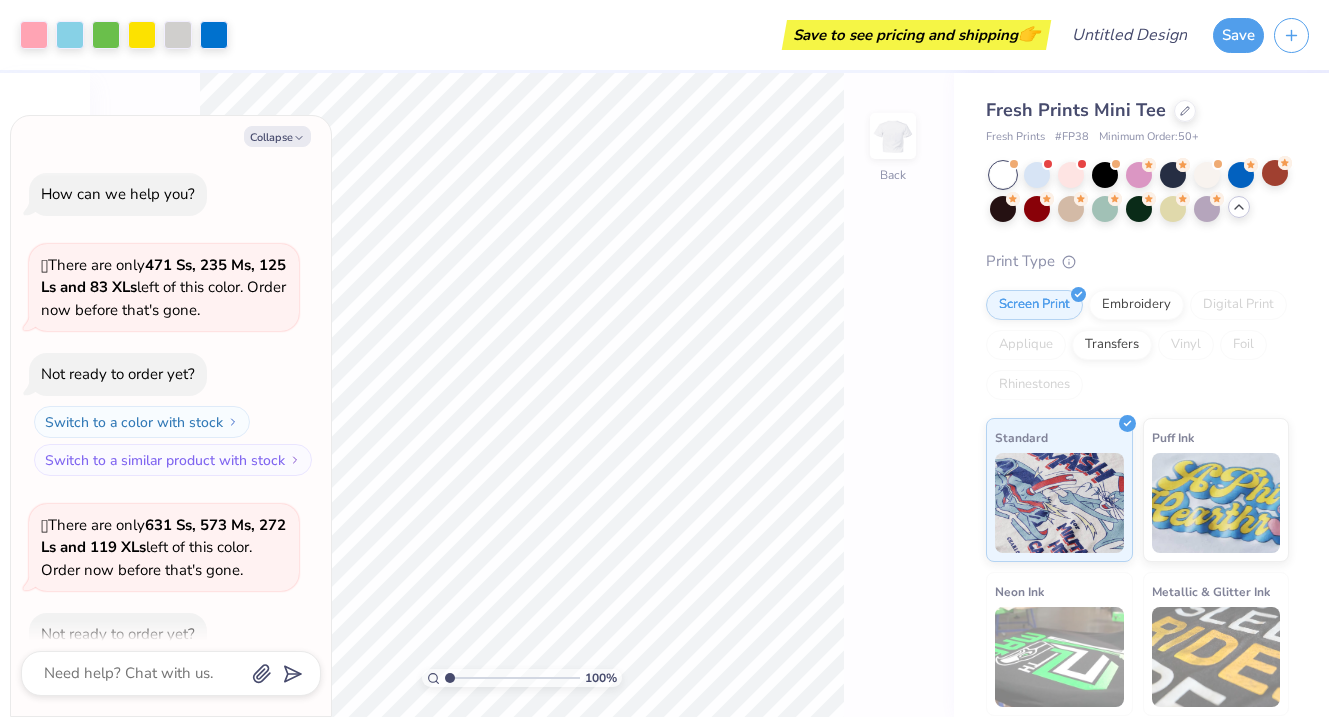 scroll, scrollTop: 110, scrollLeft: 0, axis: vertical 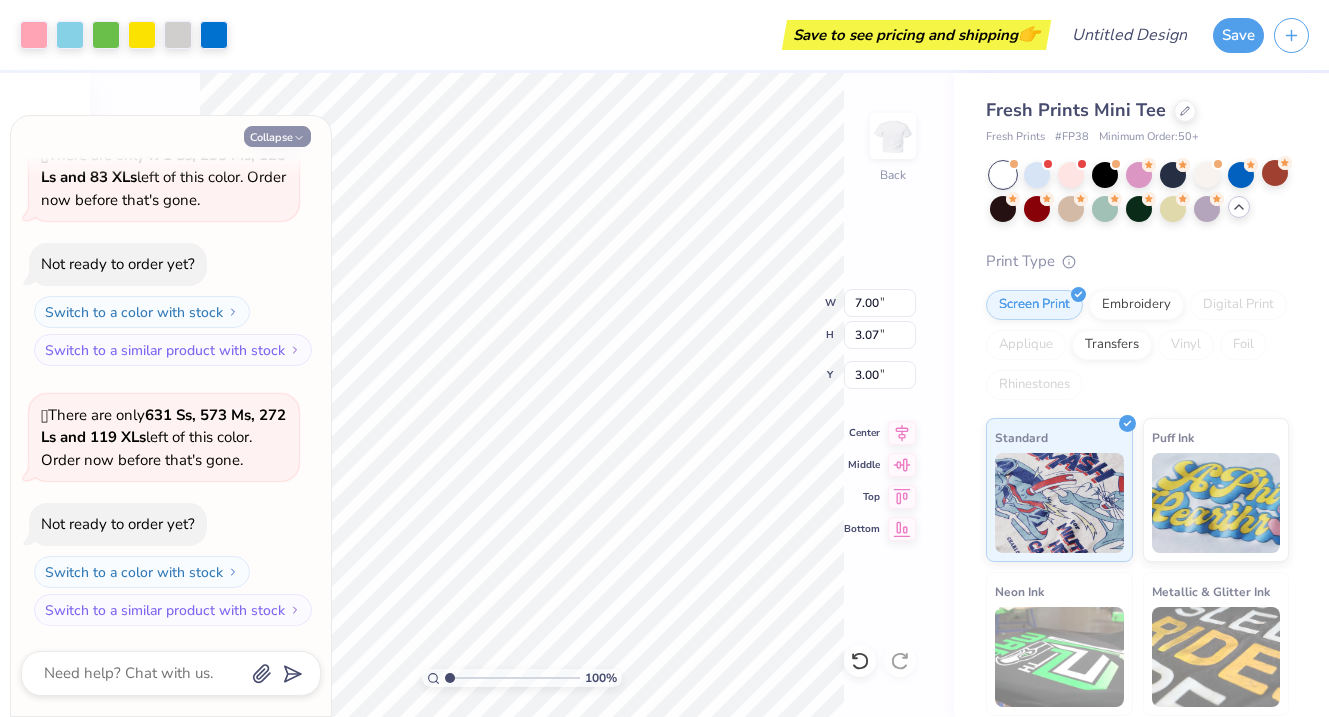 click 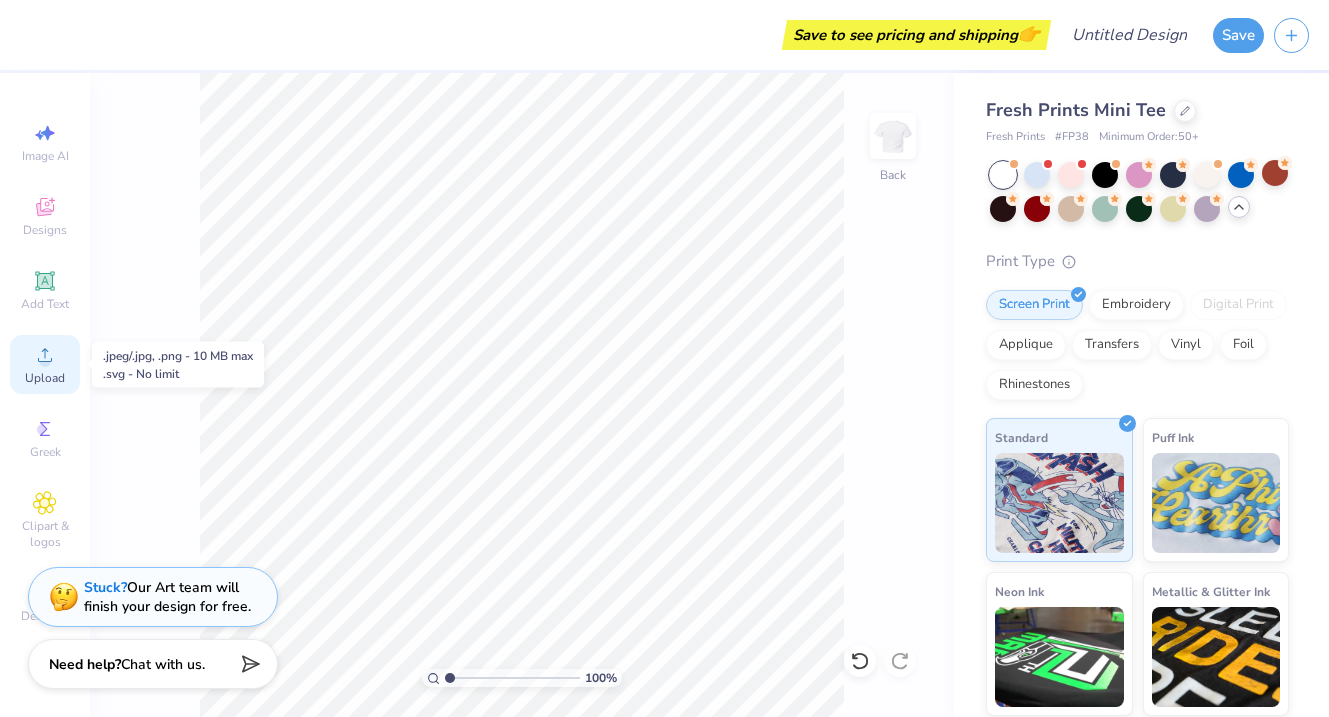 click on "Upload" at bounding box center (45, 364) 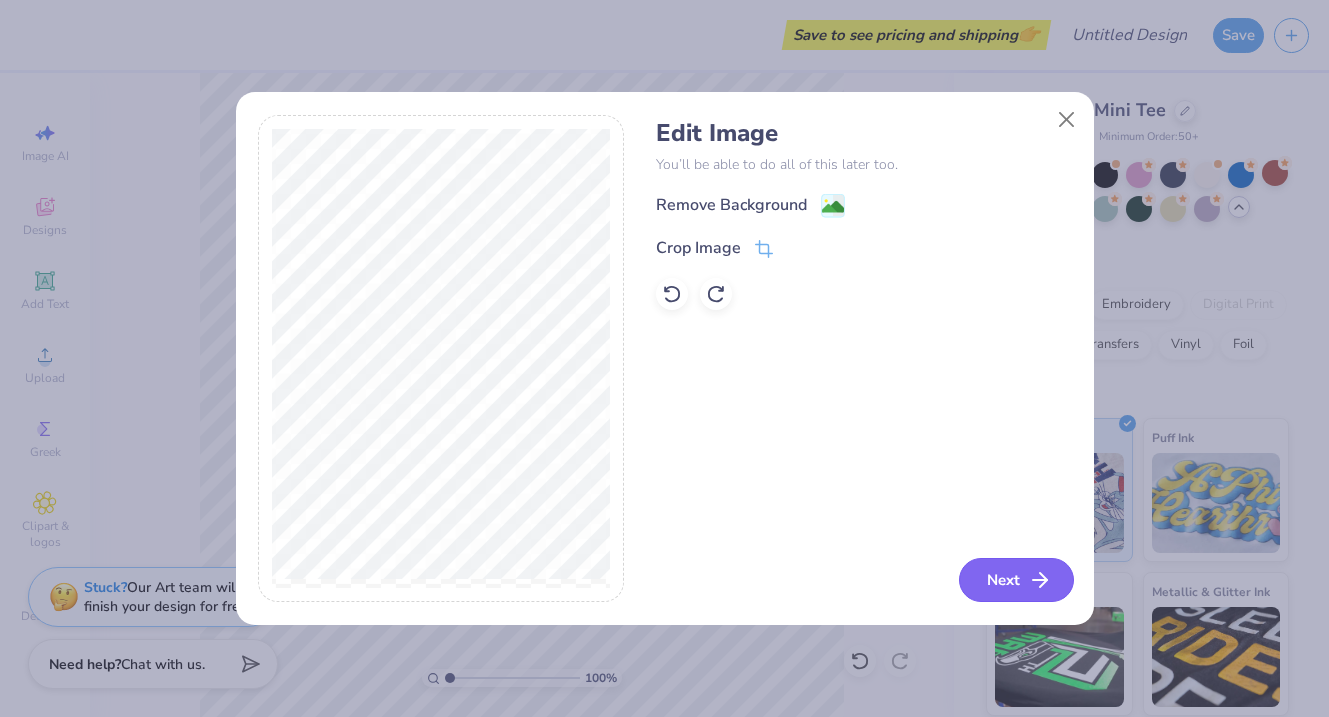 click on "Next" at bounding box center (1016, 580) 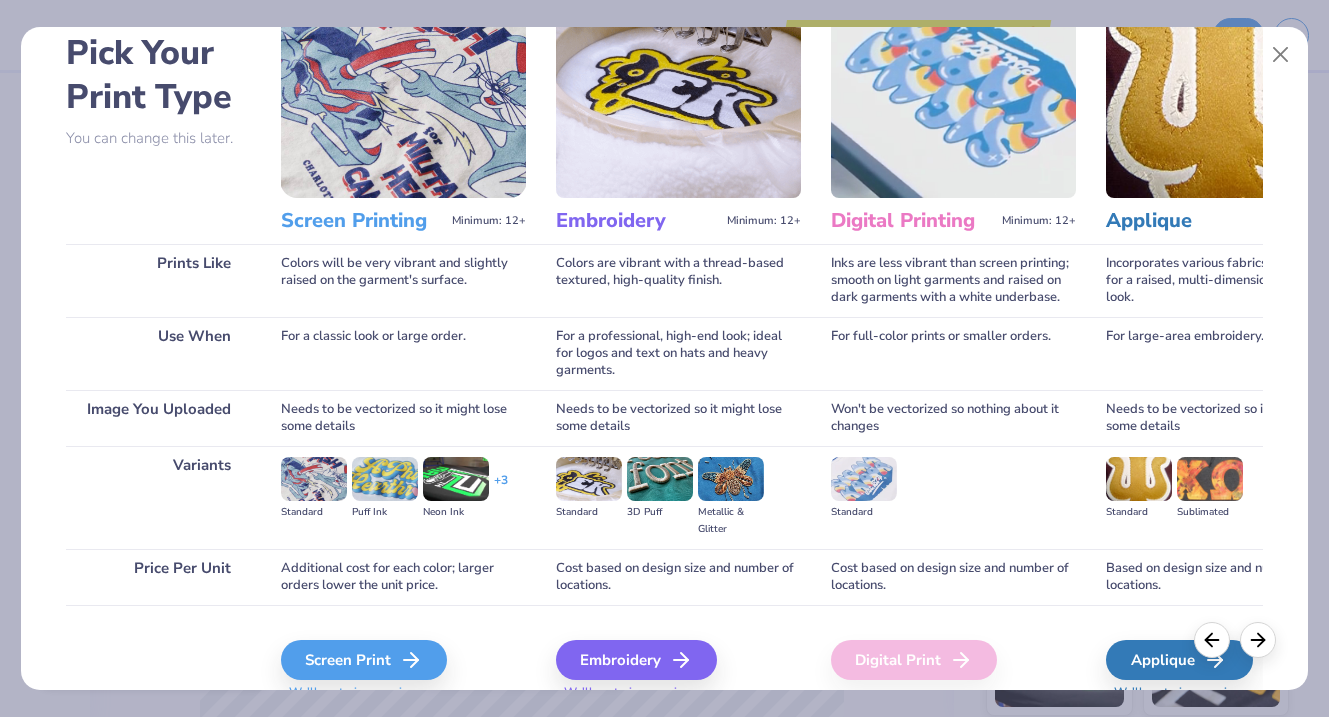 scroll, scrollTop: 102, scrollLeft: 0, axis: vertical 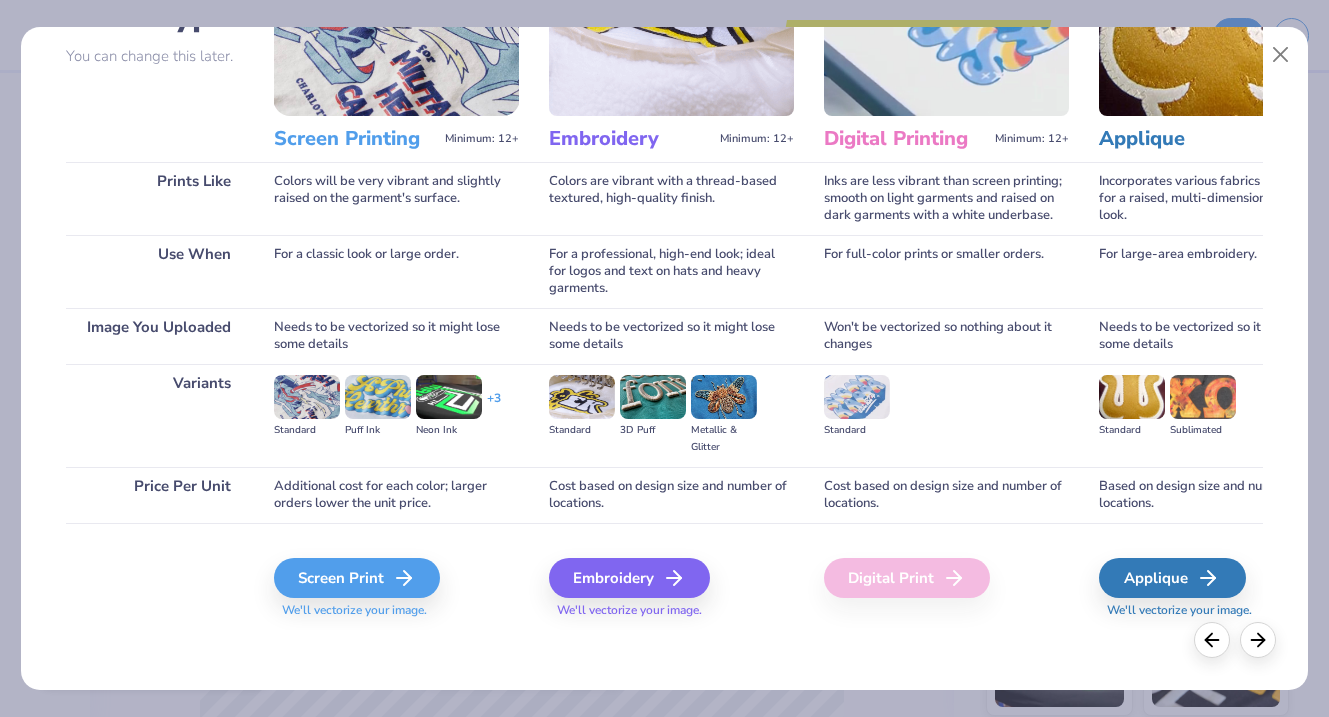 click on "Digital Print" at bounding box center (907, 578) 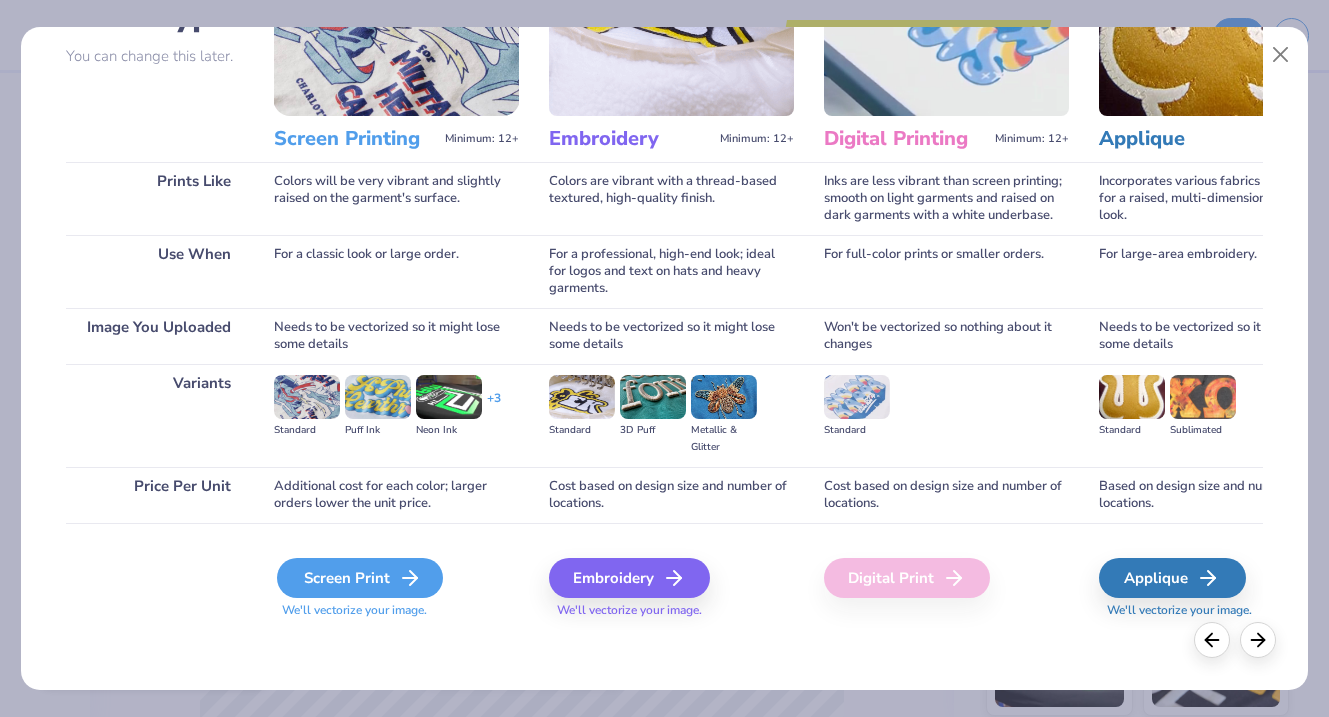click 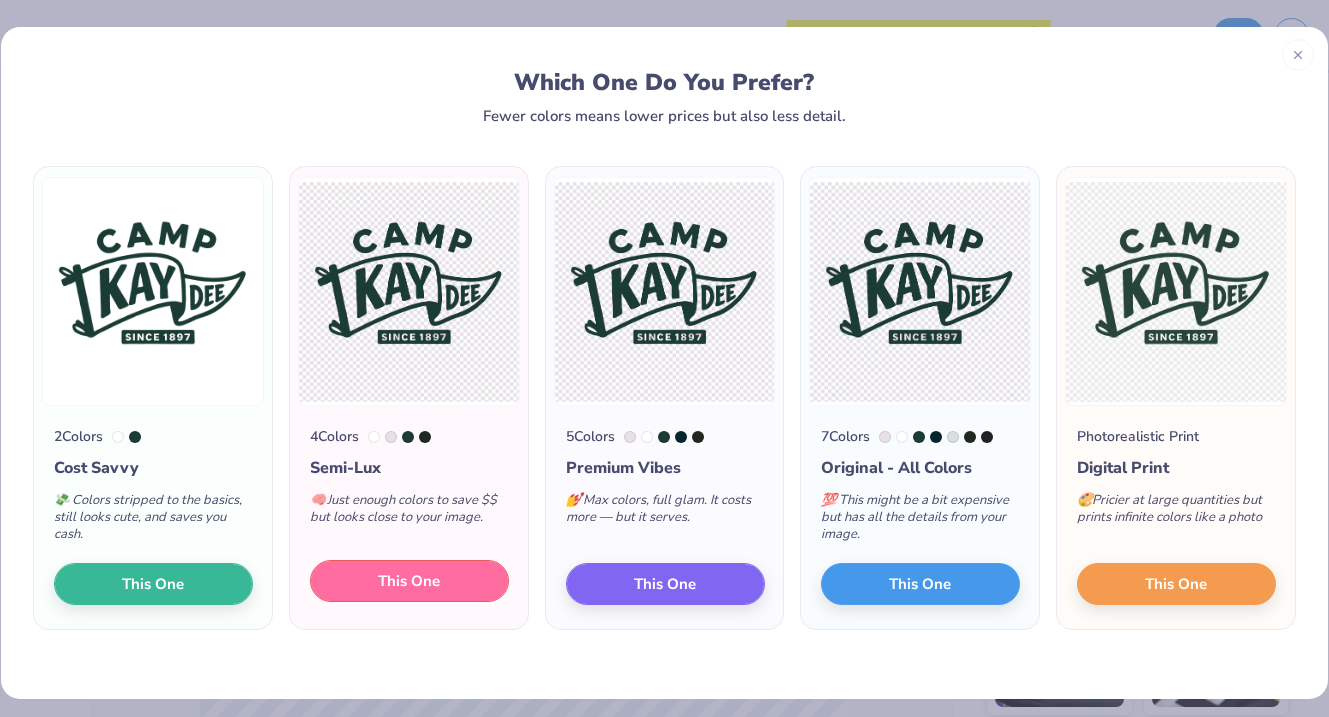 click on "This One" at bounding box center [409, 581] 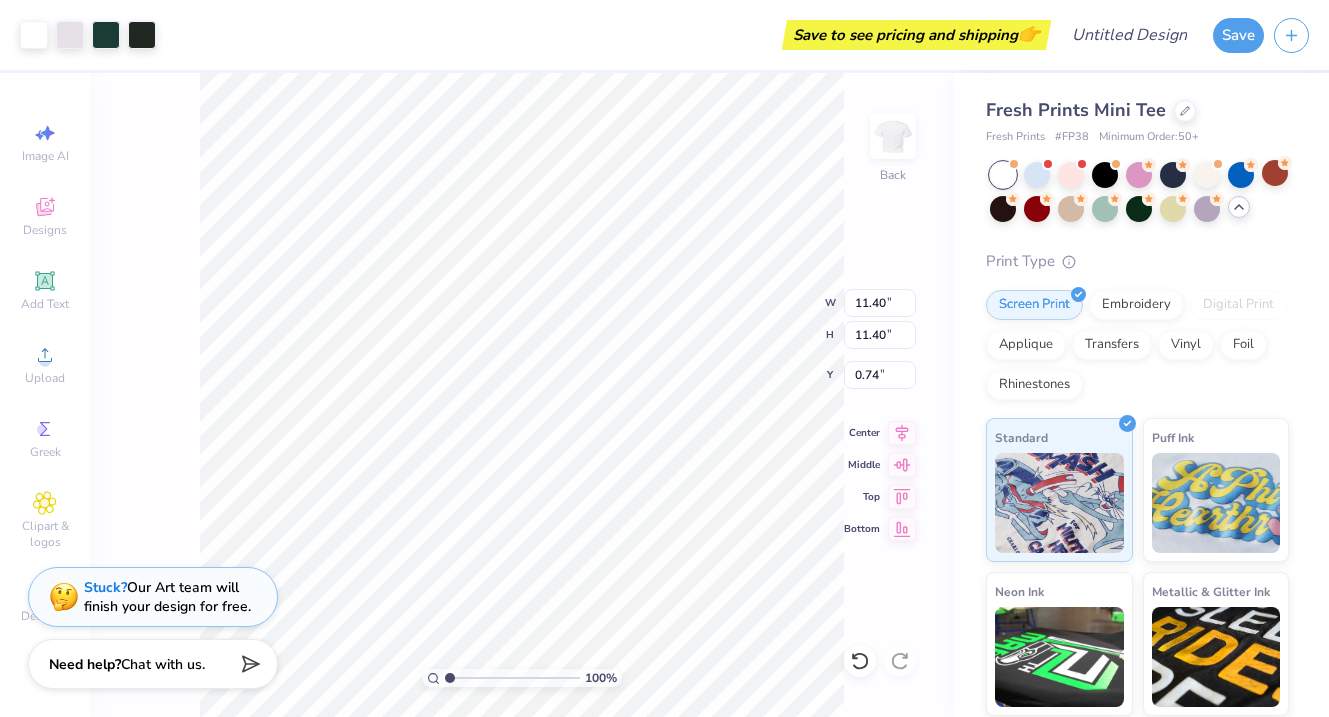 type on "0.74" 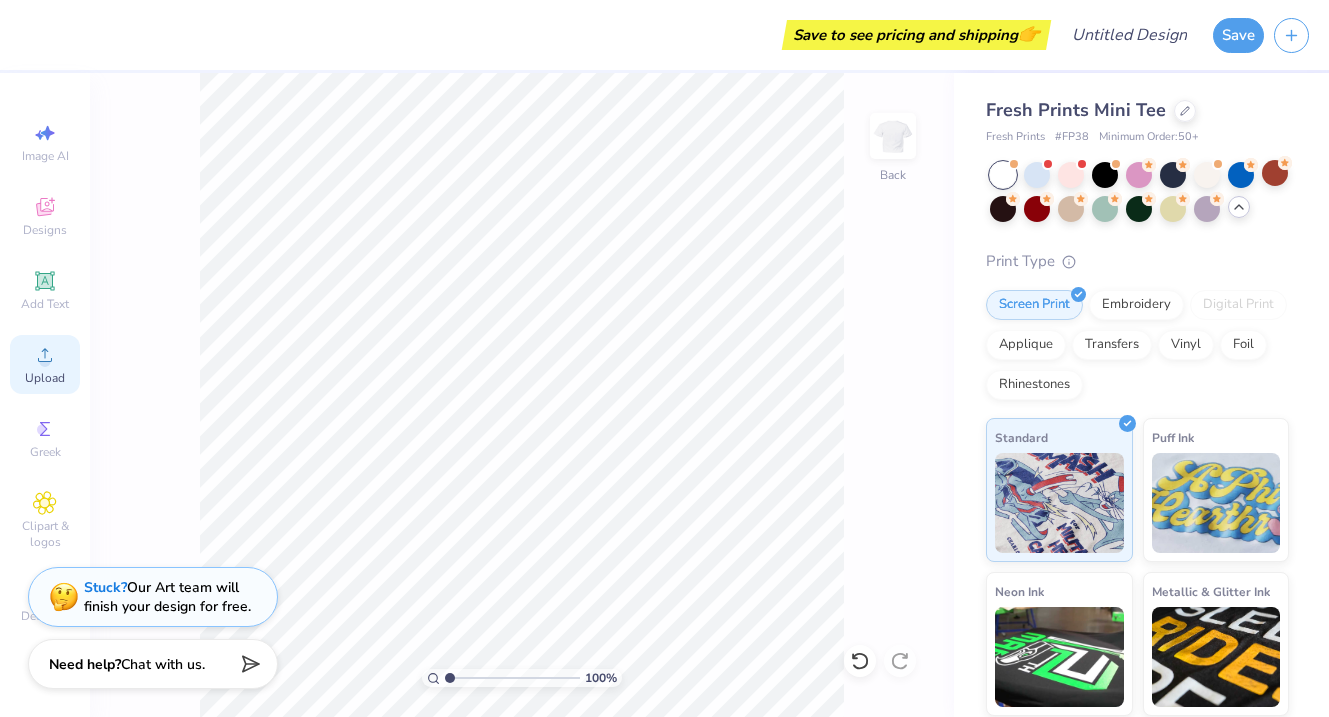 click 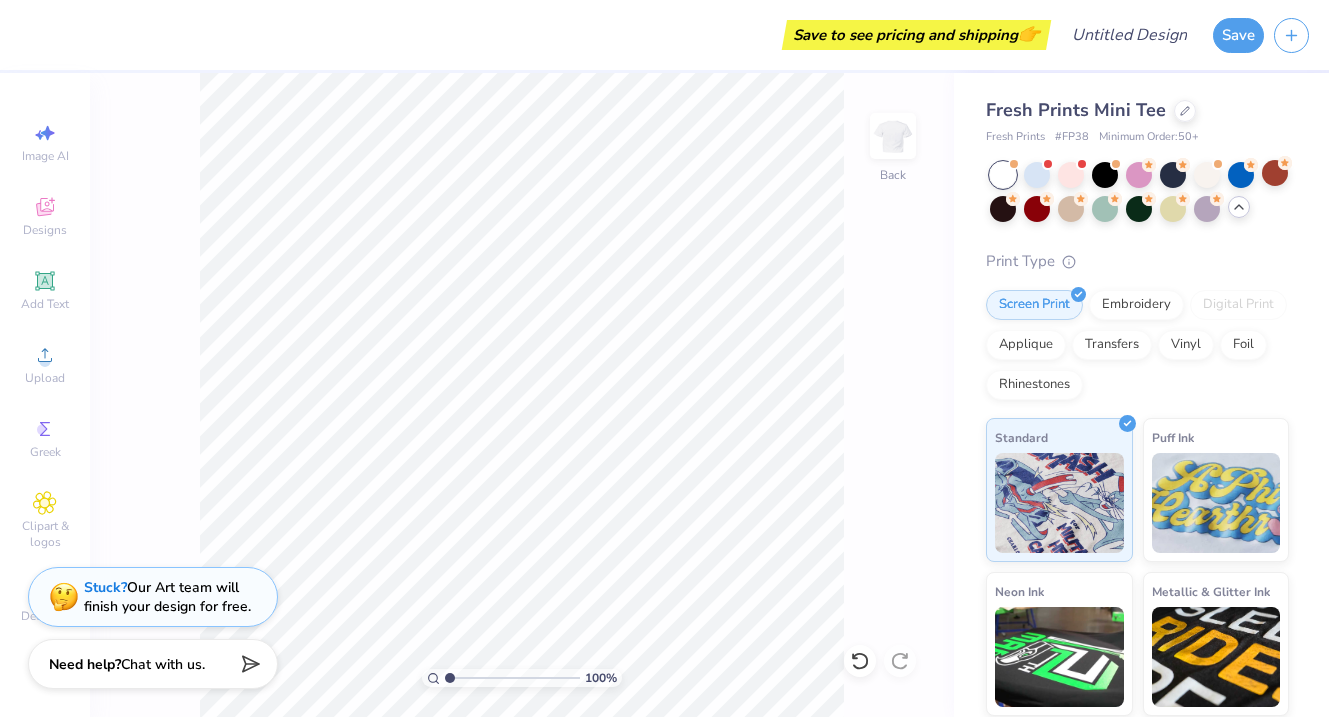 click on "100  % Back" at bounding box center [522, 395] 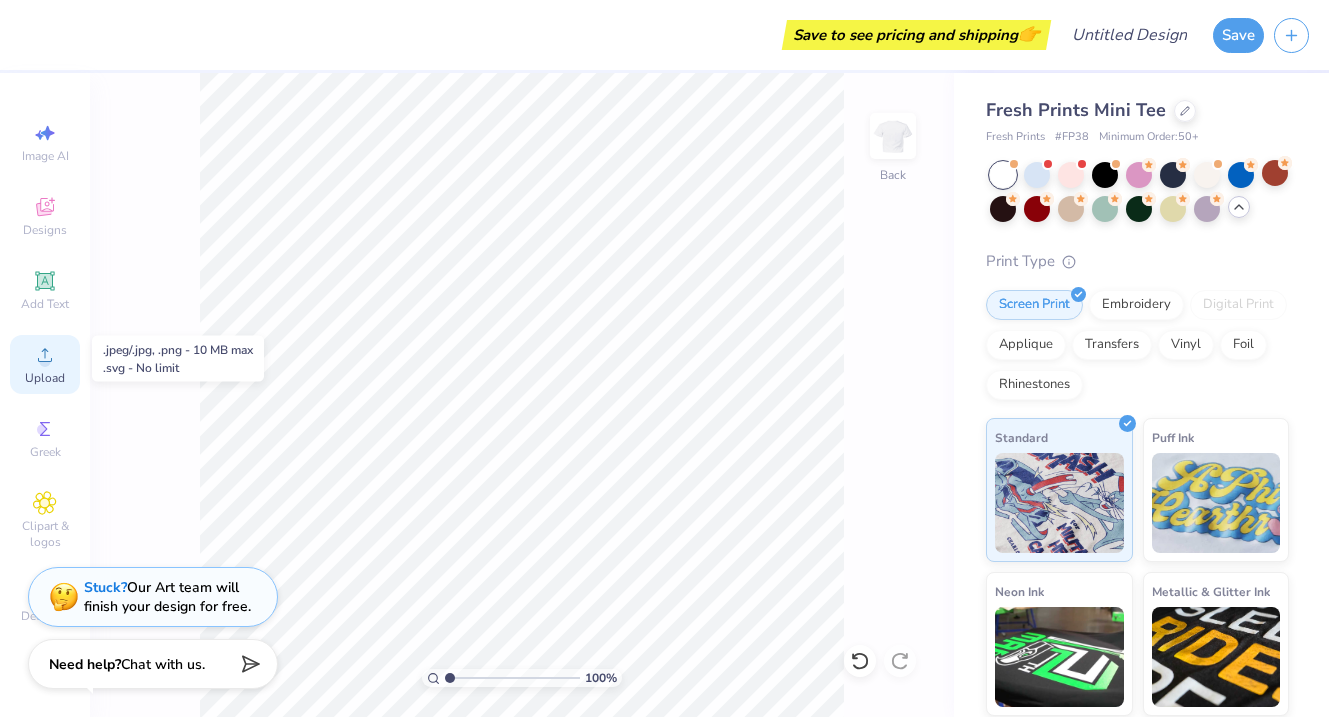 click on "Upload" at bounding box center [45, 378] 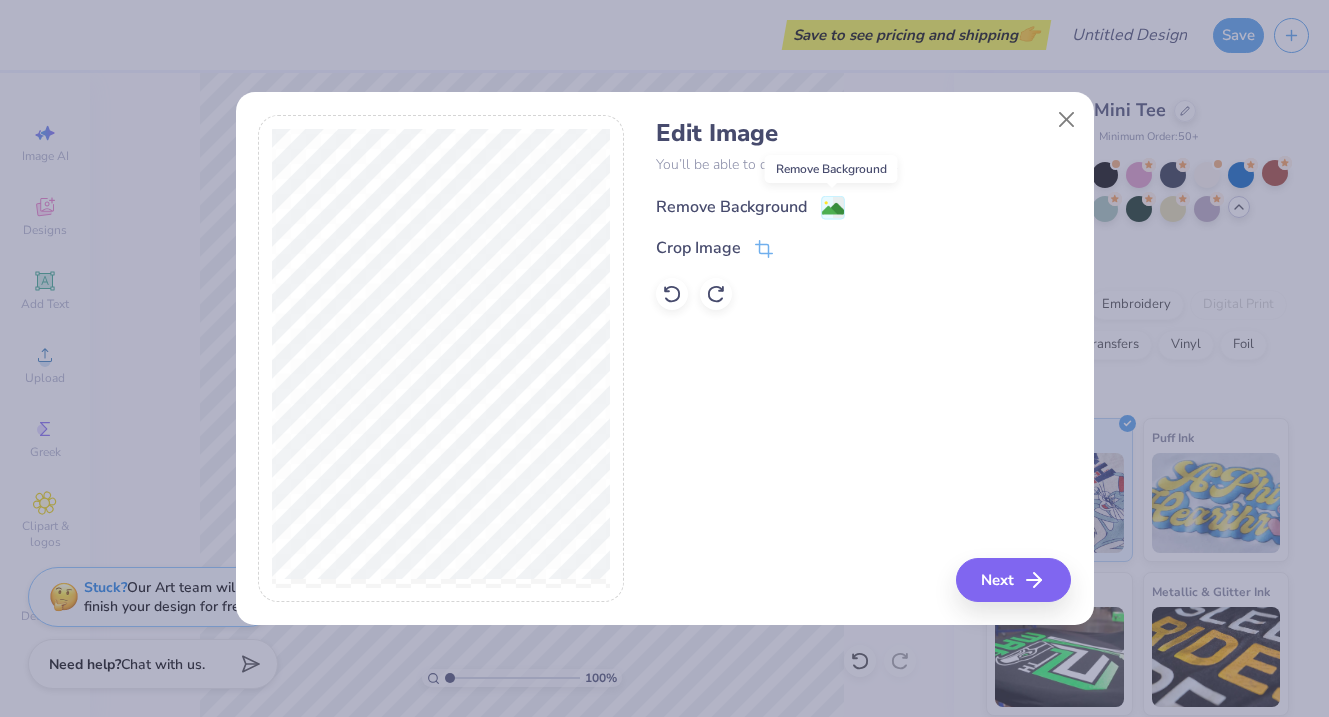 click 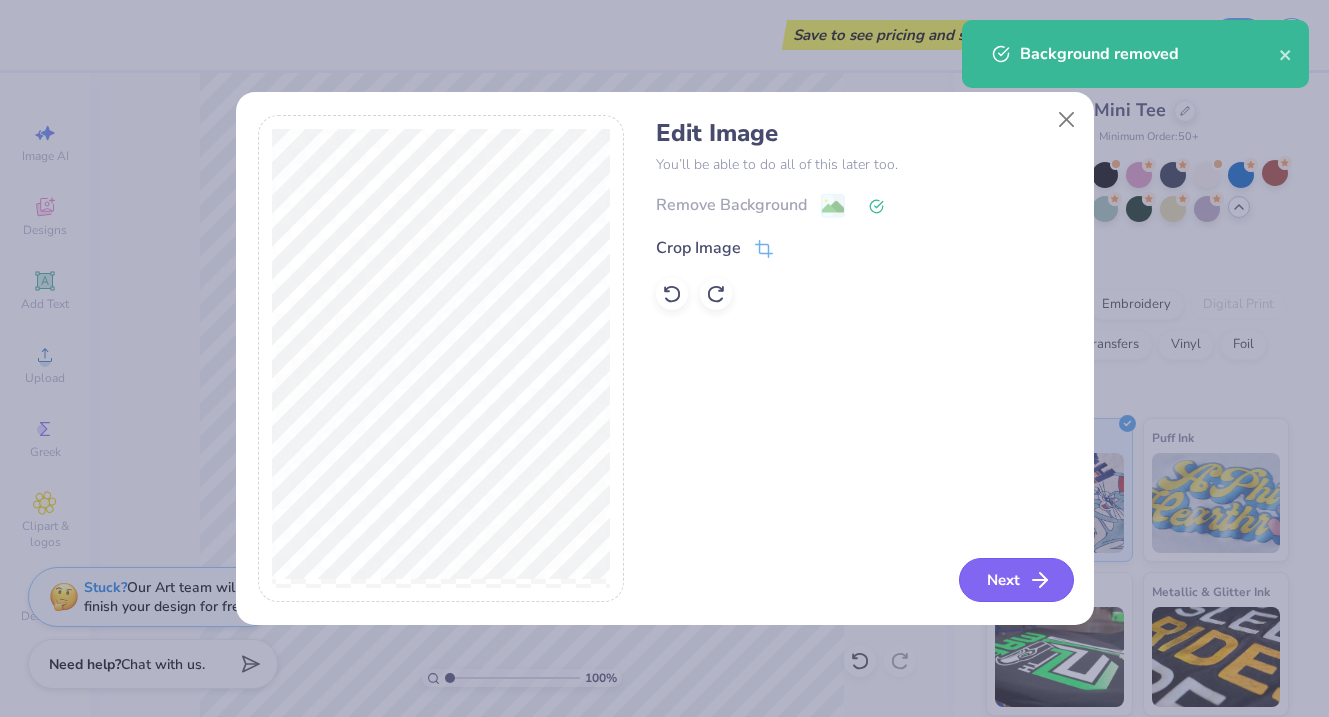 click 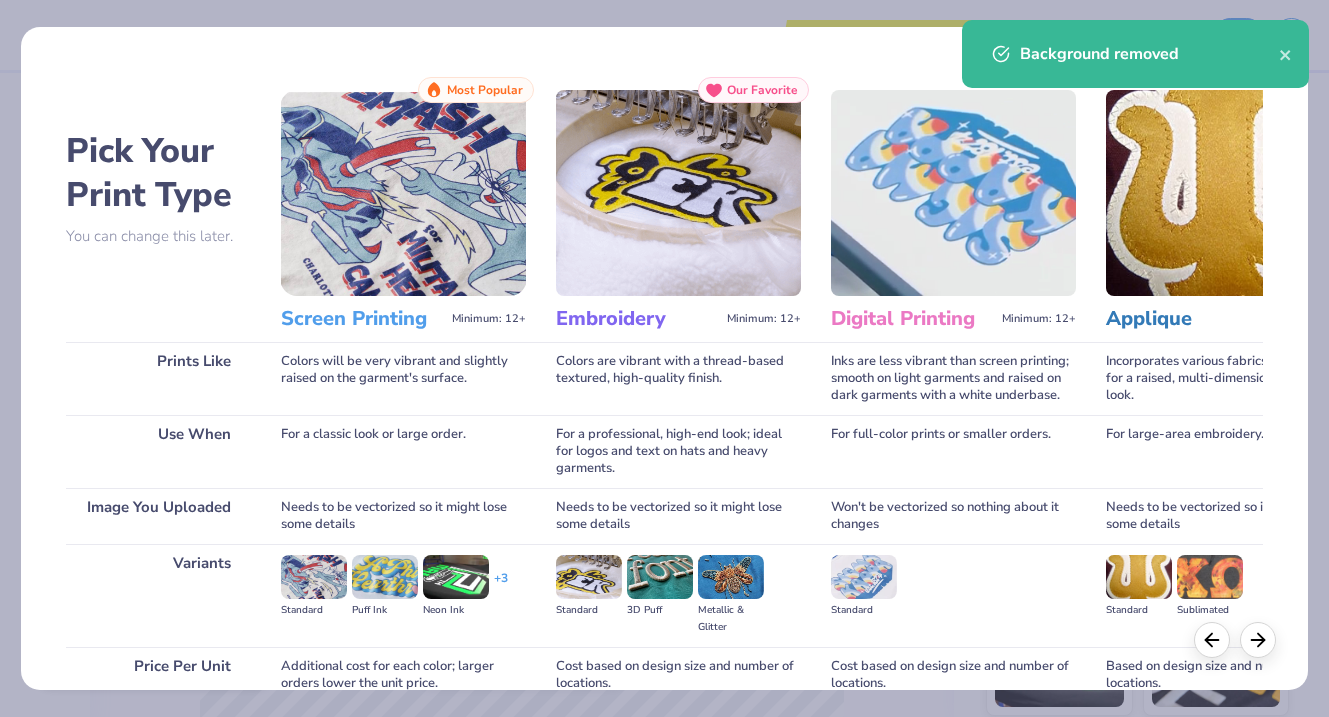 scroll, scrollTop: 180, scrollLeft: 0, axis: vertical 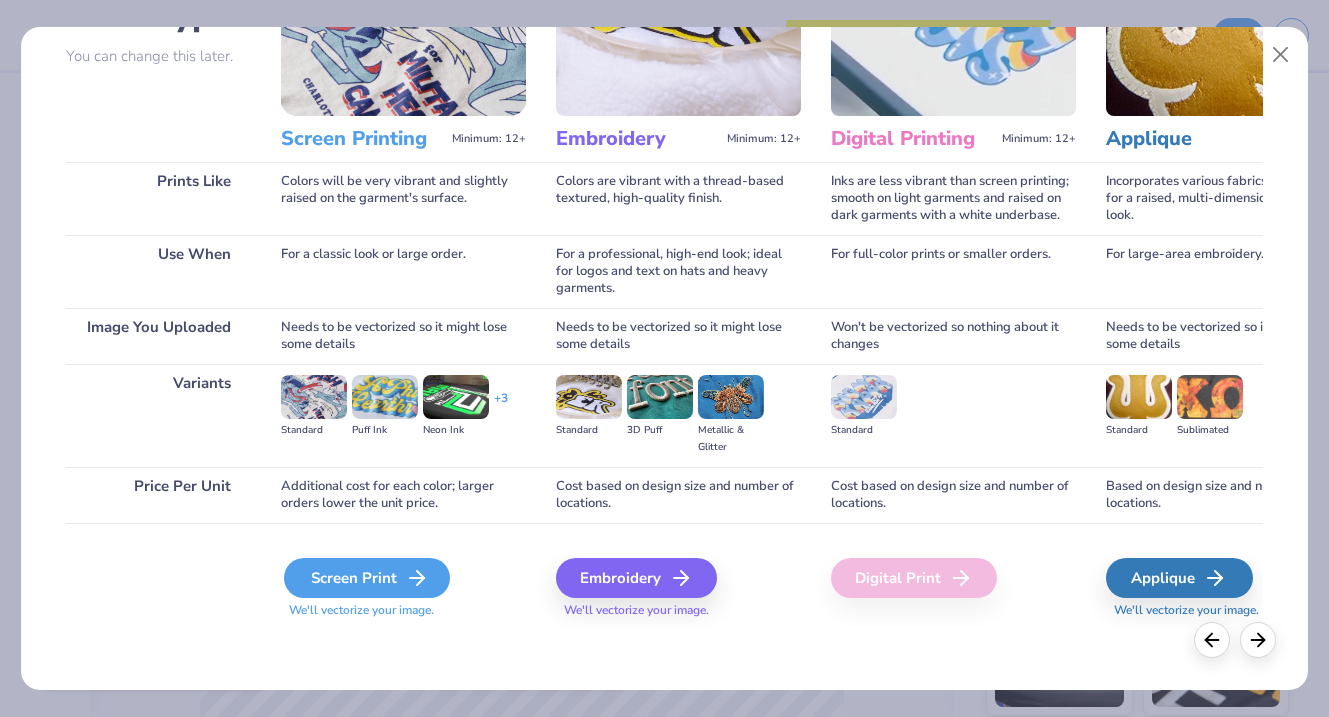 click on "Screen Print" at bounding box center [367, 578] 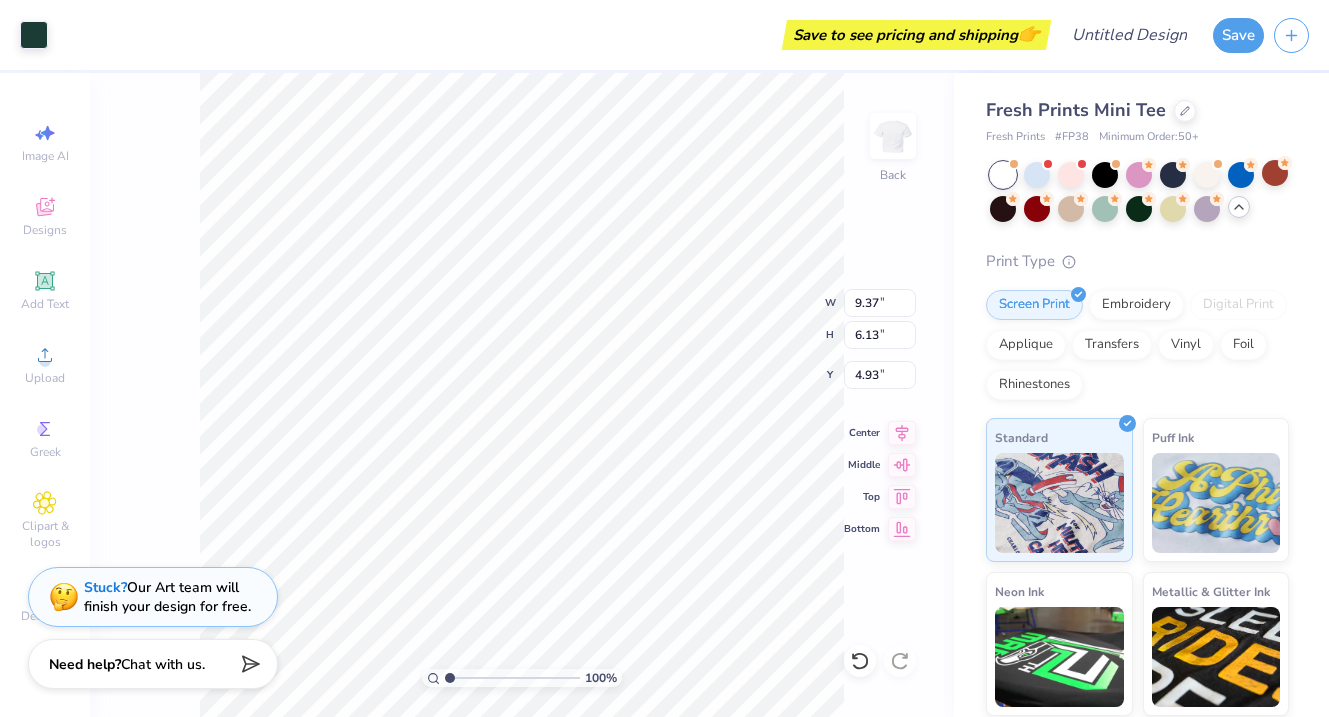 type on "2.76" 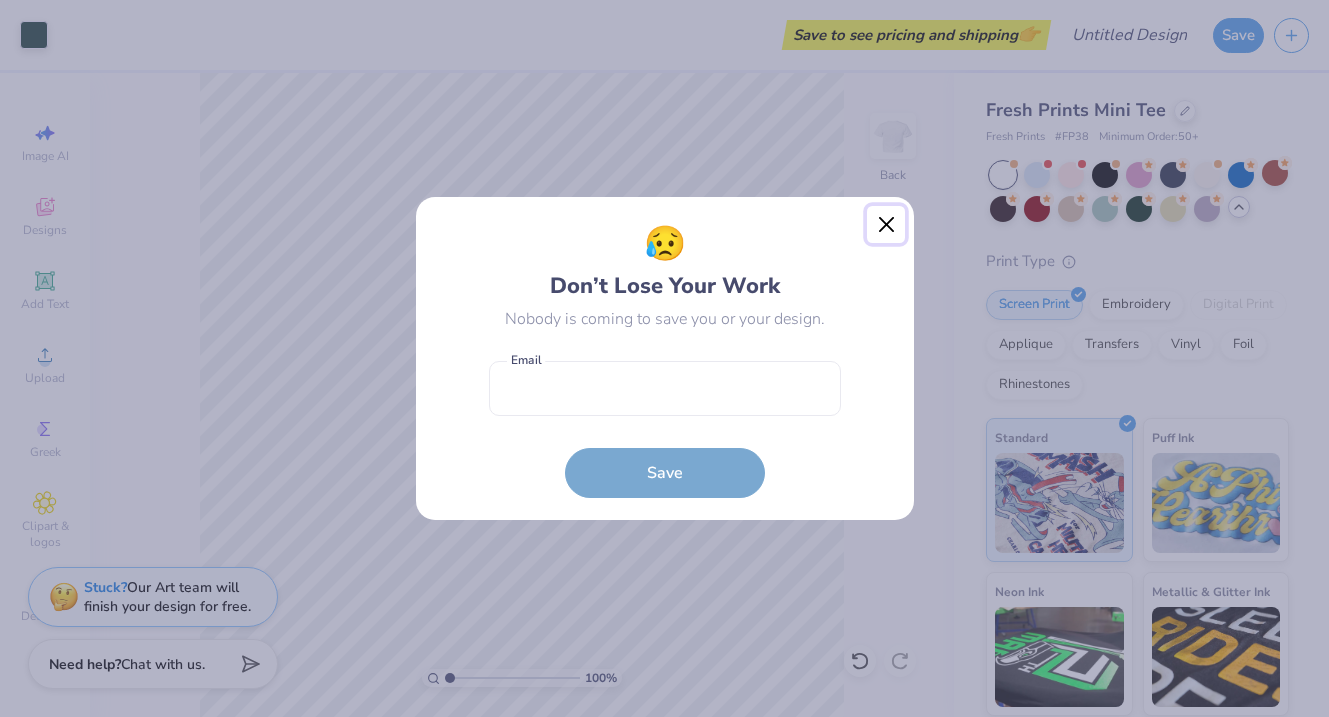 click at bounding box center [886, 225] 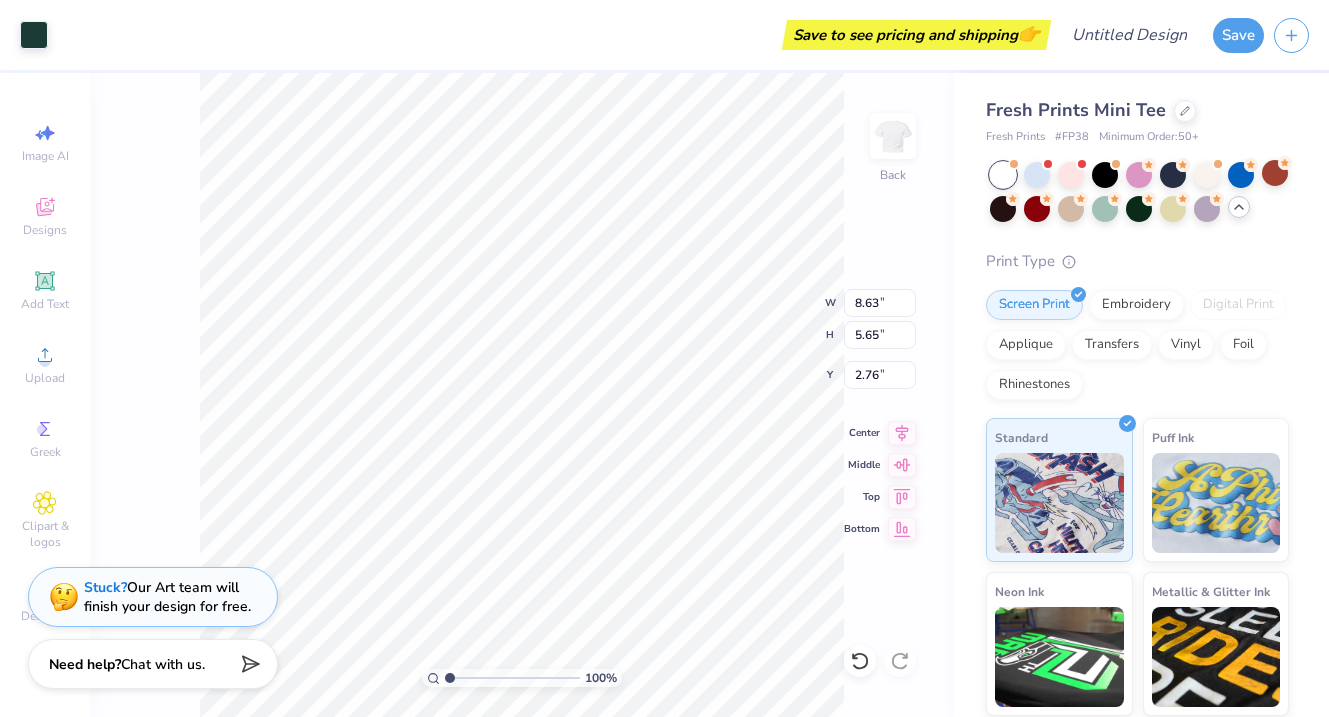 type on "8.63" 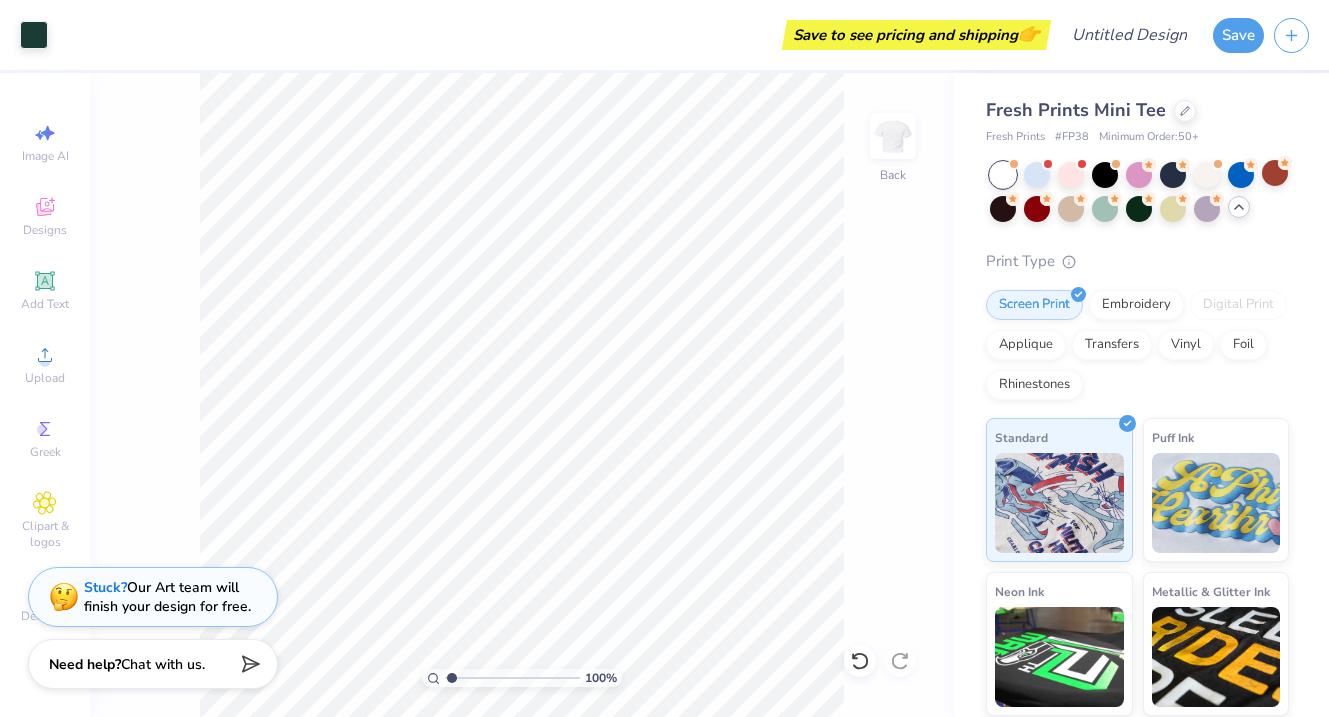 type on "2.51" 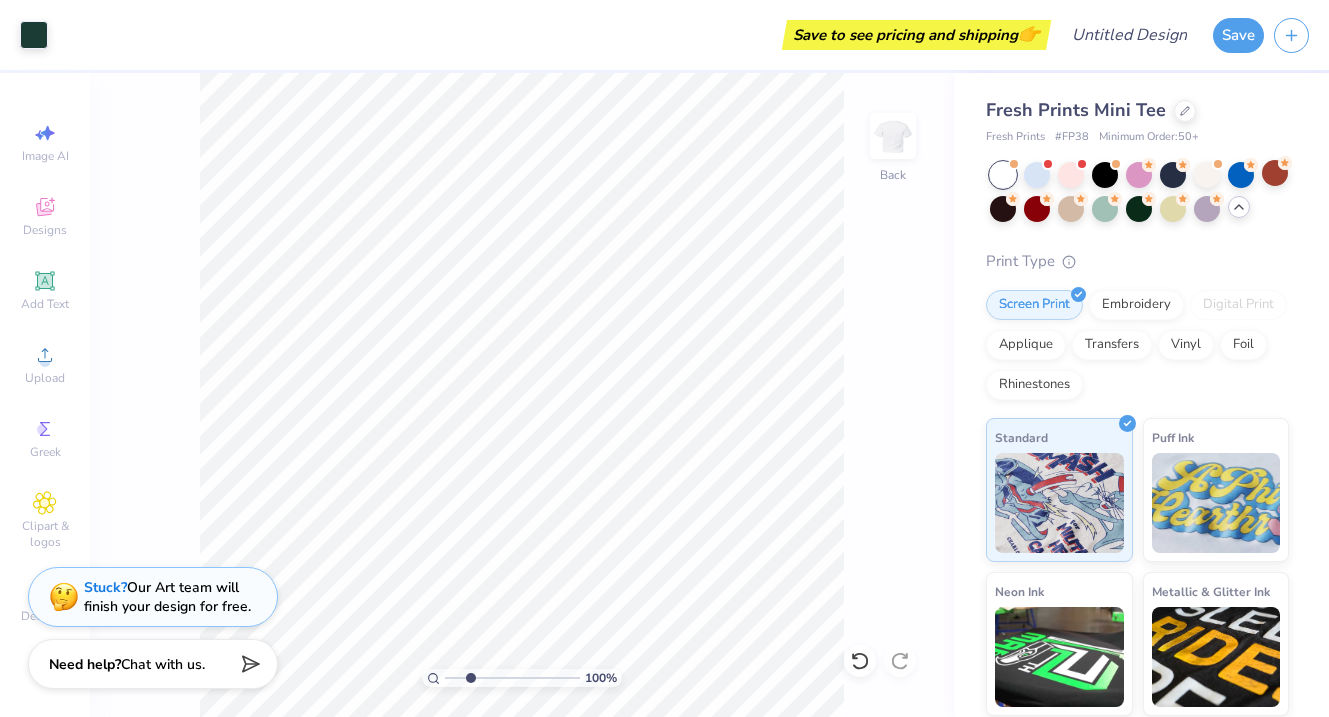 type on "2.93" 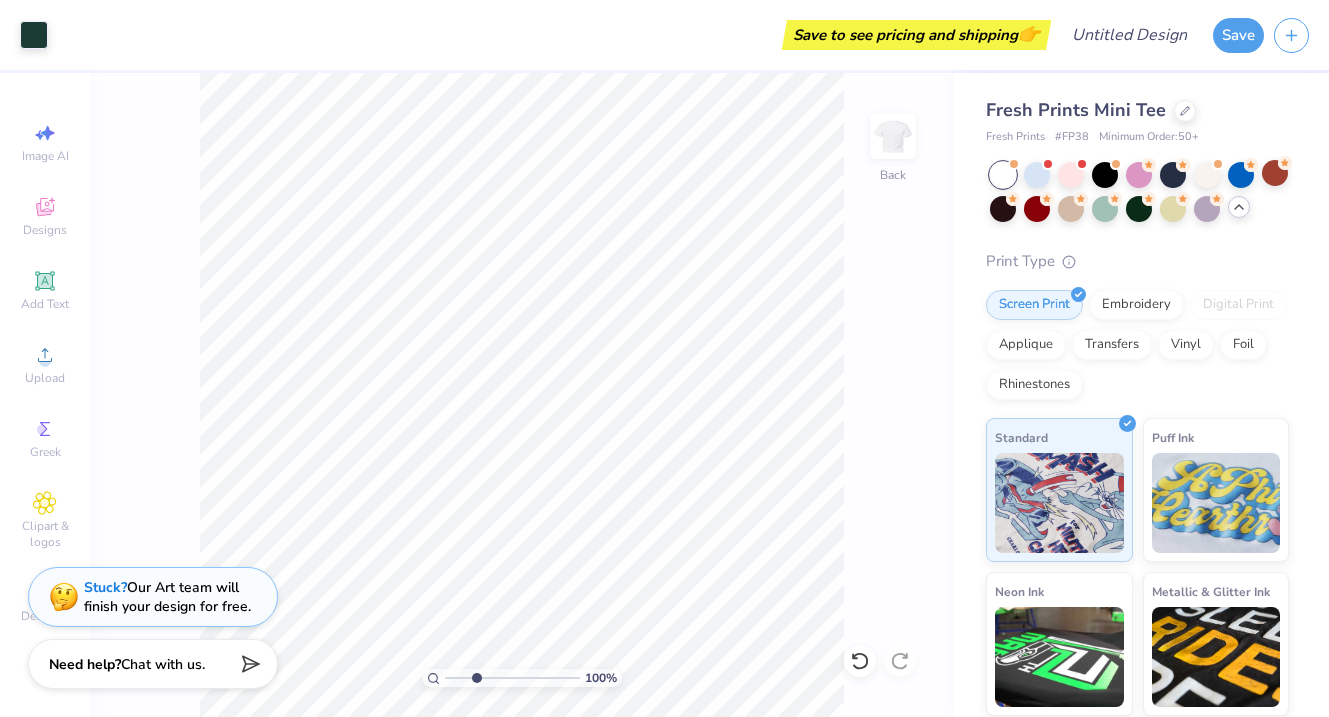 type on "x" 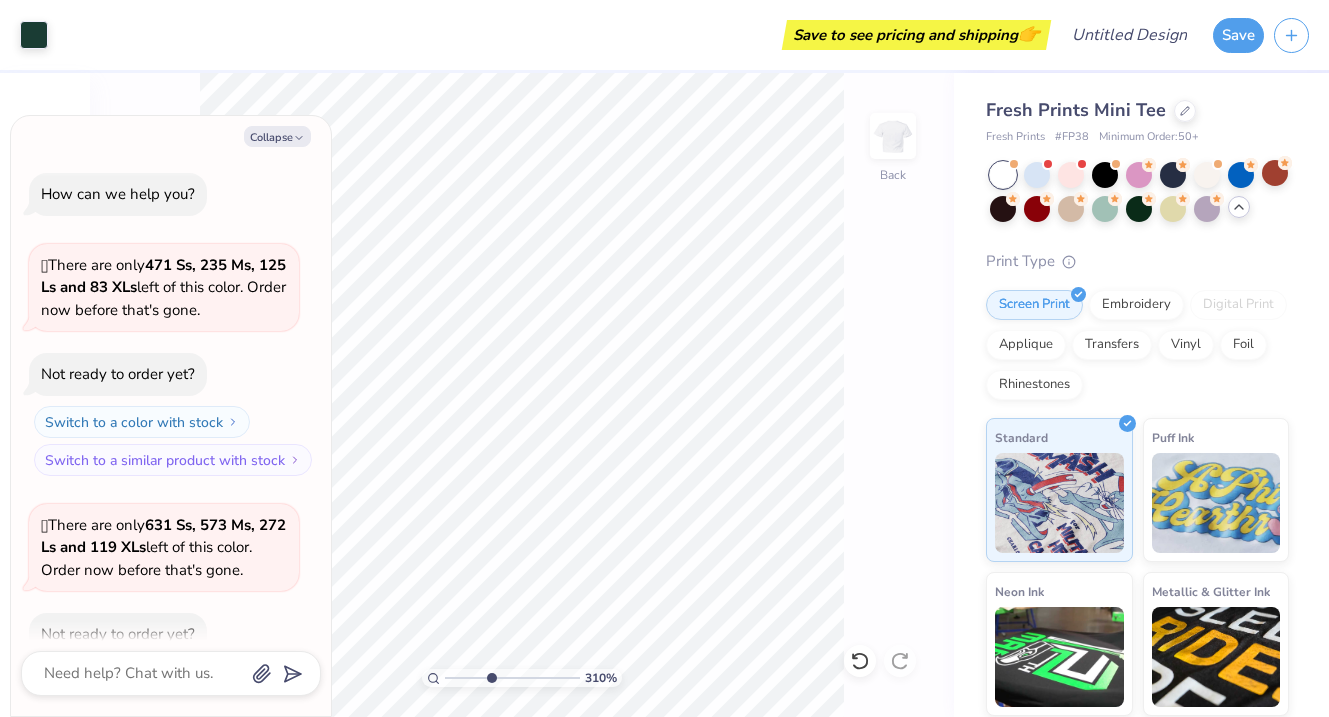 scroll, scrollTop: 232, scrollLeft: 0, axis: vertical 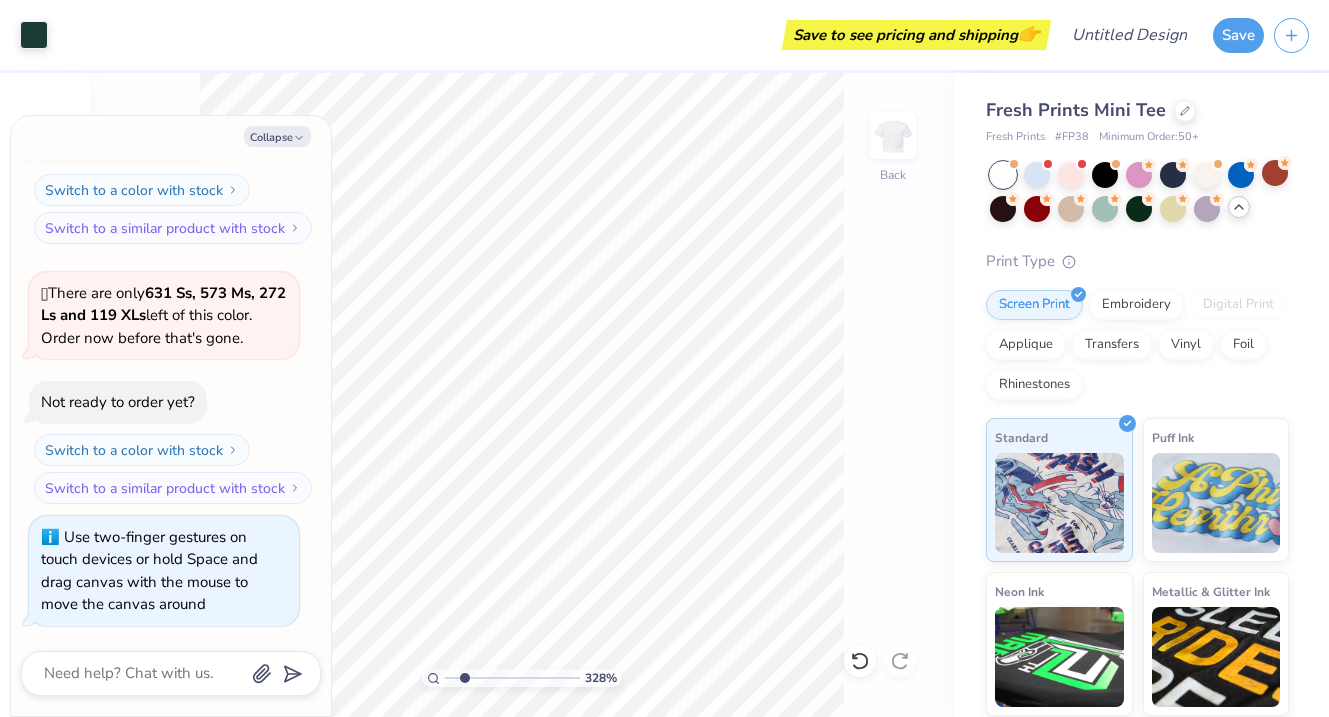 type on "1" 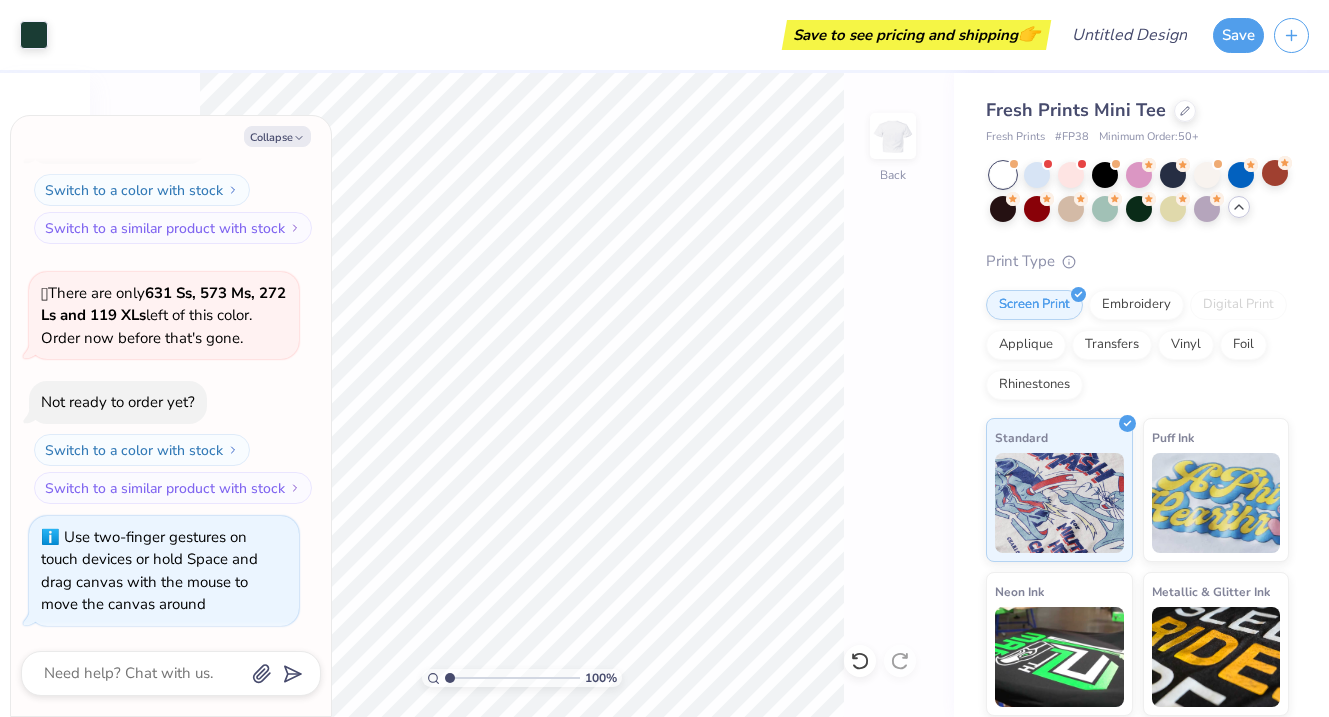 drag, startPoint x: 448, startPoint y: 677, endPoint x: 275, endPoint y: 651, distance: 174.94284 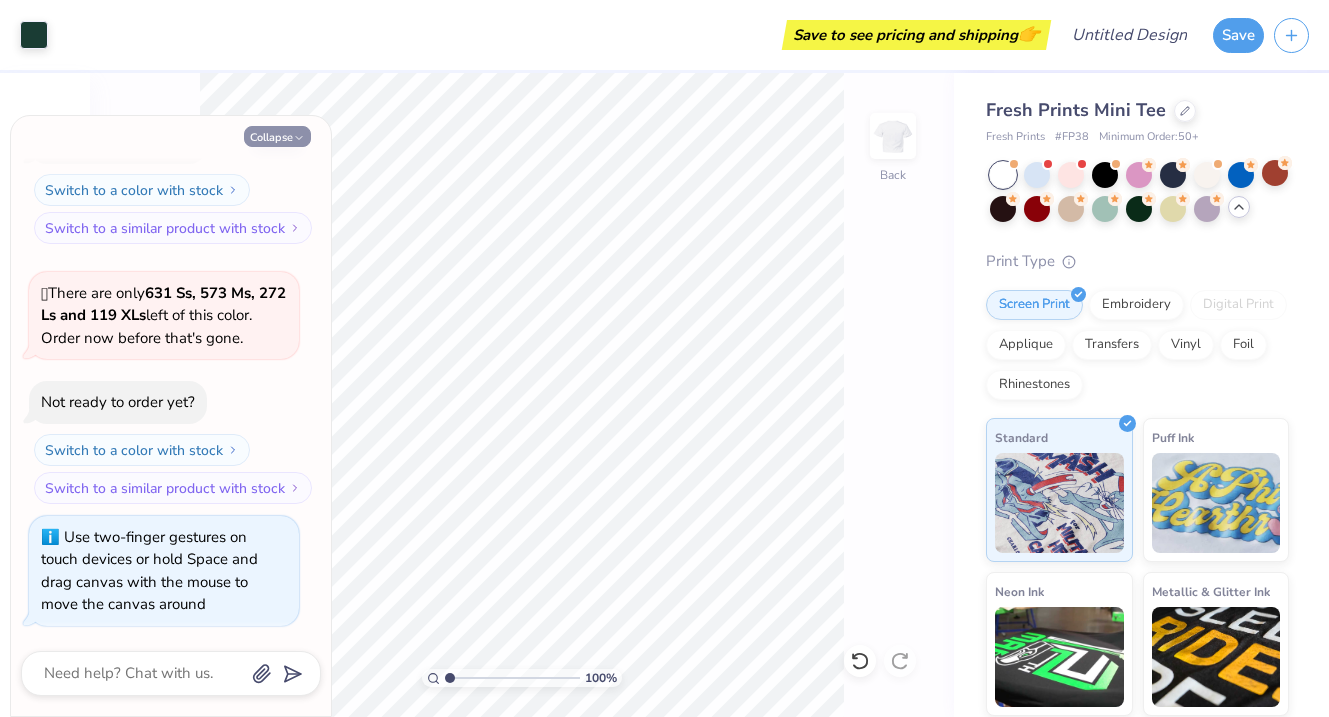 click on "Collapse" at bounding box center (277, 136) 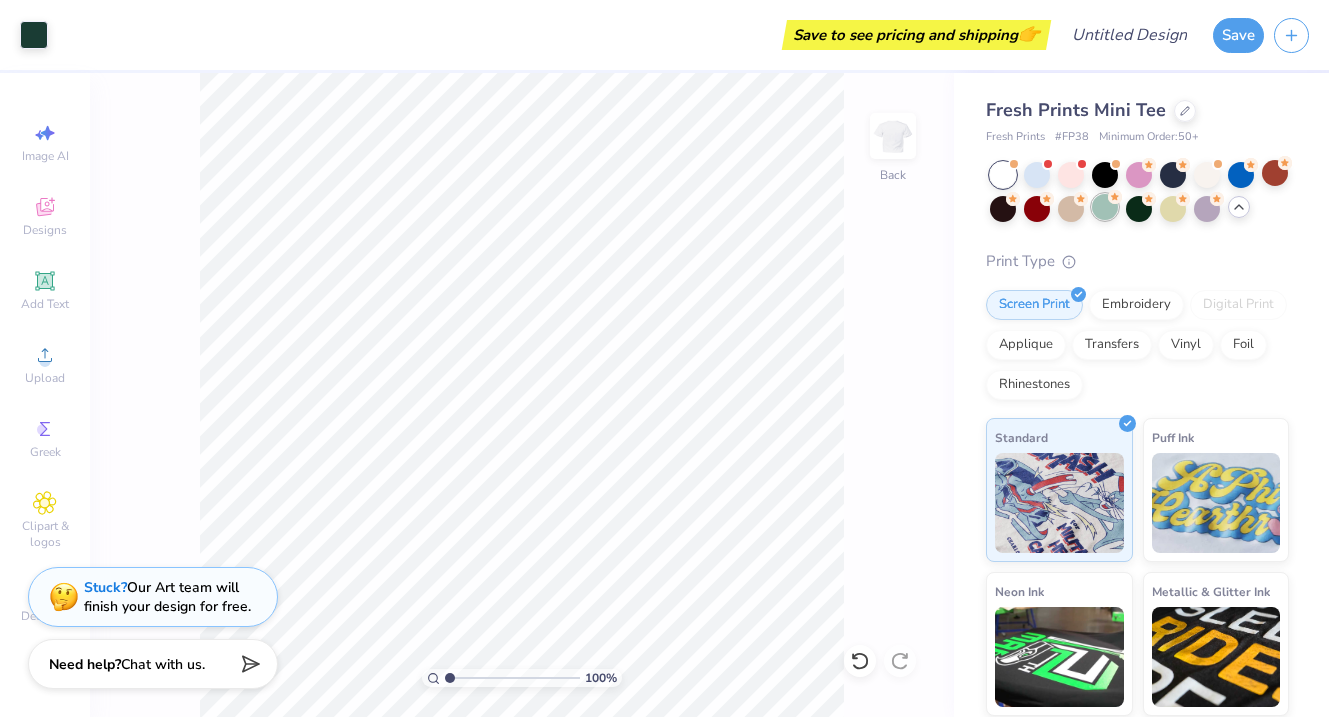 click at bounding box center [1105, 207] 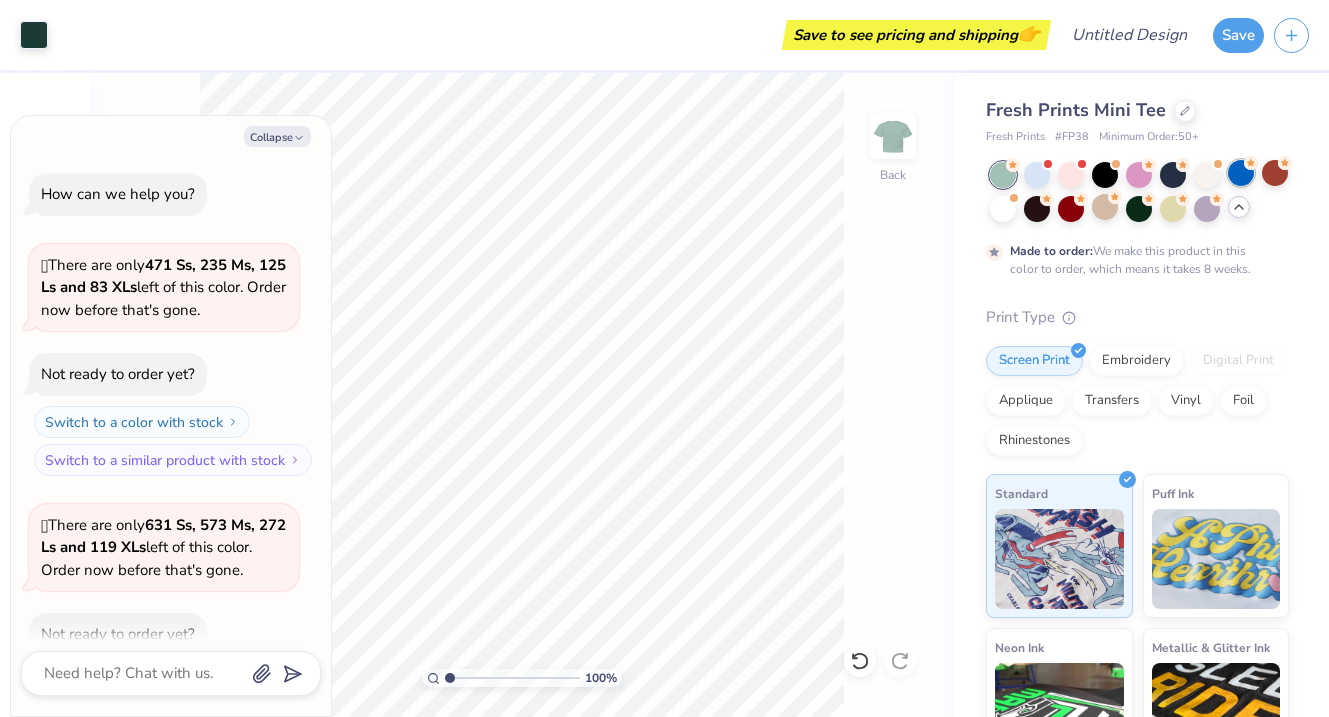scroll, scrollTop: 398, scrollLeft: 0, axis: vertical 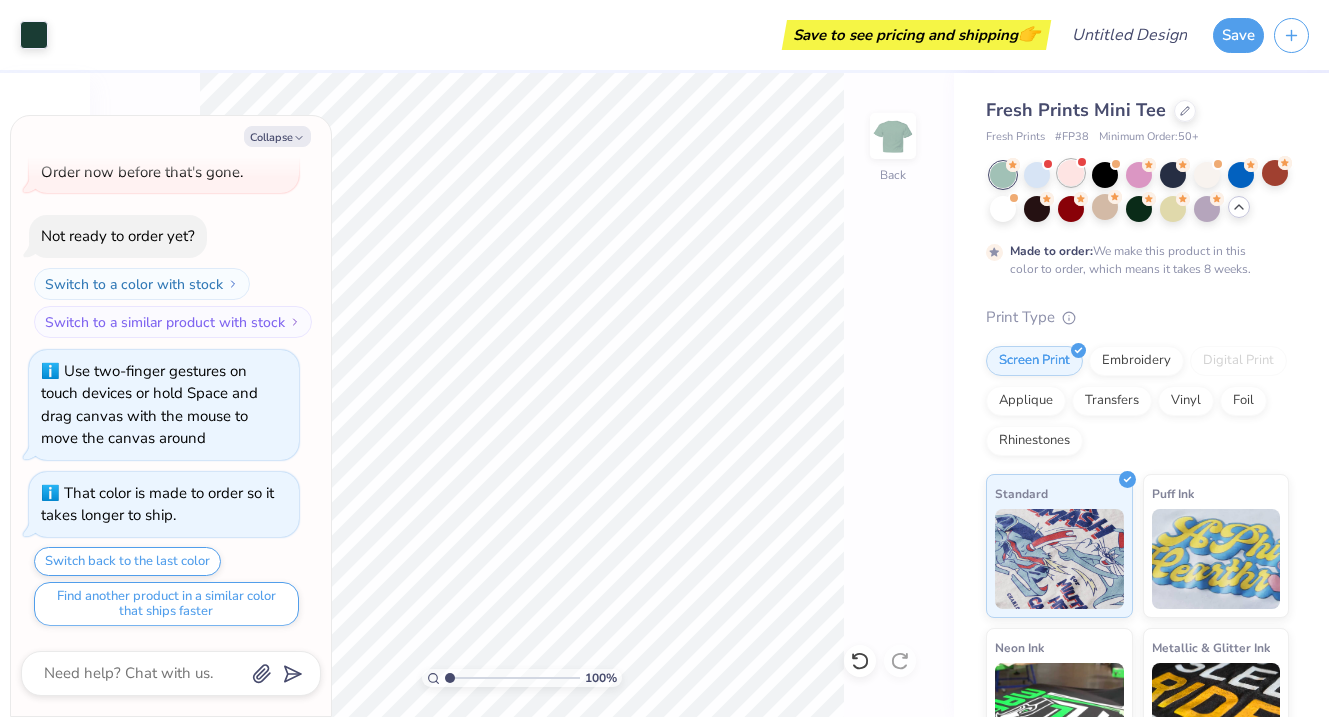 click at bounding box center (1071, 173) 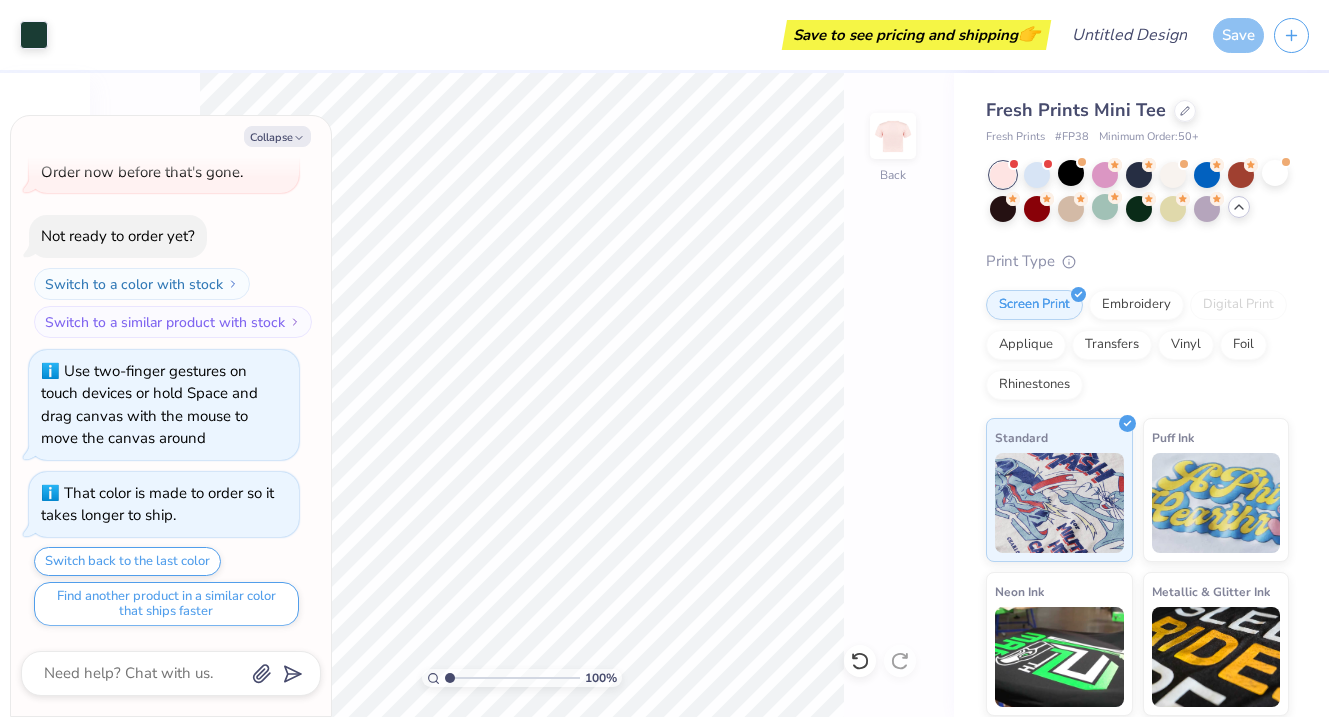 scroll, scrollTop: 780, scrollLeft: 0, axis: vertical 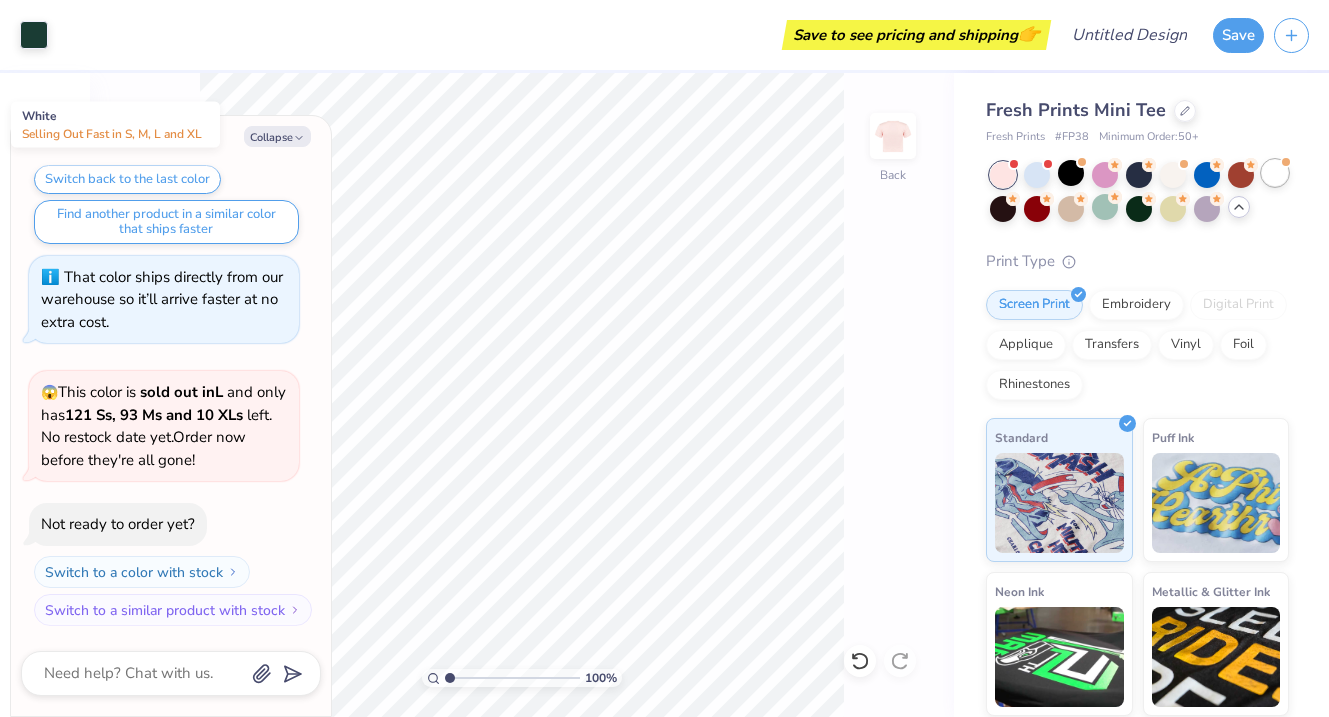 click at bounding box center [1275, 173] 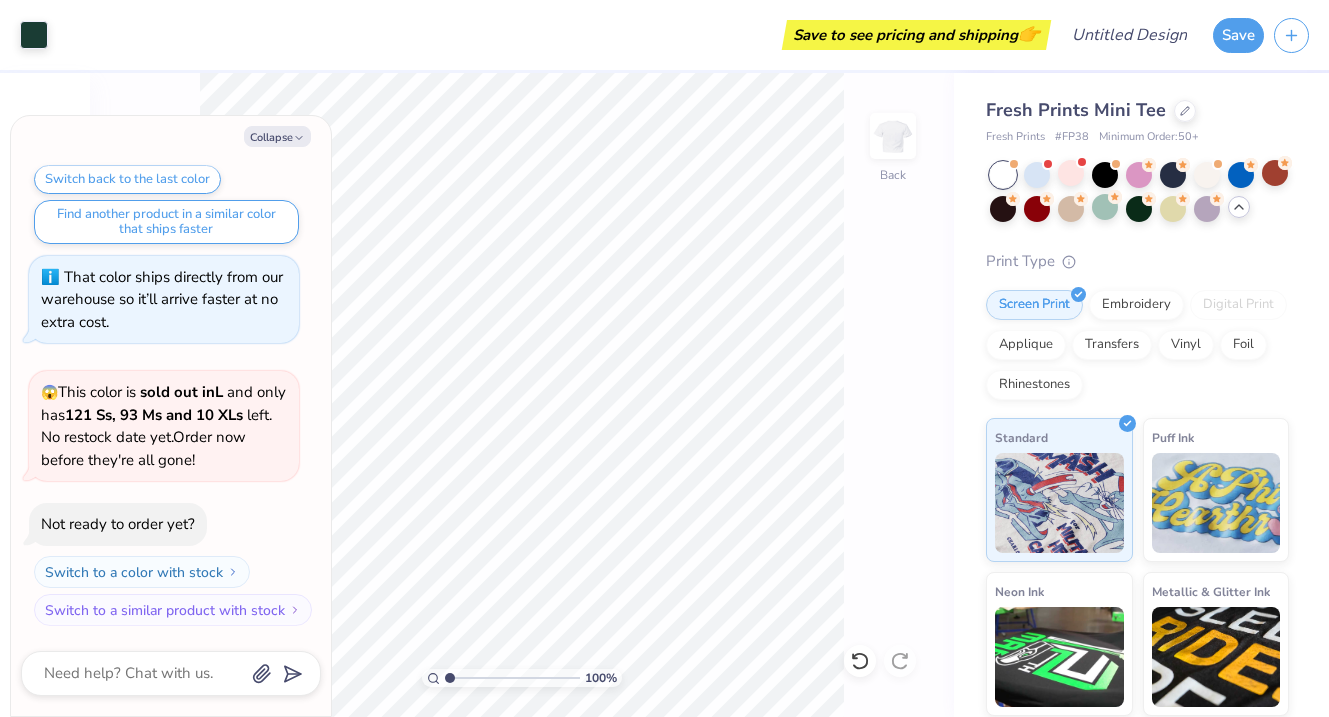 scroll, scrollTop: 1040, scrollLeft: 0, axis: vertical 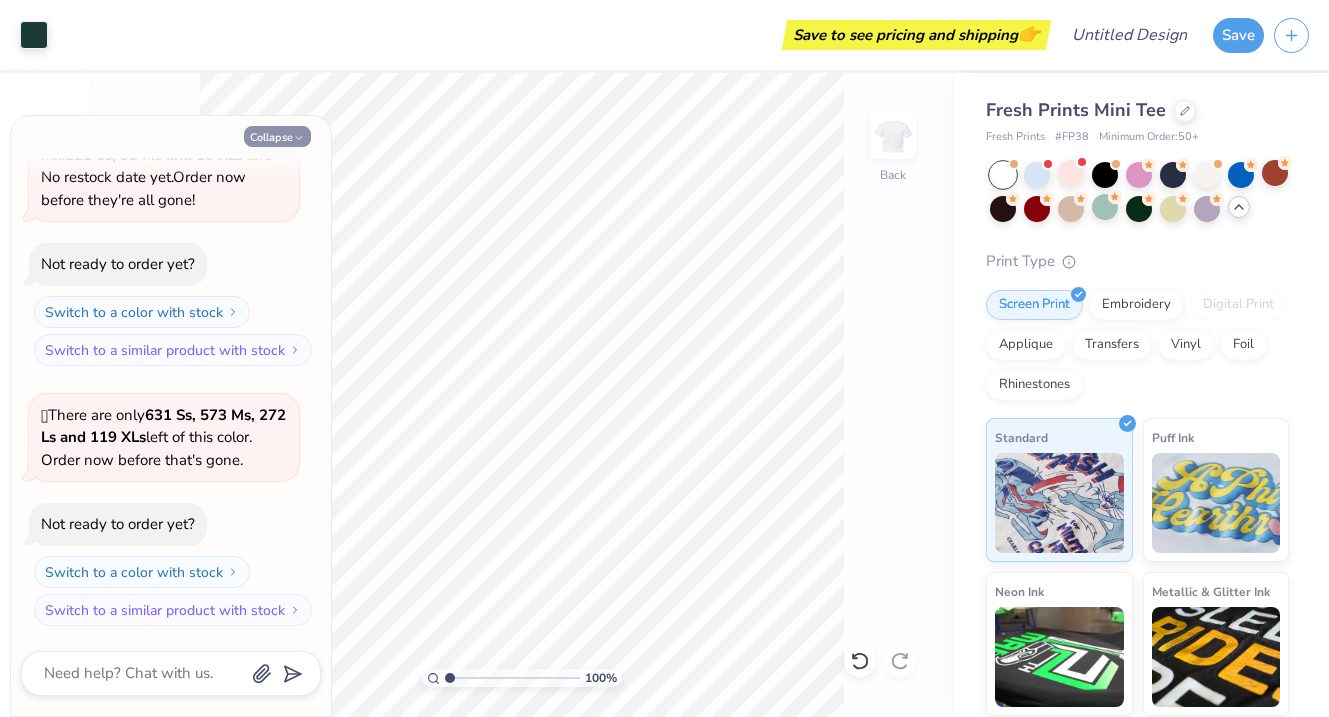click 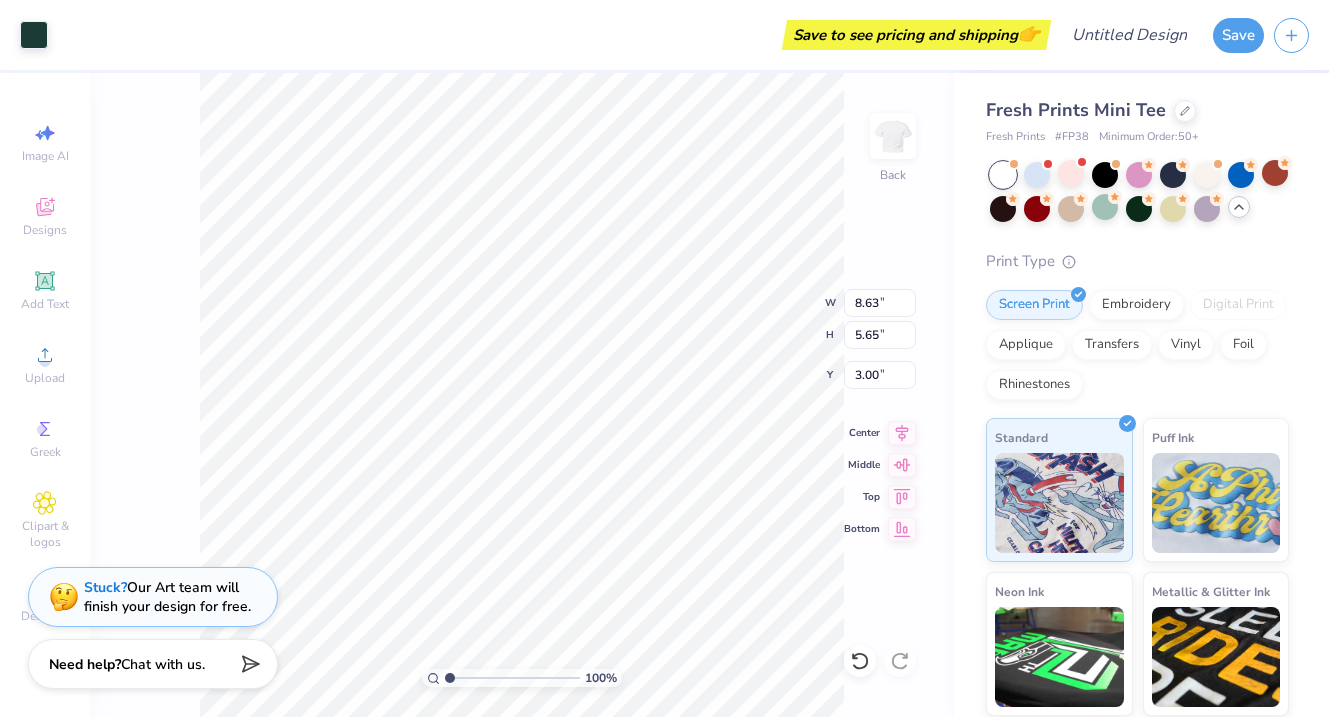 click on "100  % Back W 8.63 8.63 " H 5.65 5.65 " Y 3.00 3.00 " Center Middle Top Bottom" at bounding box center (522, 395) 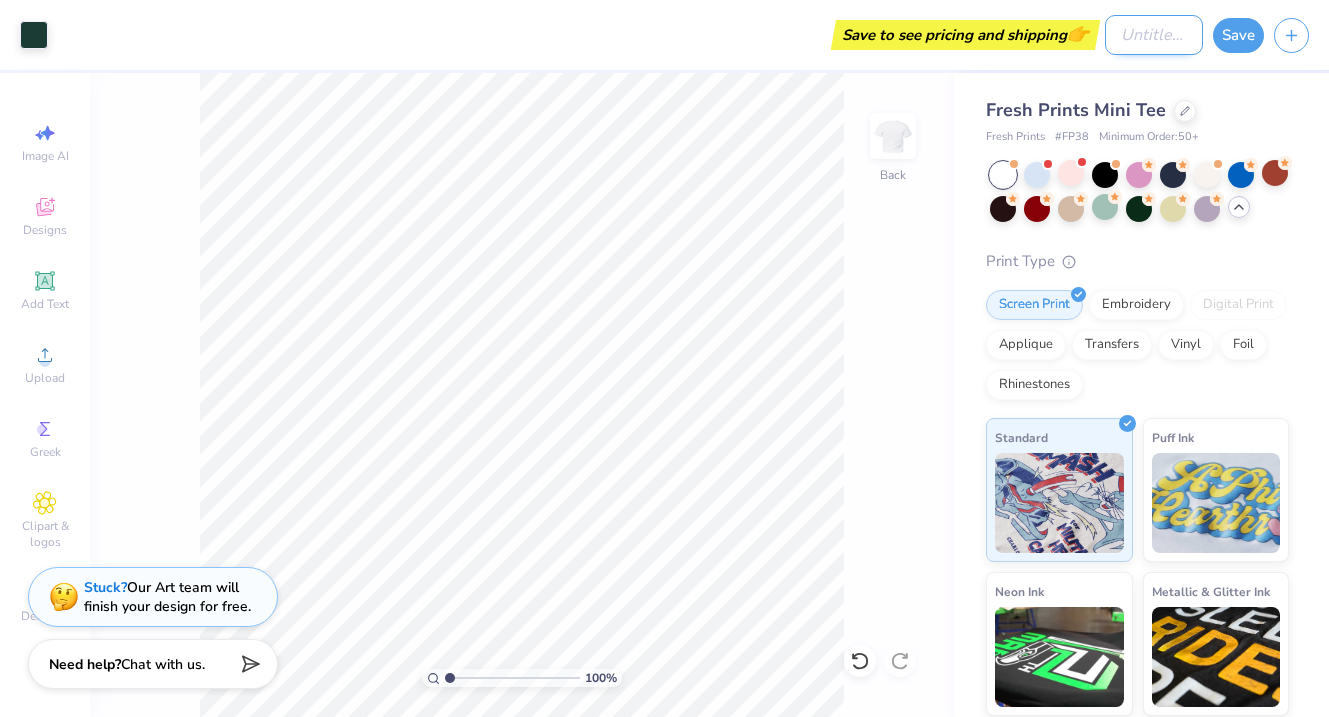 click on "Design Title" at bounding box center [1154, 35] 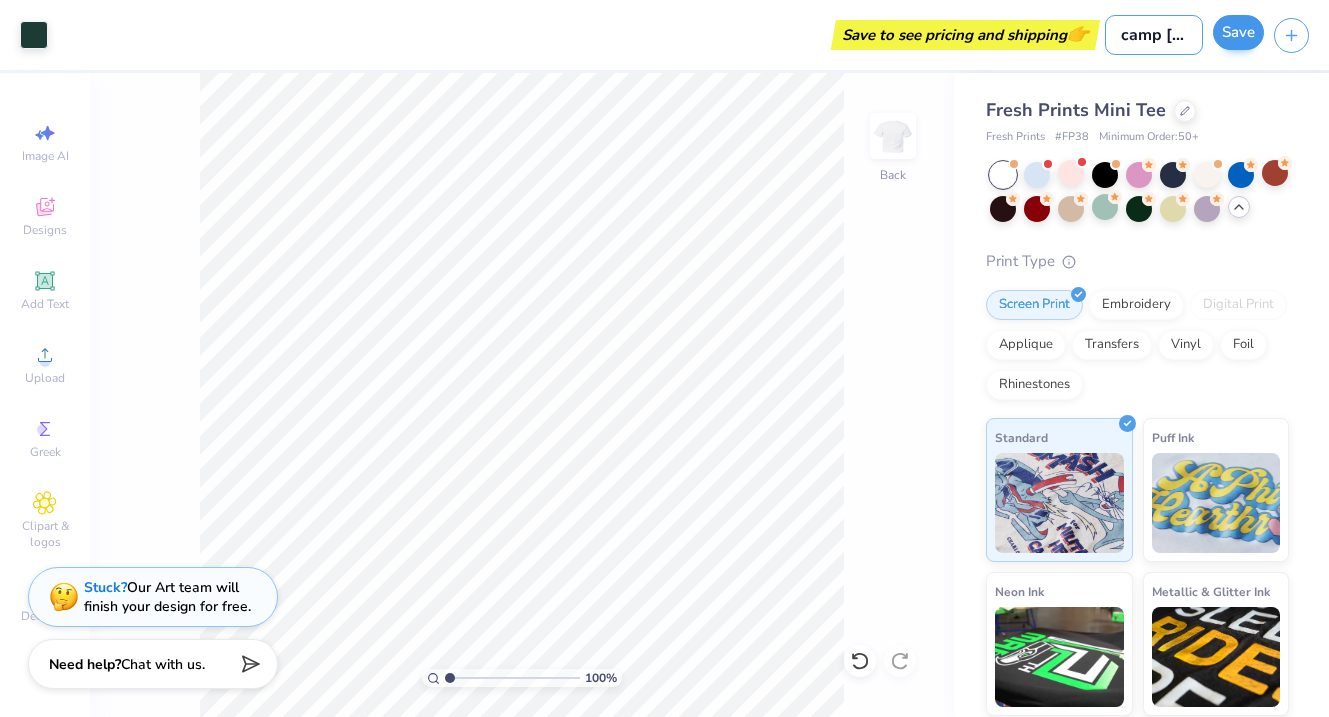 type on "camp [FRATERNITY]" 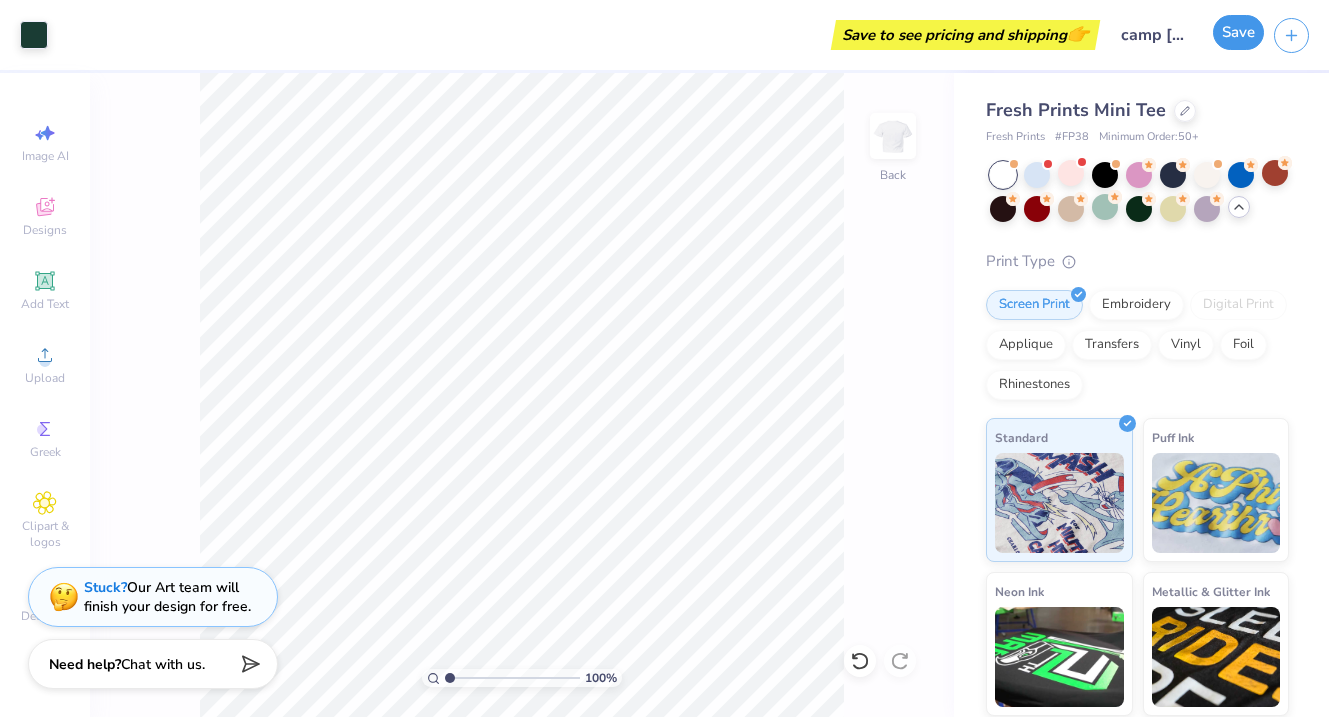 click on "Save" at bounding box center [1238, 32] 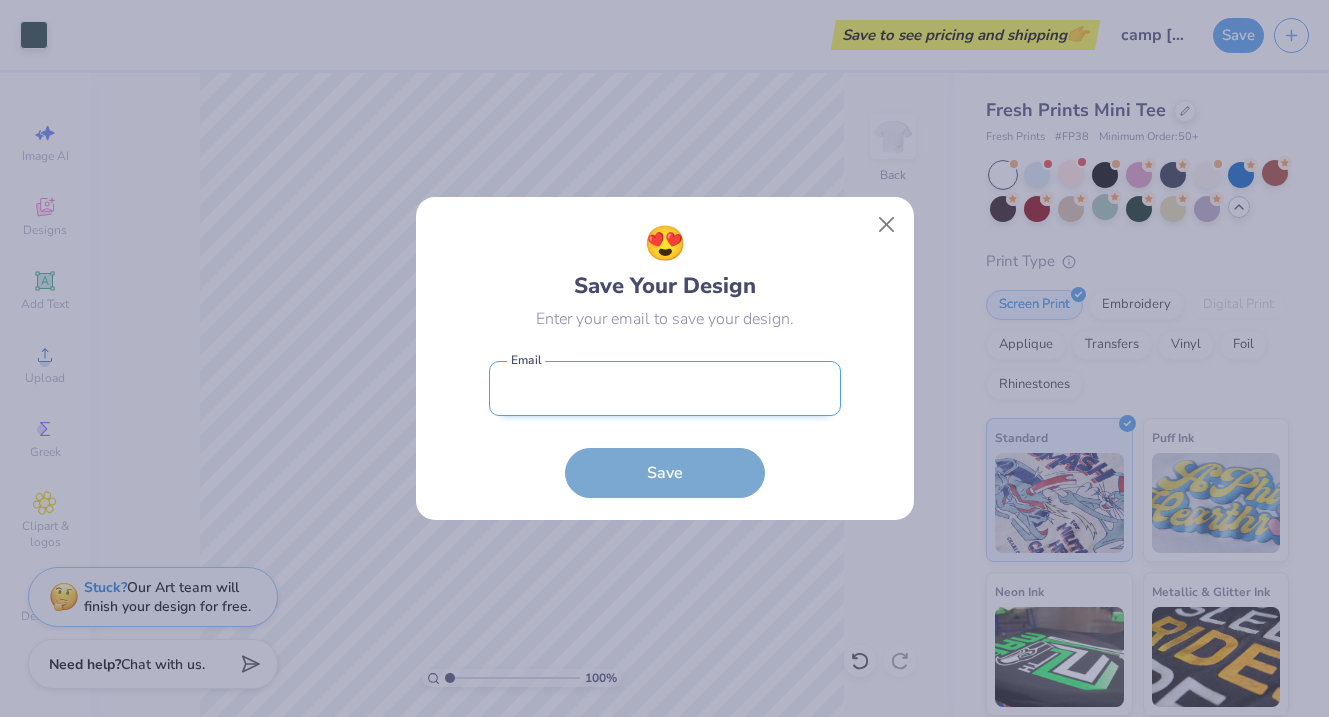 click at bounding box center [665, 388] 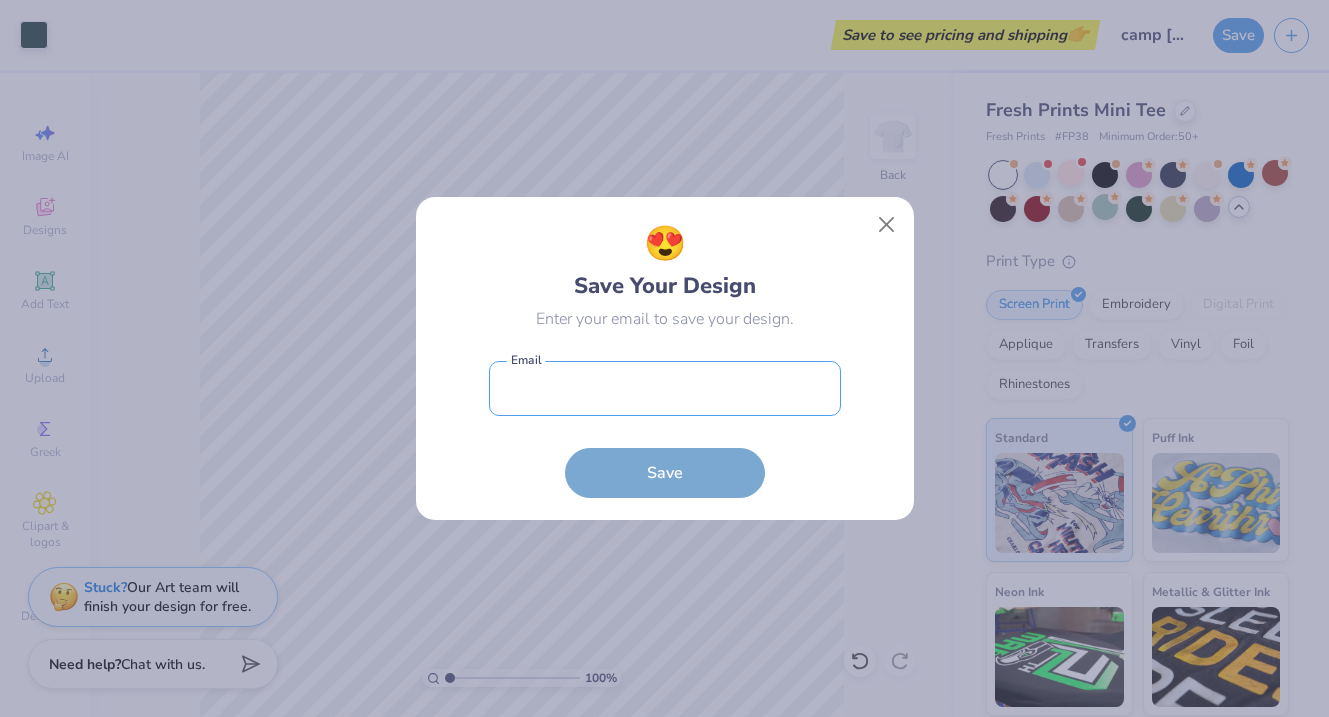 type on "[EMAIL]" 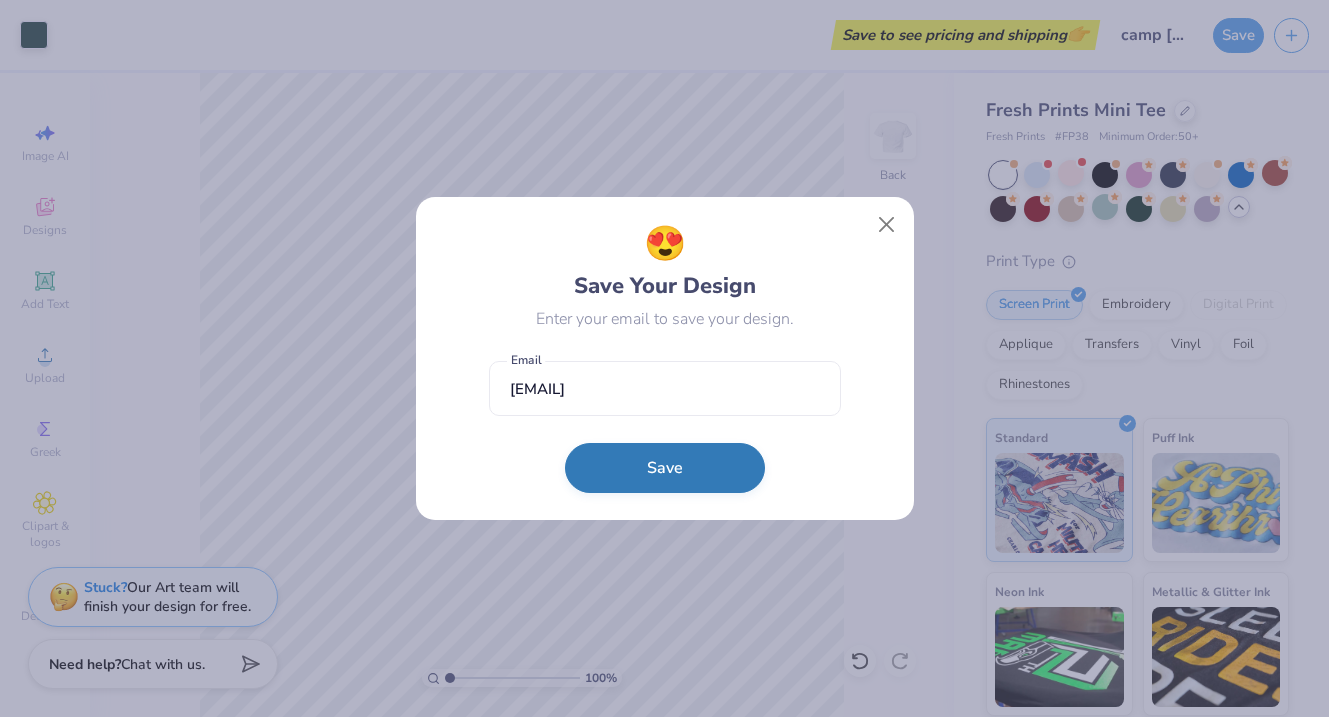click on "Save" at bounding box center [665, 468] 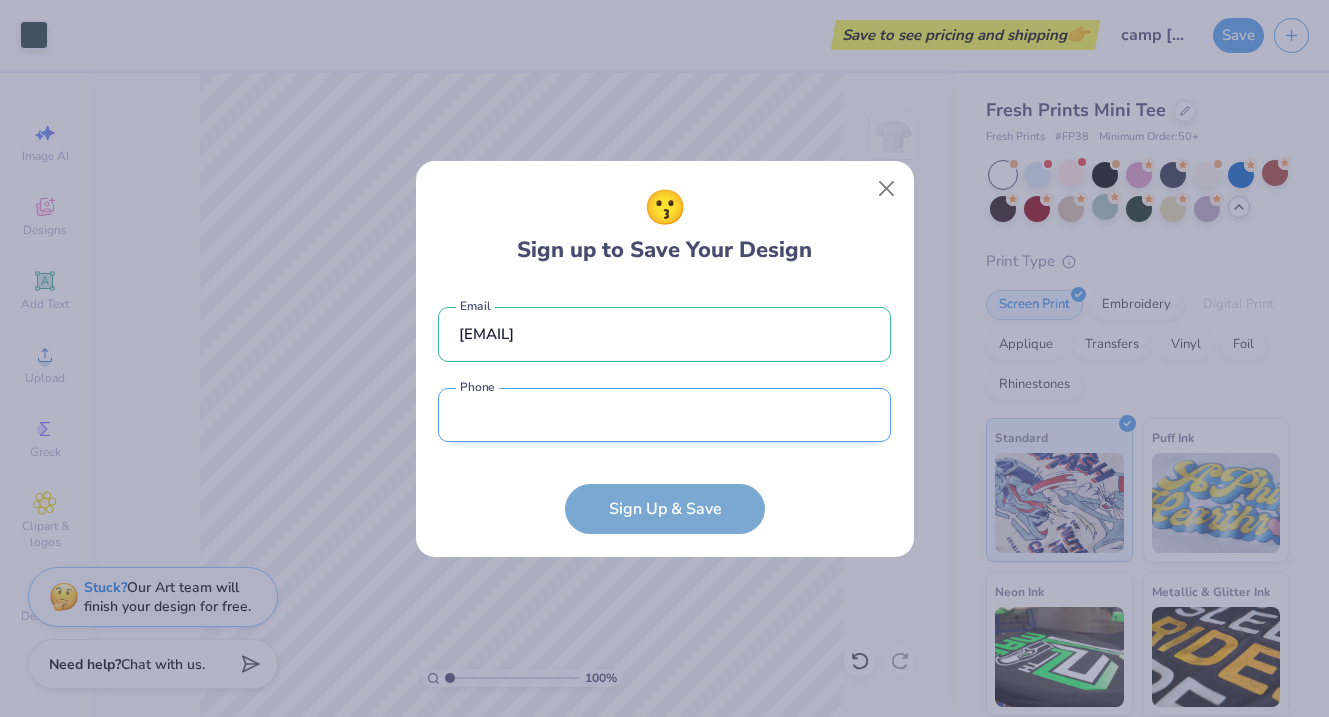 click at bounding box center [664, 415] 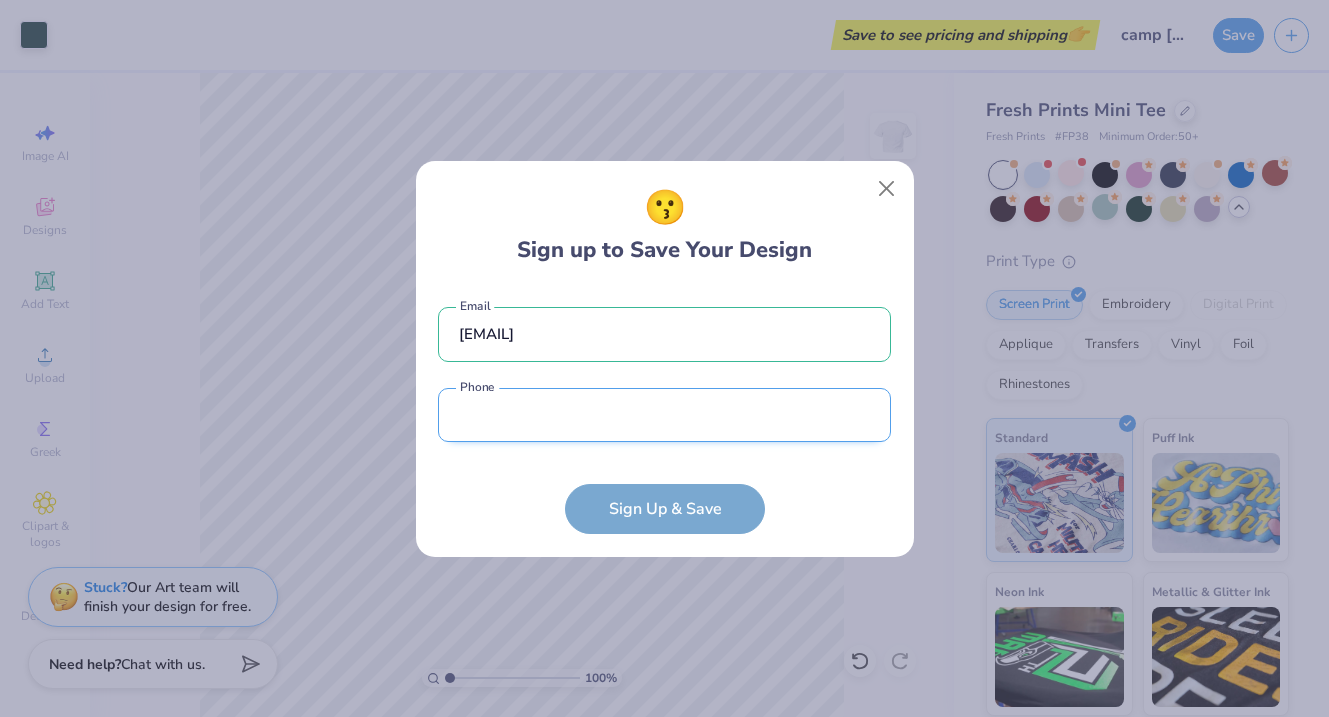 type on "([PHONE])" 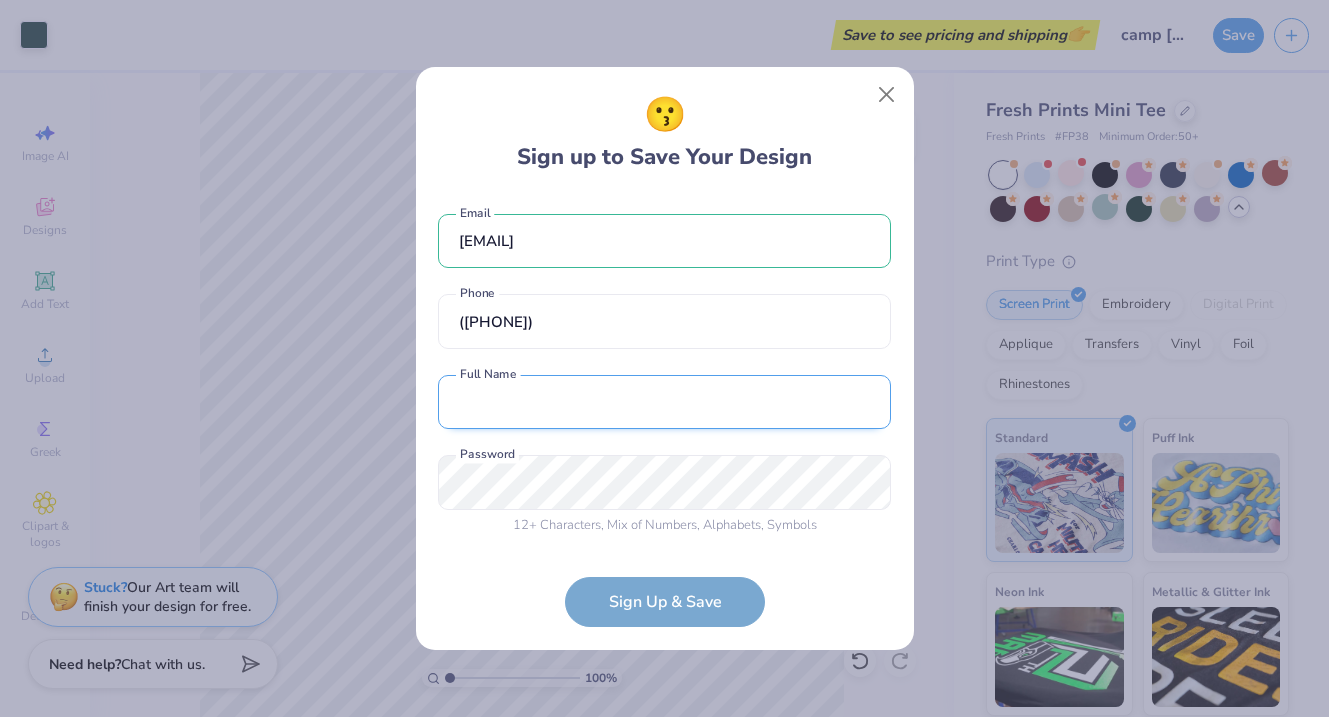 click at bounding box center [664, 402] 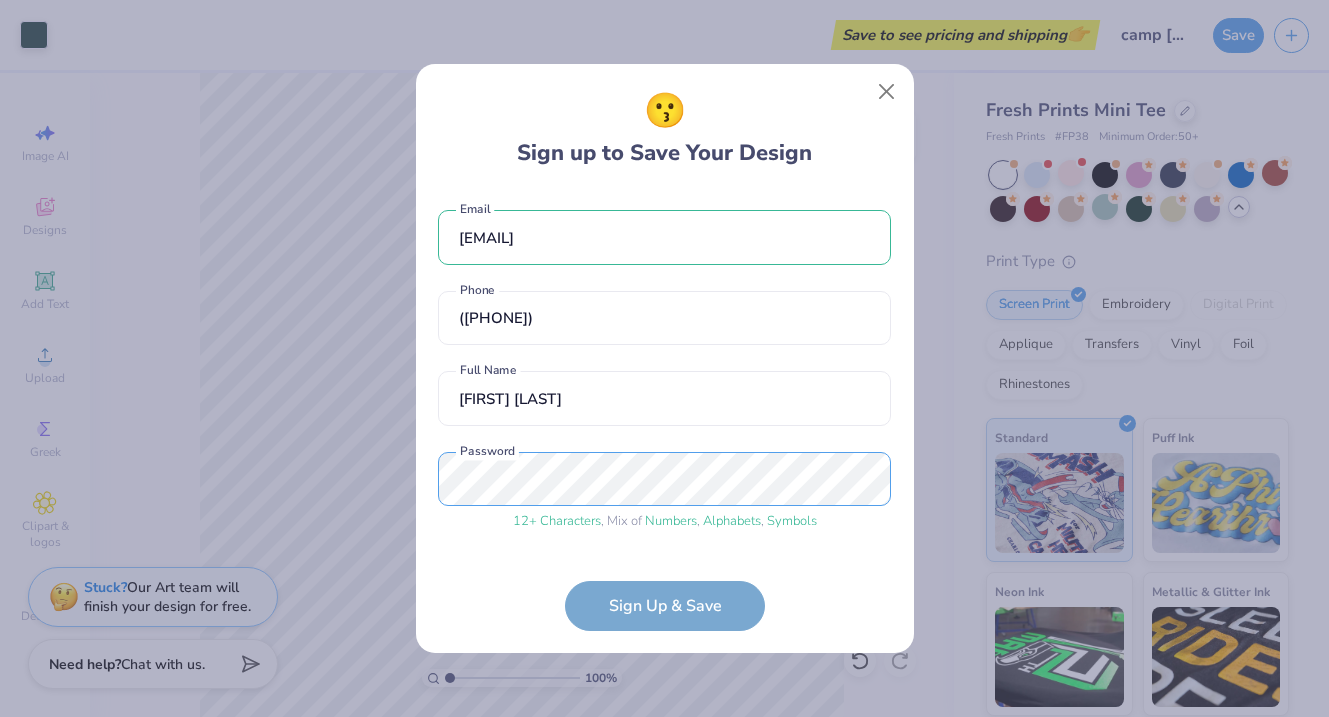 scroll, scrollTop: 69, scrollLeft: 0, axis: vertical 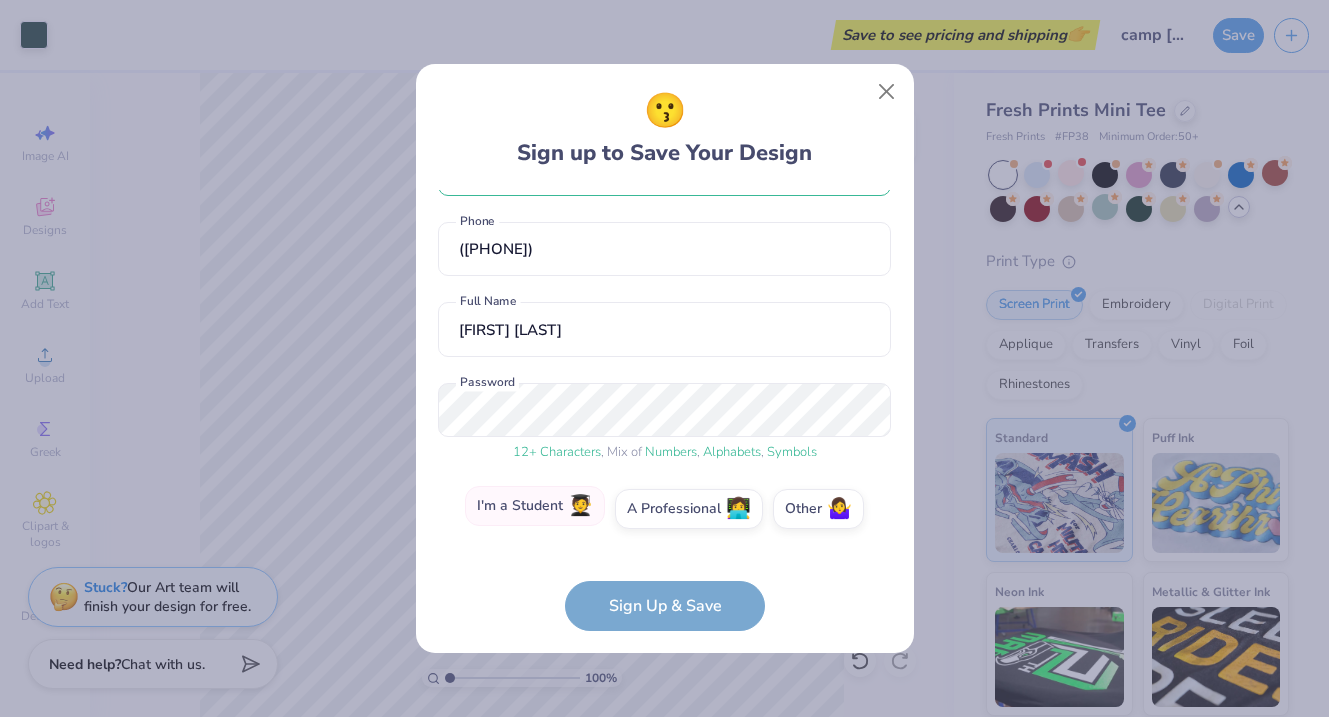 click on "I'm a Student 🧑‍🎓" at bounding box center [535, 506] 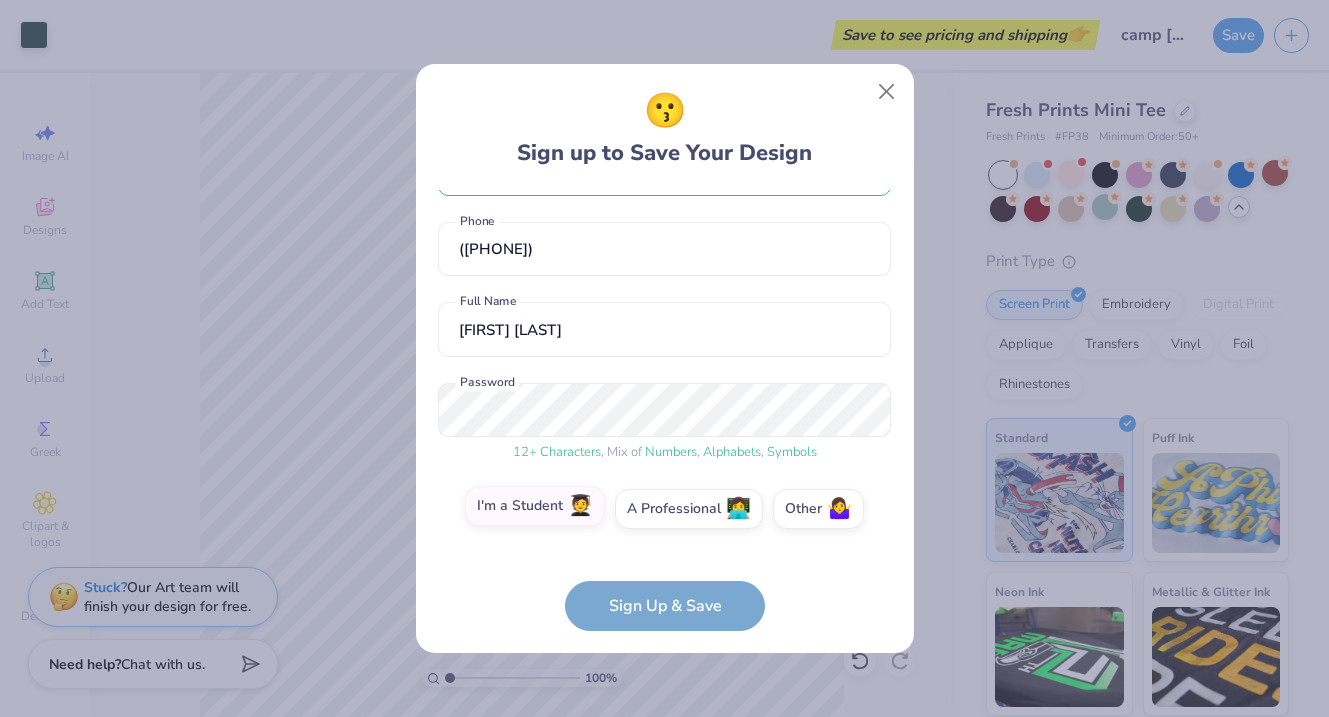 click on "I'm a Student 🧑‍🎓" at bounding box center [664, 582] 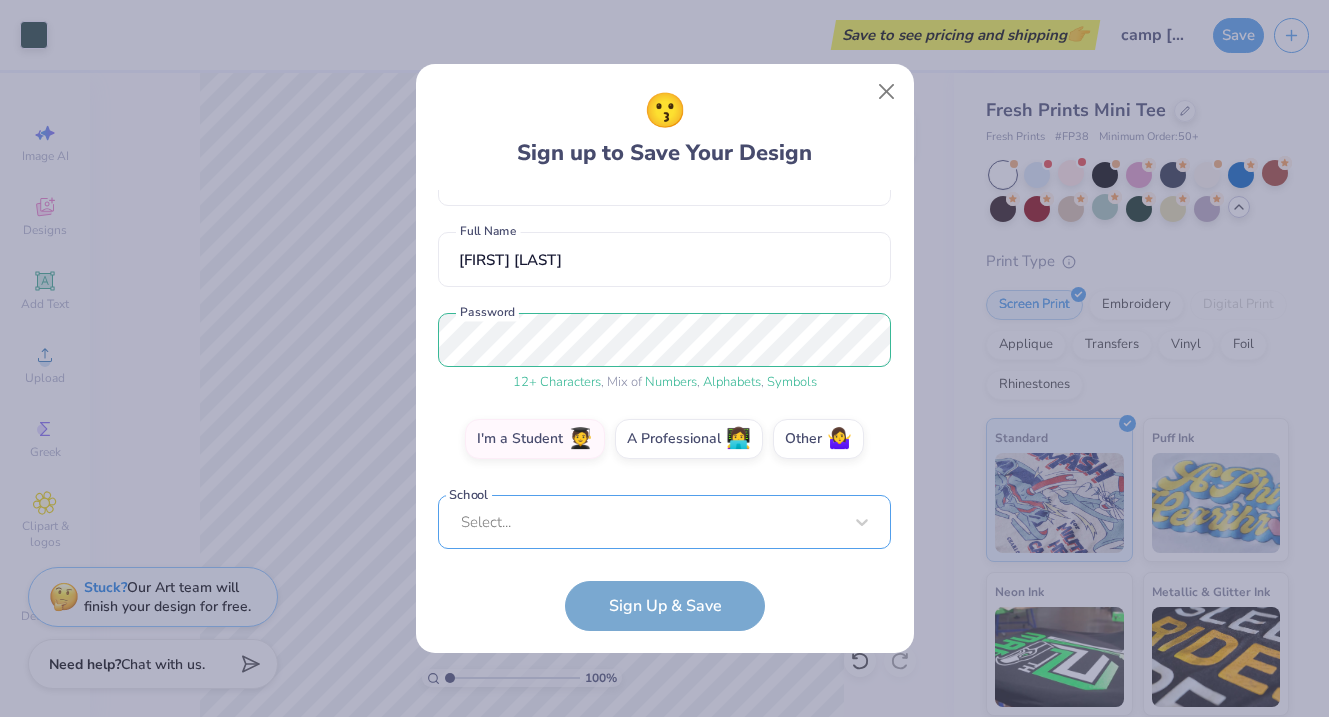 click on "Select..." at bounding box center [664, 522] 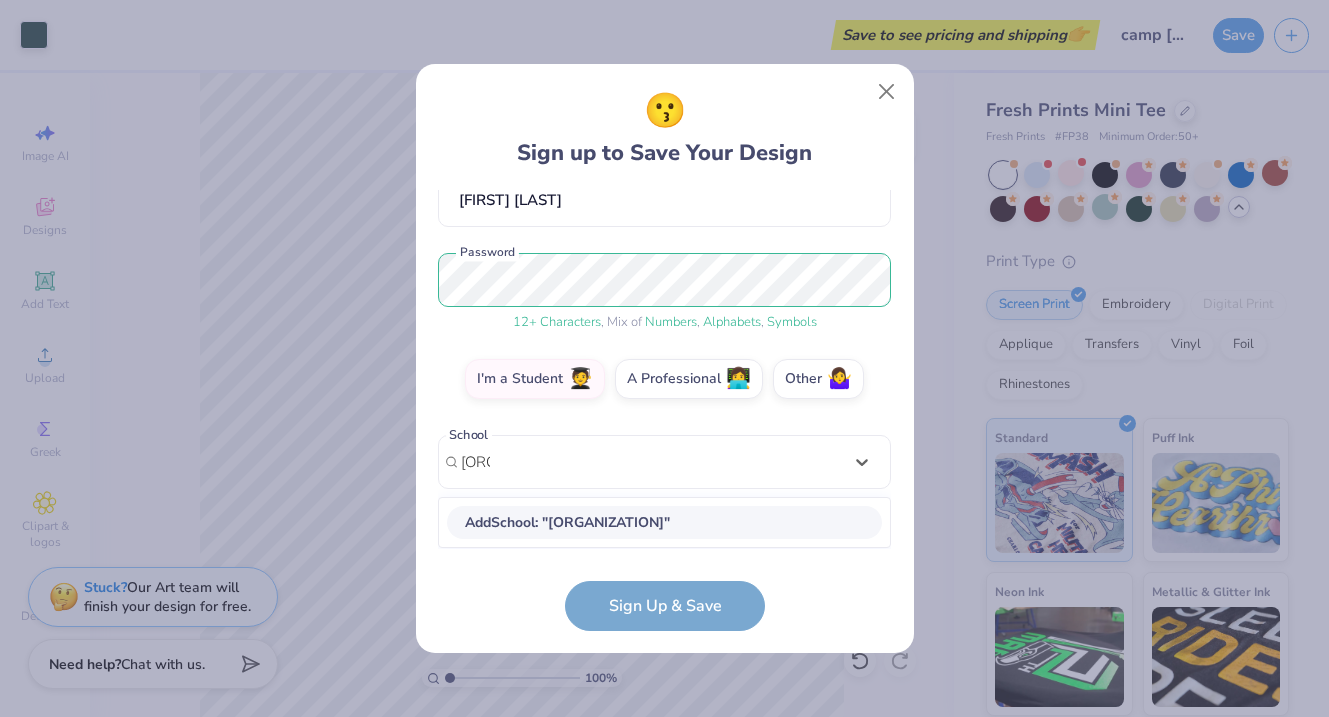 scroll, scrollTop: 198, scrollLeft: 0, axis: vertical 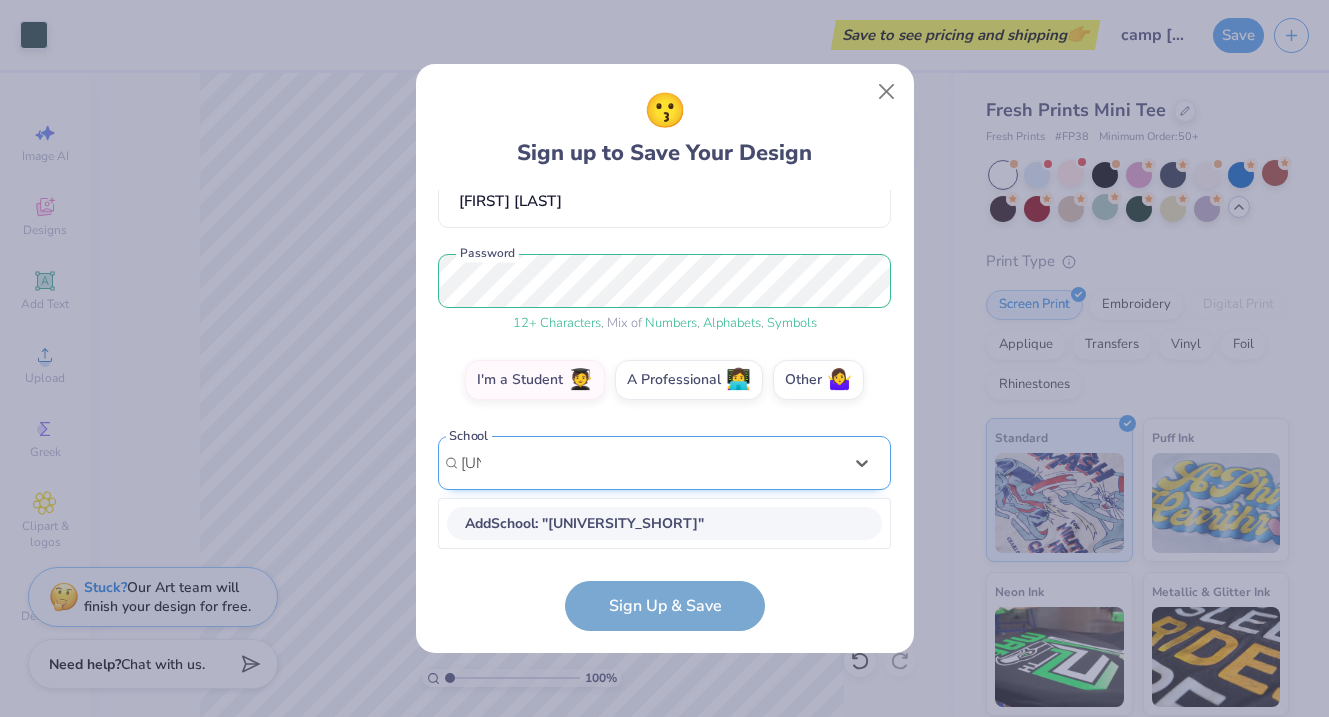 type on "u" 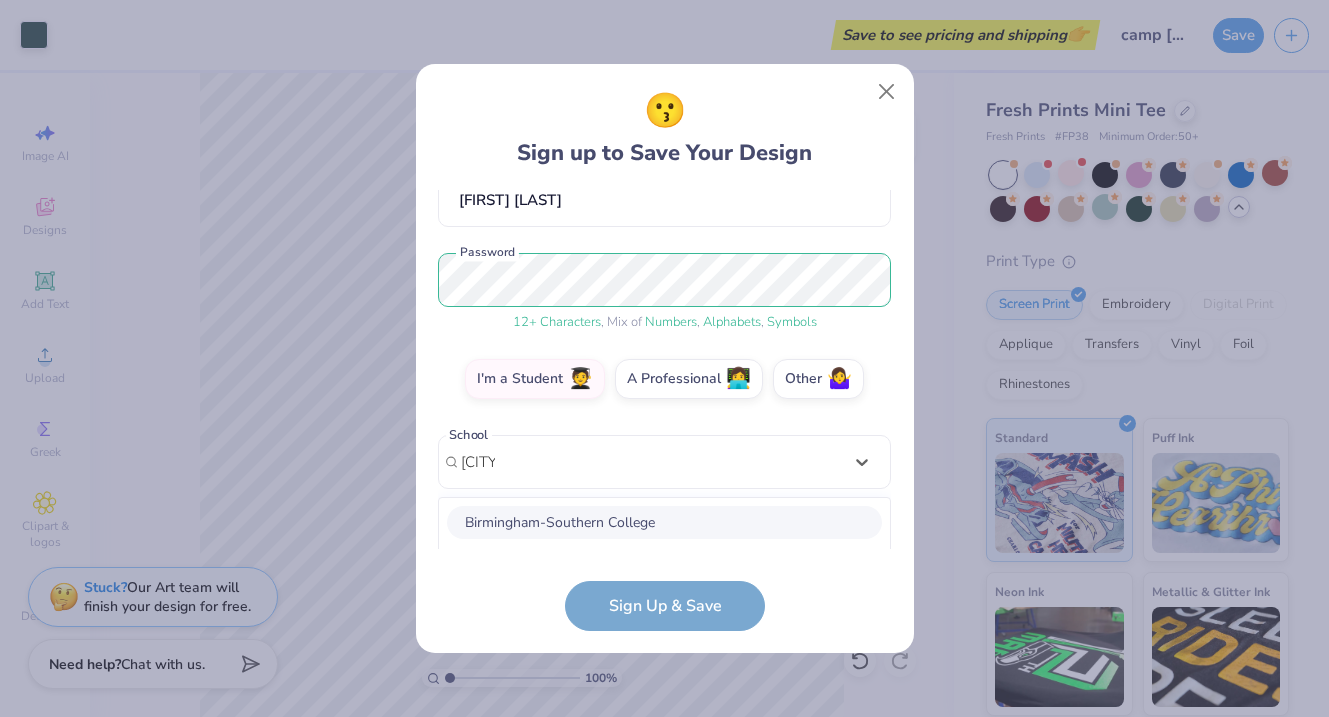 scroll, scrollTop: 449, scrollLeft: 0, axis: vertical 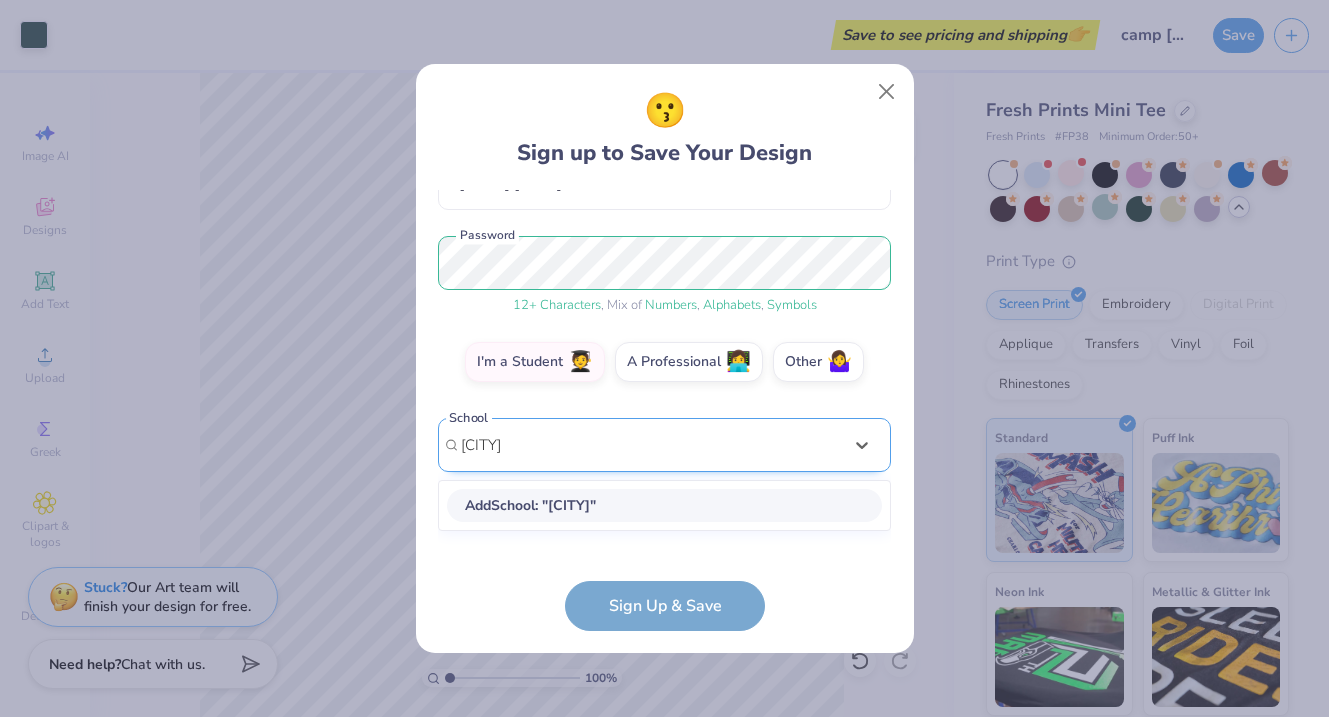 type on "[CITY]" 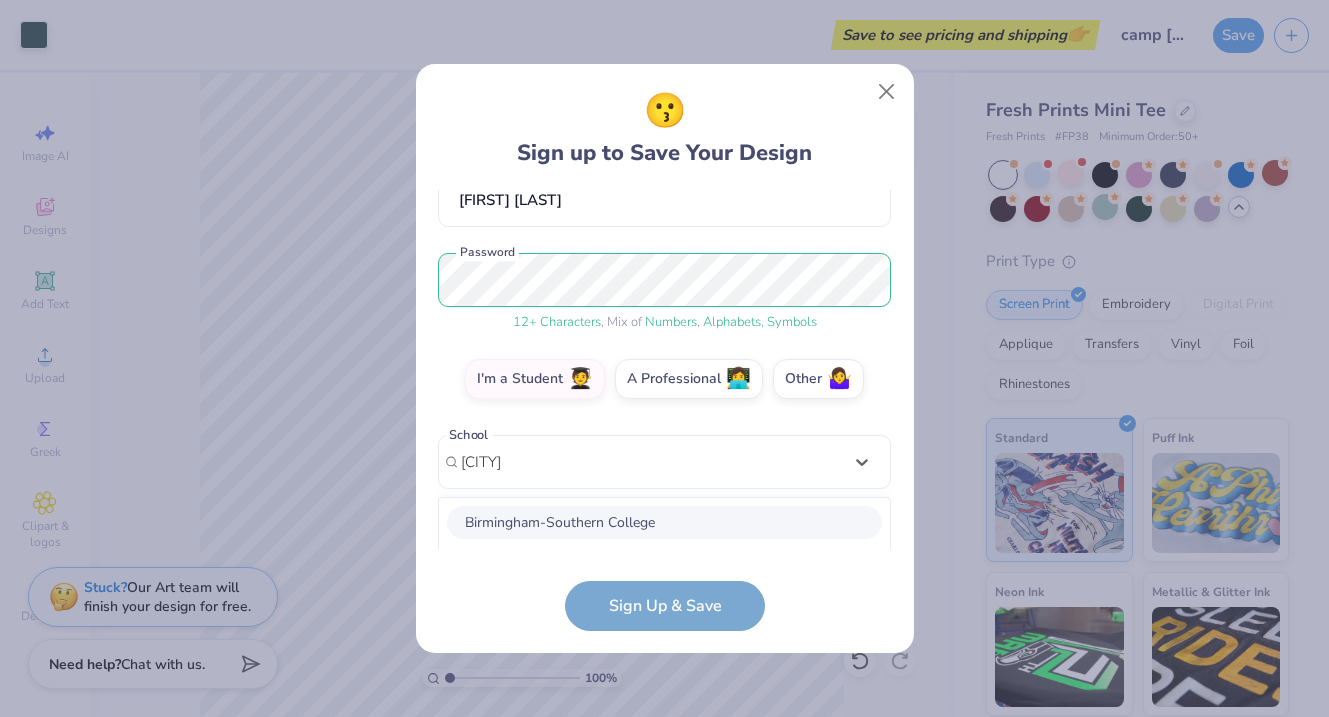 scroll, scrollTop: 449, scrollLeft: 0, axis: vertical 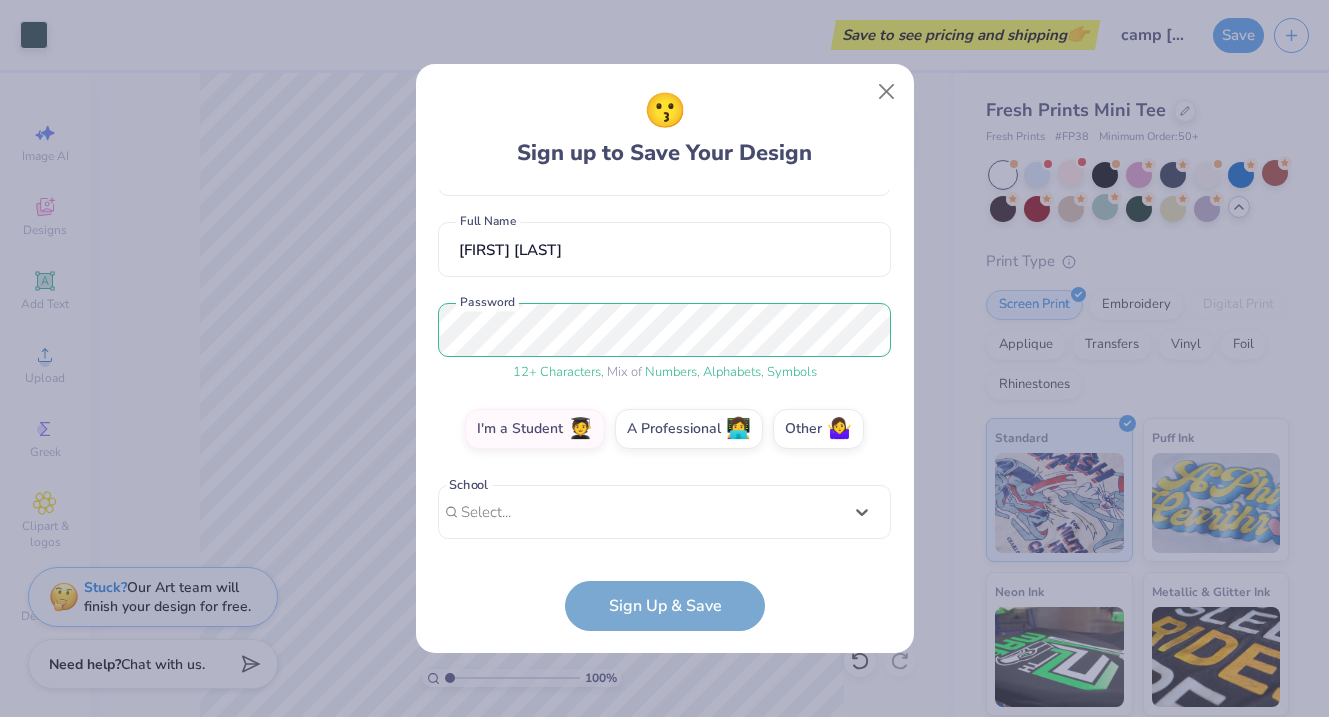 drag, startPoint x: 591, startPoint y: 200, endPoint x: 499, endPoint y: 197, distance: 92.0489 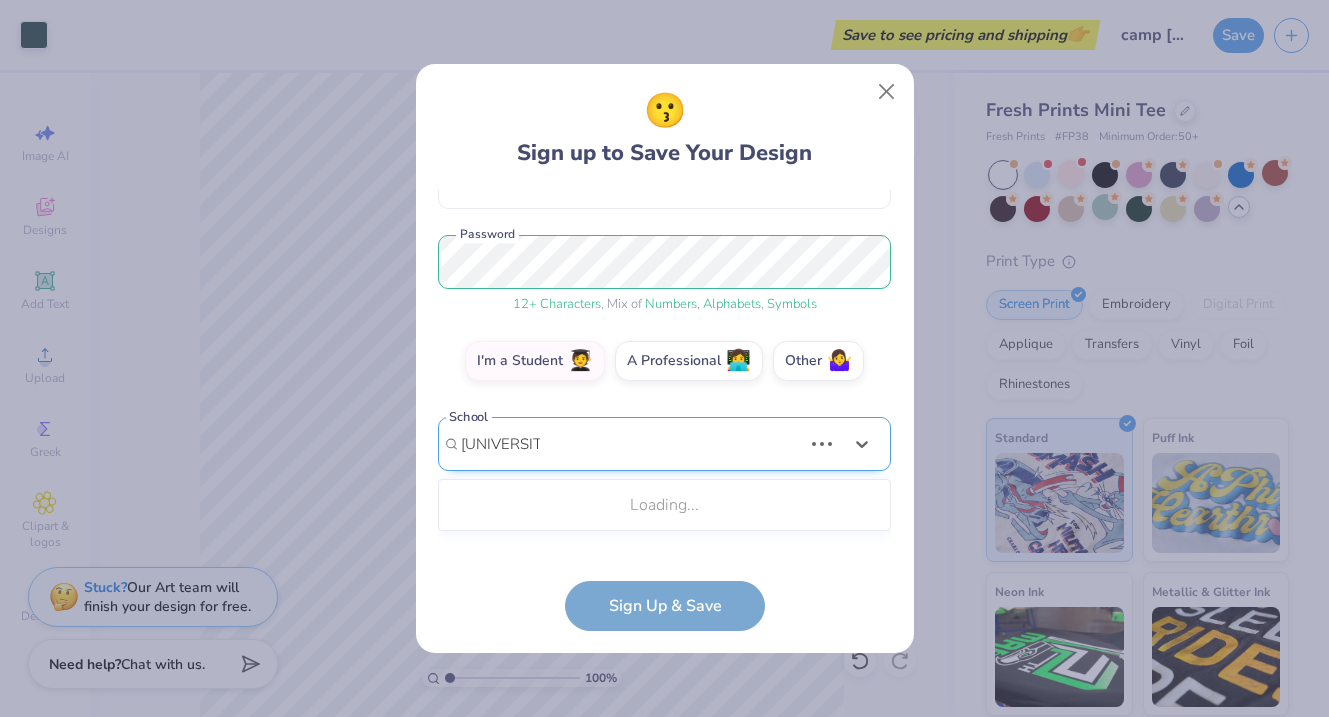 scroll, scrollTop: 198, scrollLeft: 0, axis: vertical 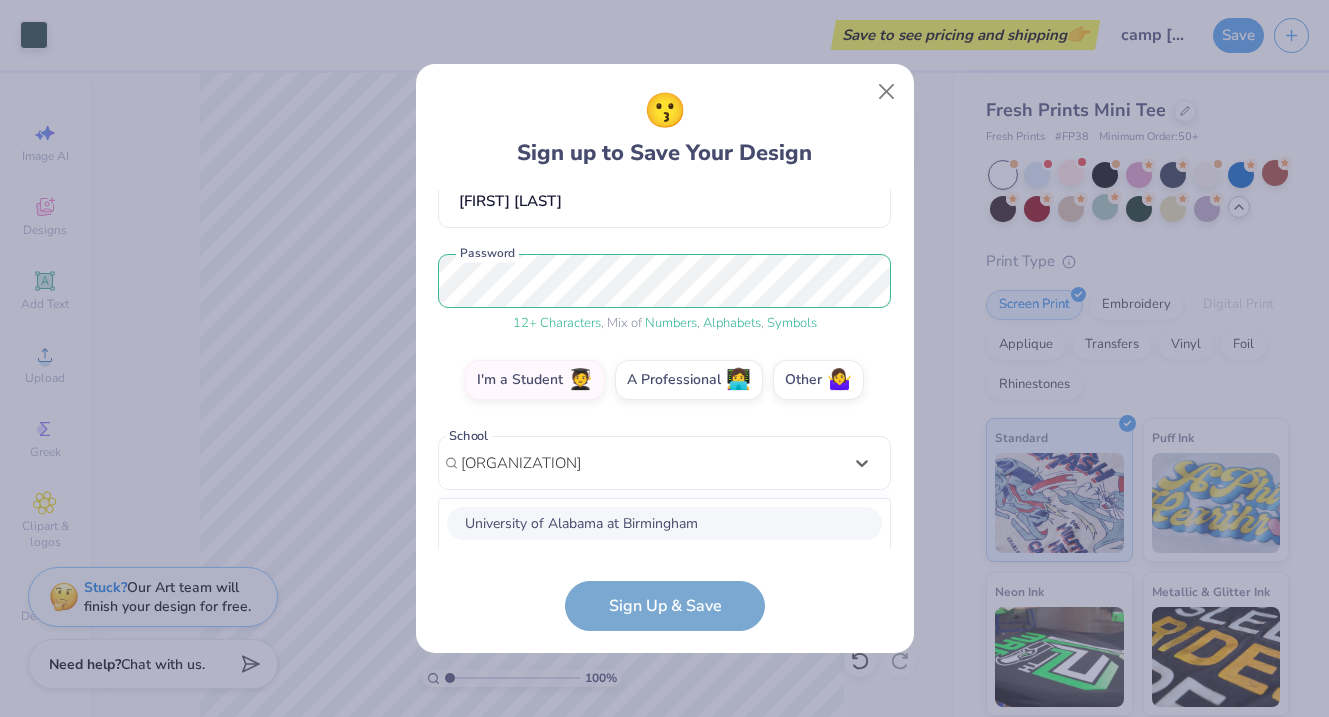 click on "University of Alabama at Birmingham" at bounding box center (664, 523) 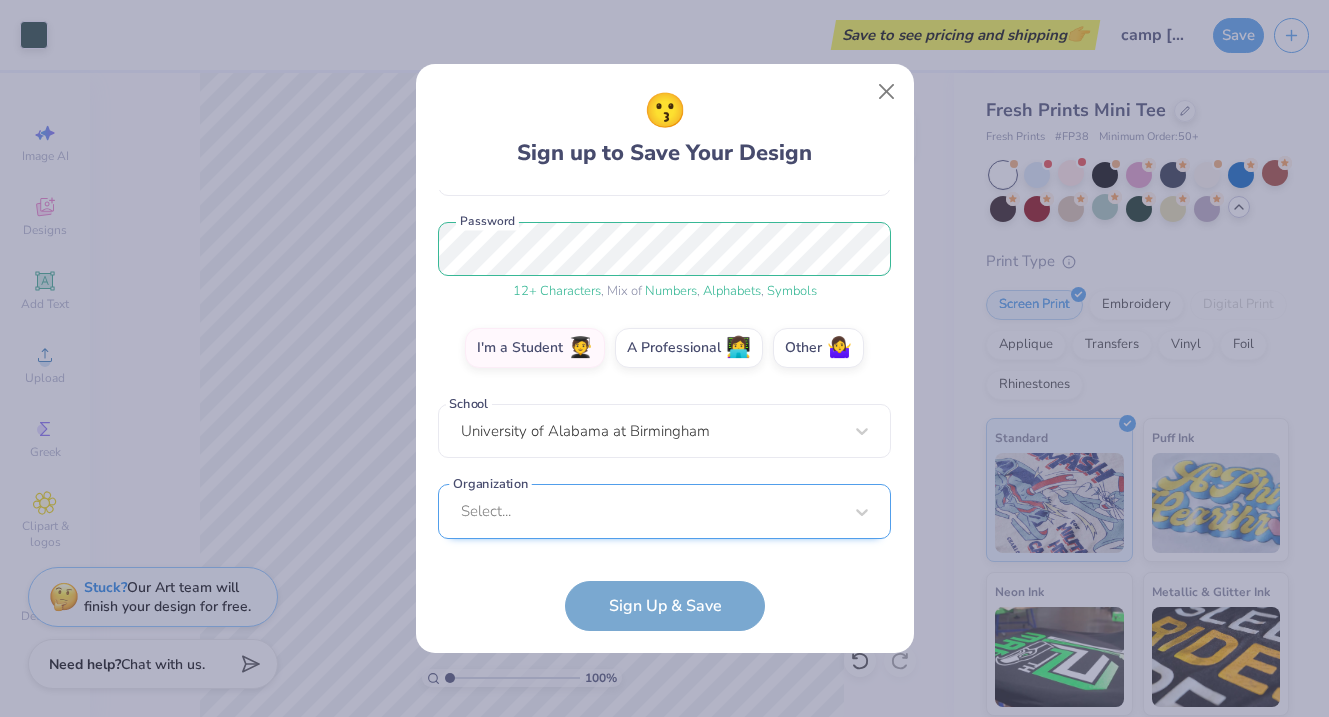 click on "Select..." at bounding box center (664, 511) 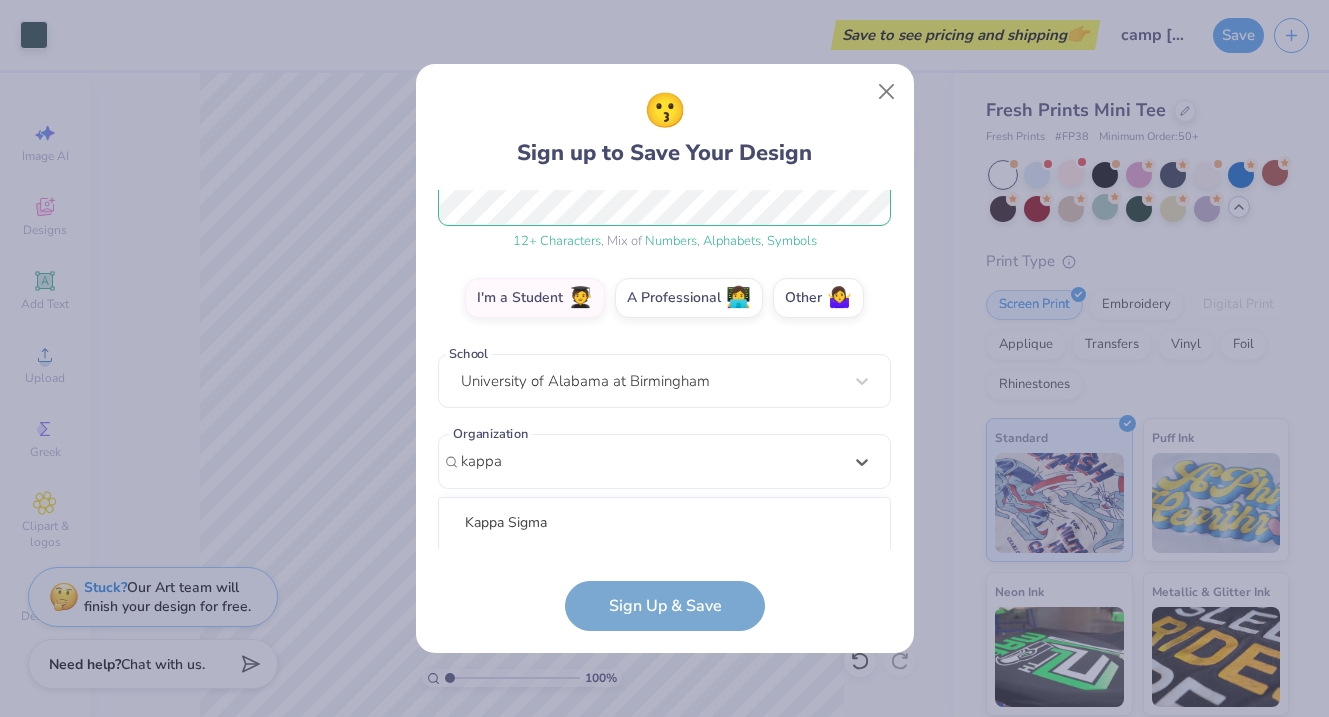 scroll, scrollTop: 530, scrollLeft: 0, axis: vertical 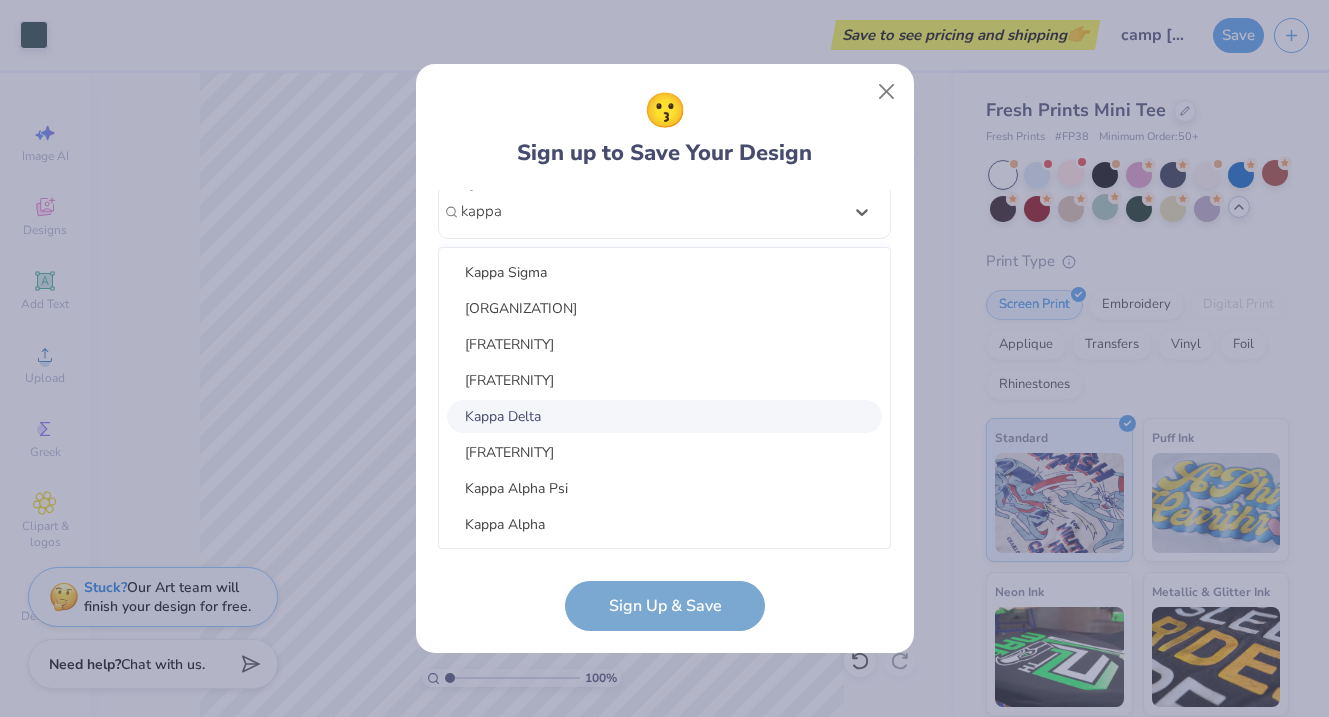 click on "Kappa Delta" at bounding box center [664, 416] 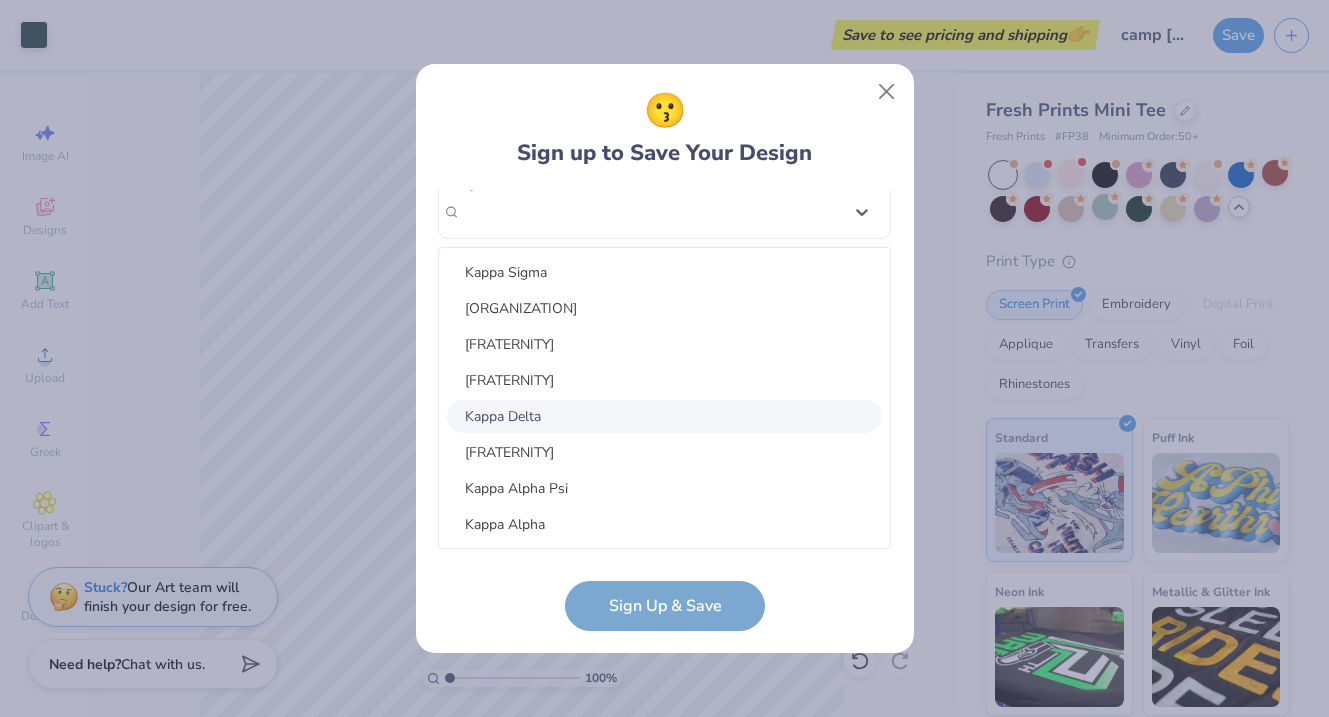 scroll, scrollTop: 311, scrollLeft: 0, axis: vertical 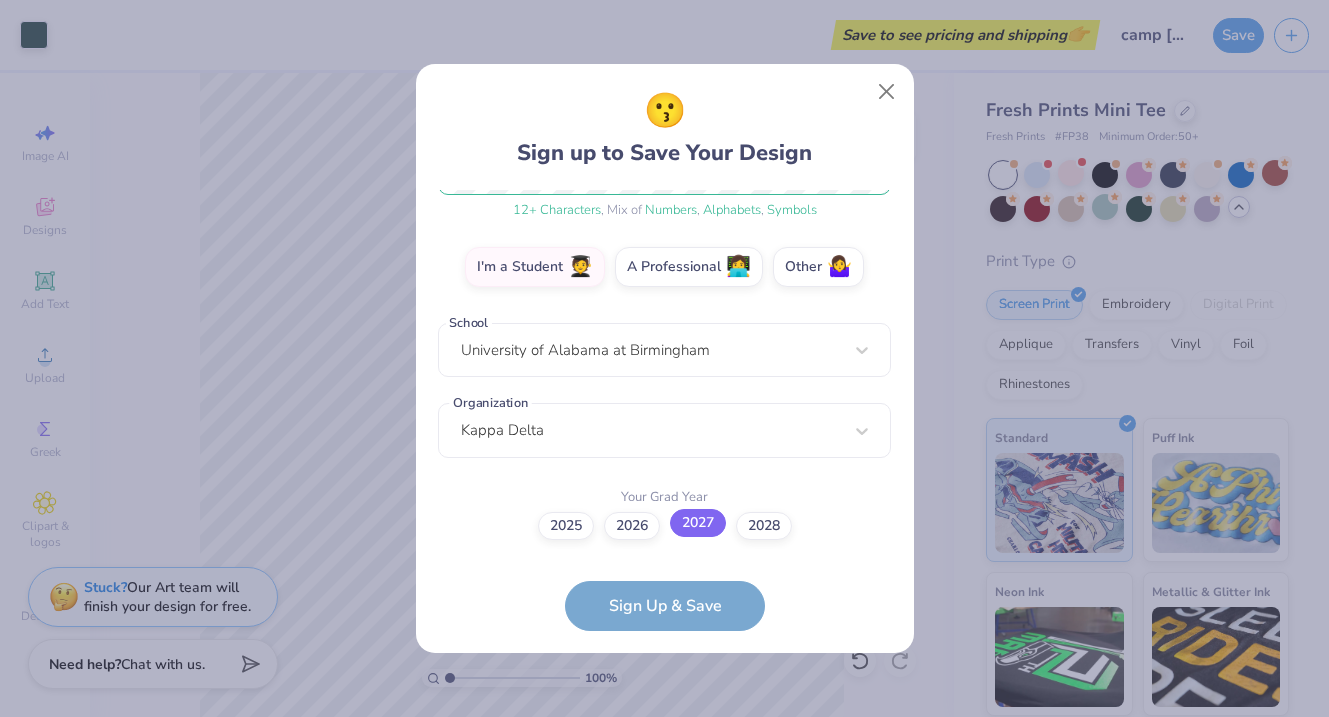 click on "2027" at bounding box center [698, 523] 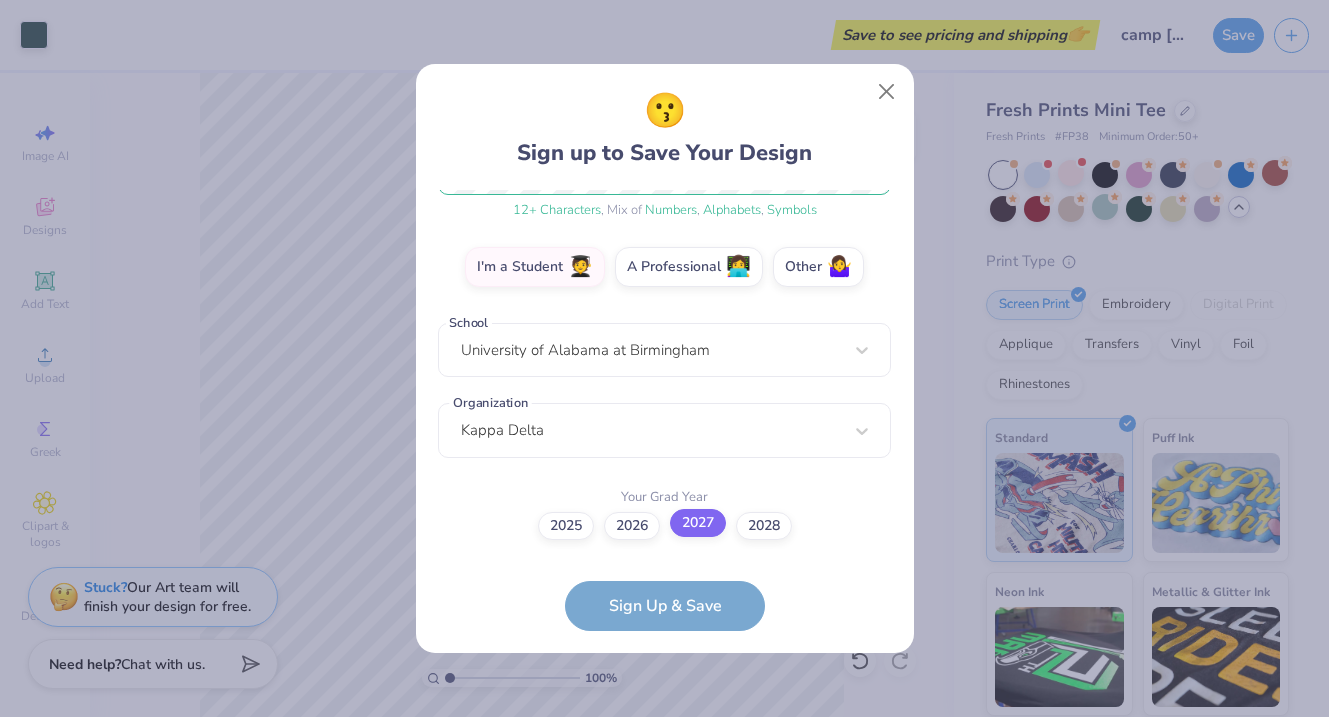 click on "2027" at bounding box center [664, 837] 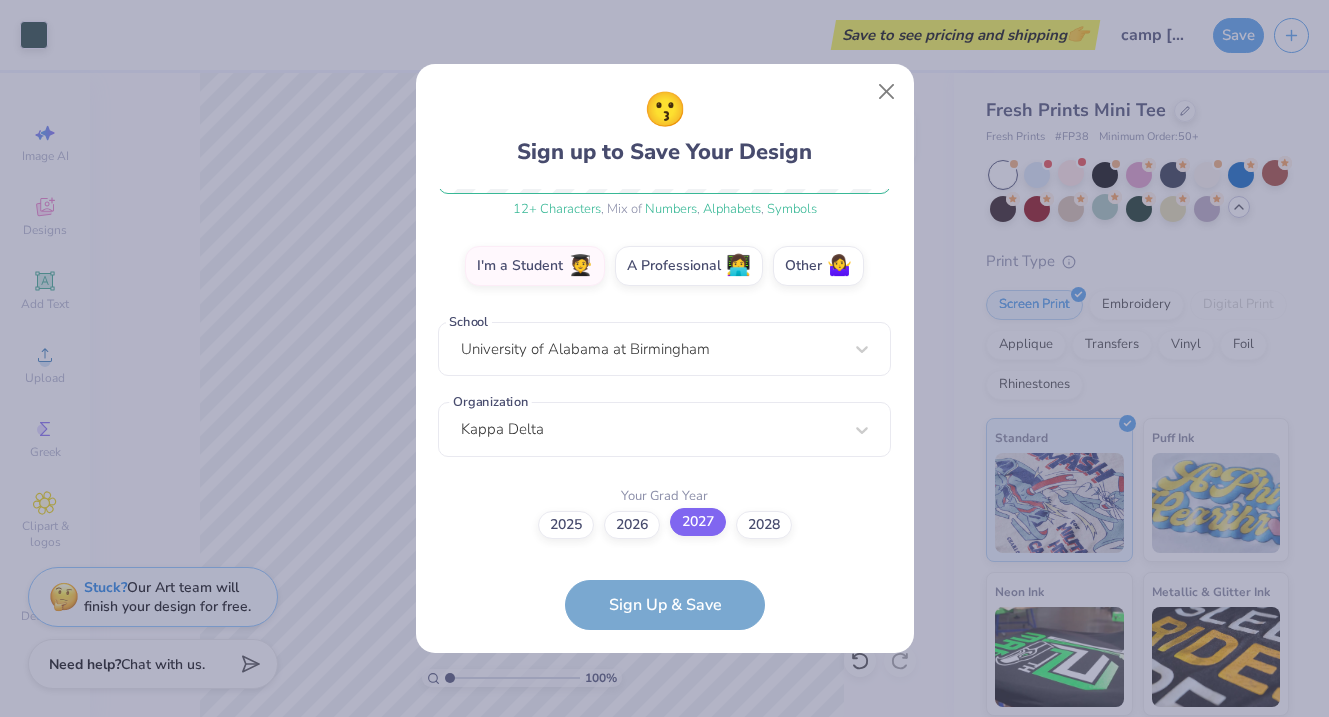 scroll, scrollTop: 431, scrollLeft: 0, axis: vertical 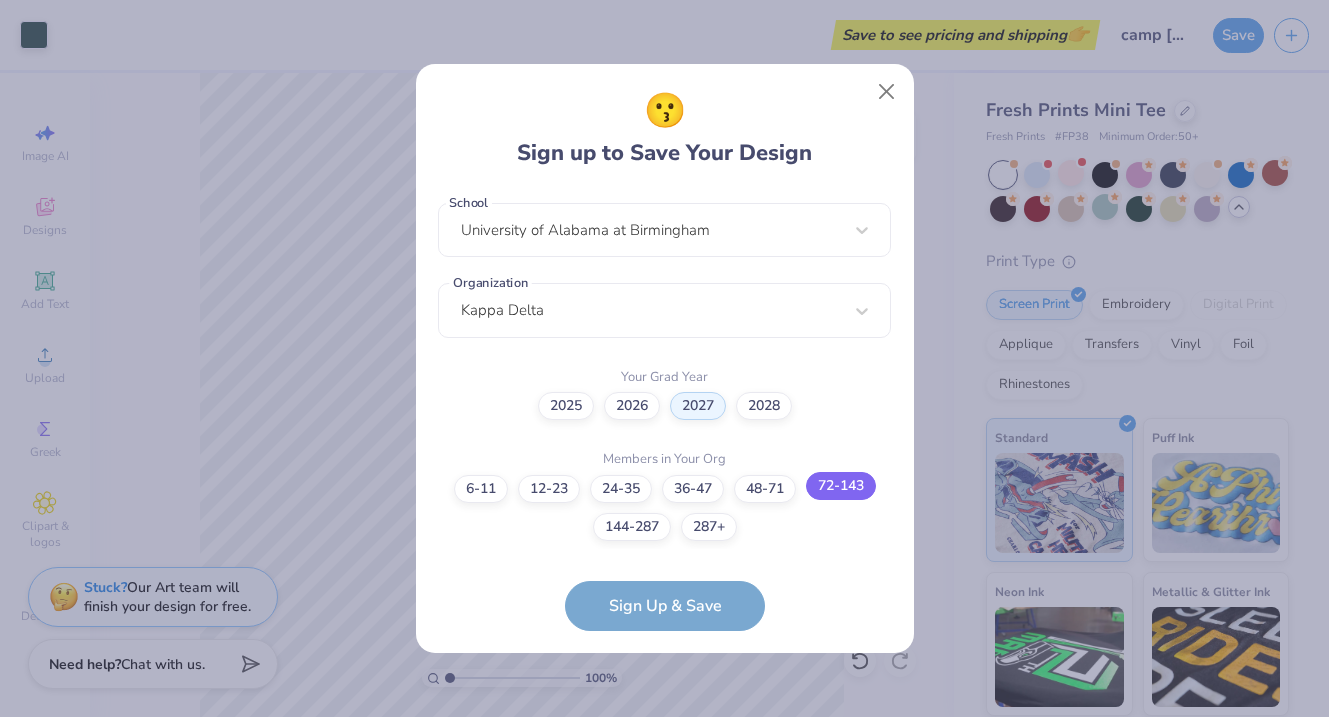 click on "72-143" at bounding box center (841, 486) 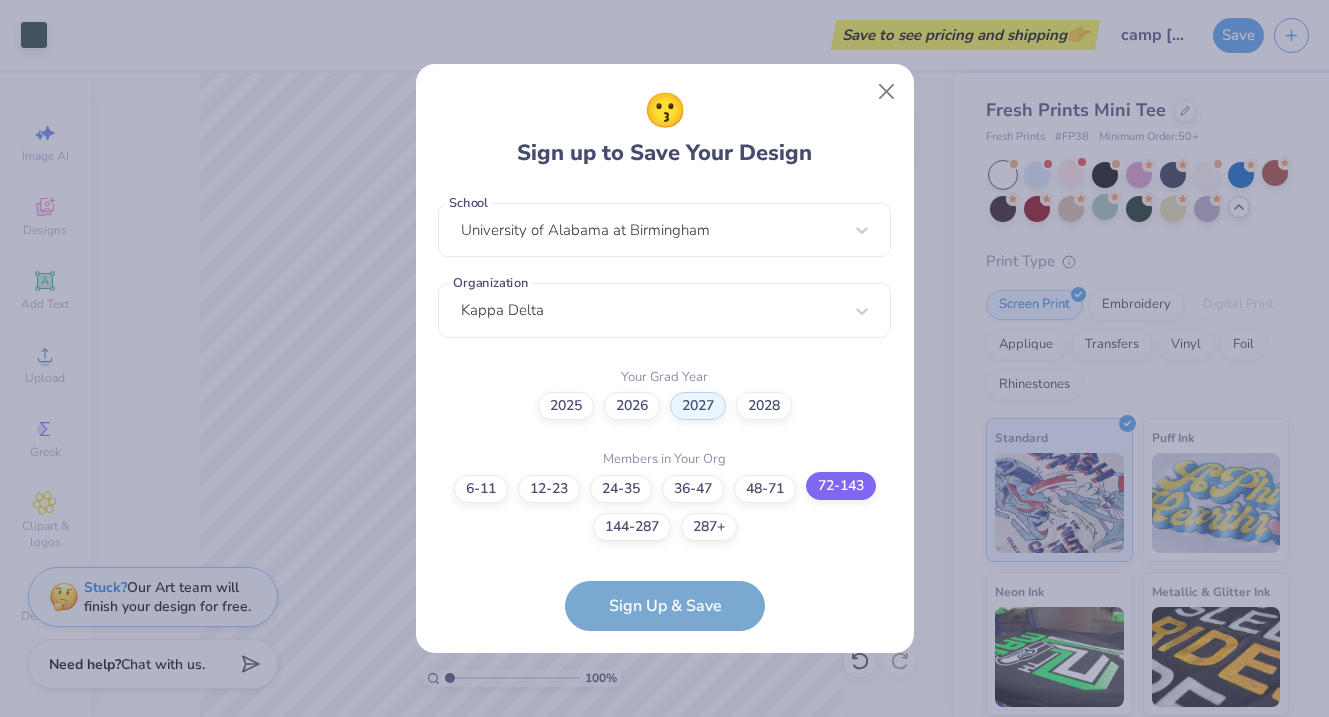 click on "72-143" at bounding box center [664, 938] 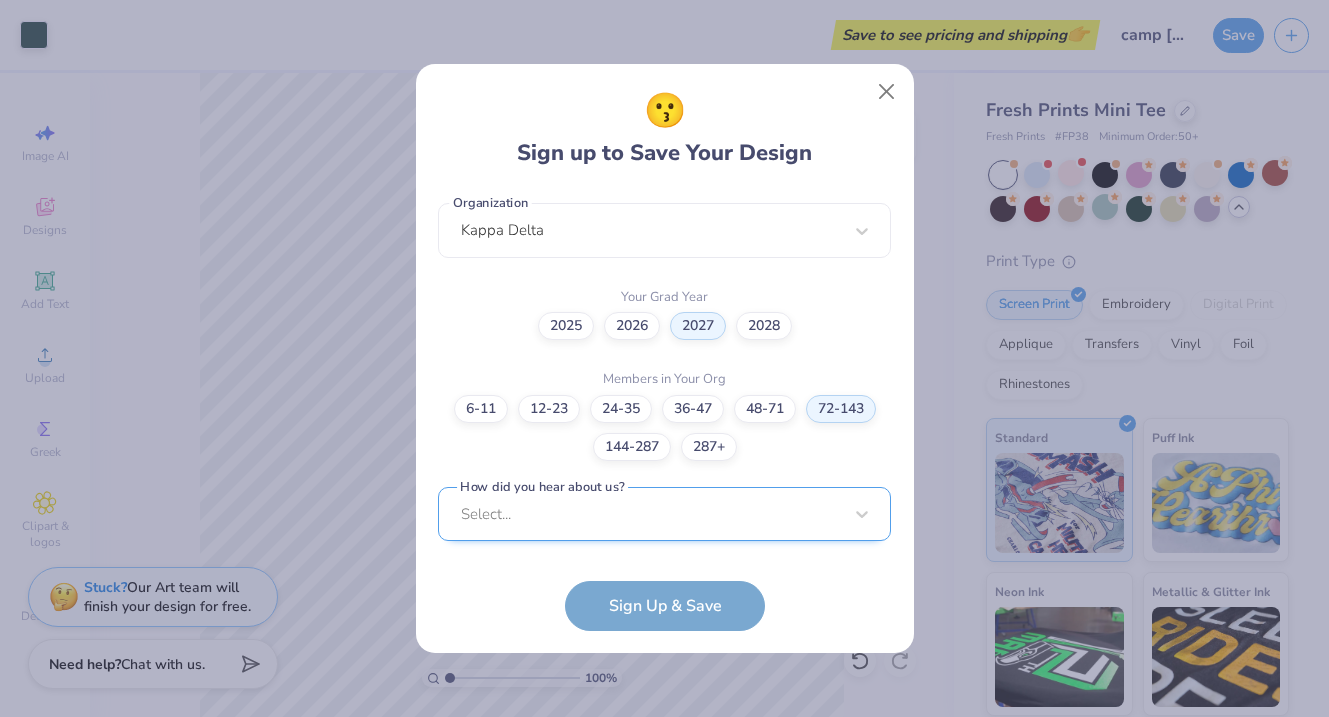 click on "Select..." at bounding box center (664, 514) 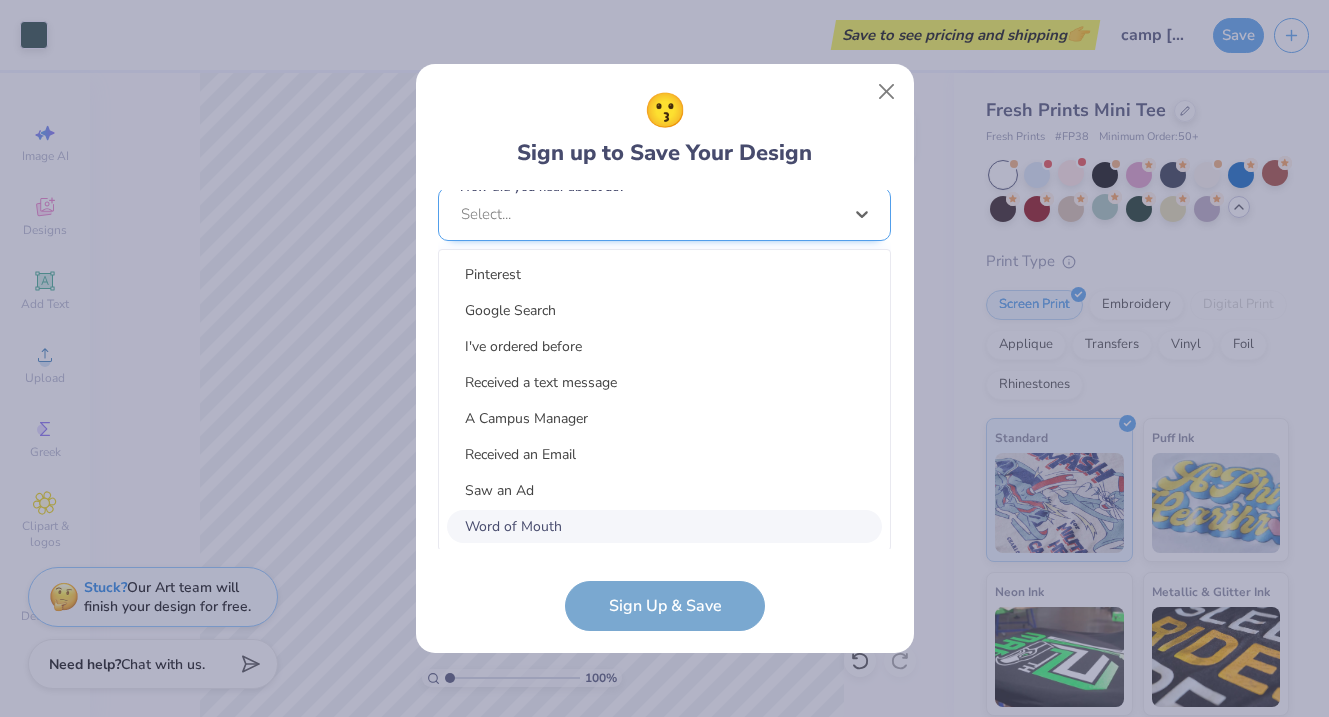 scroll, scrollTop: 811, scrollLeft: 0, axis: vertical 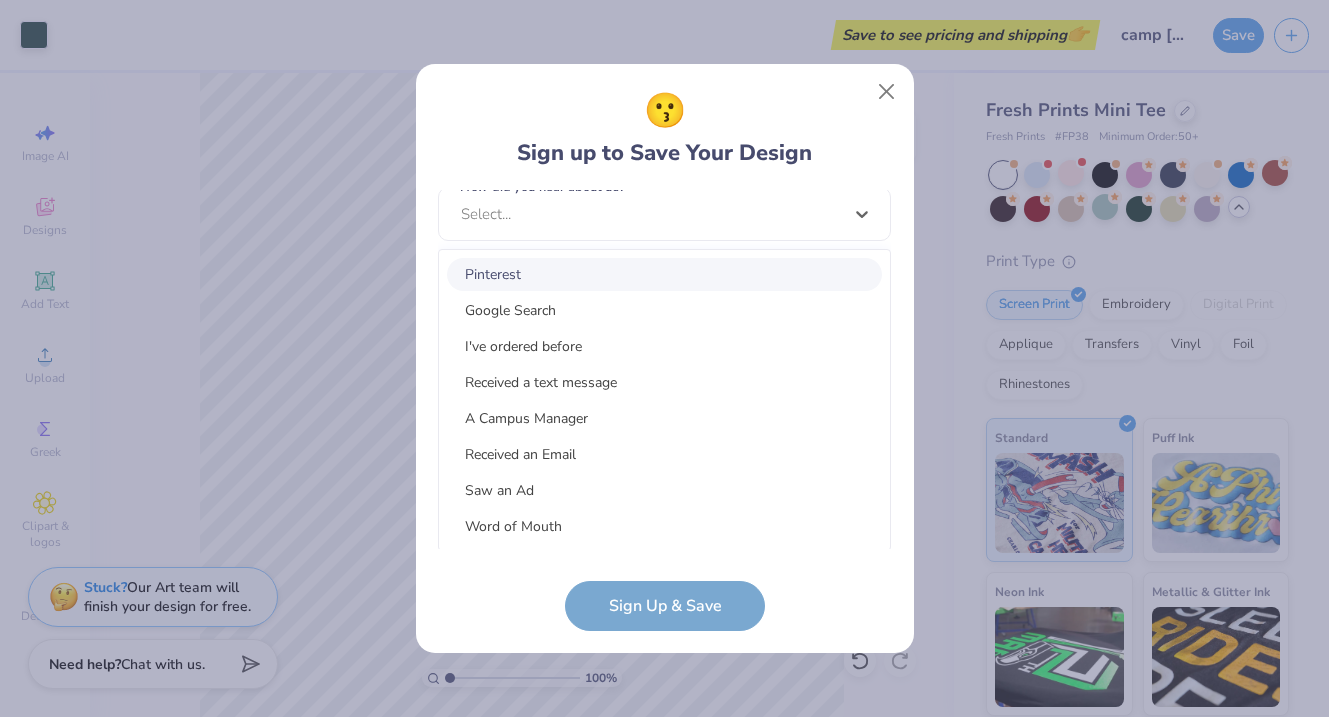 click on "Pinterest" at bounding box center (664, 274) 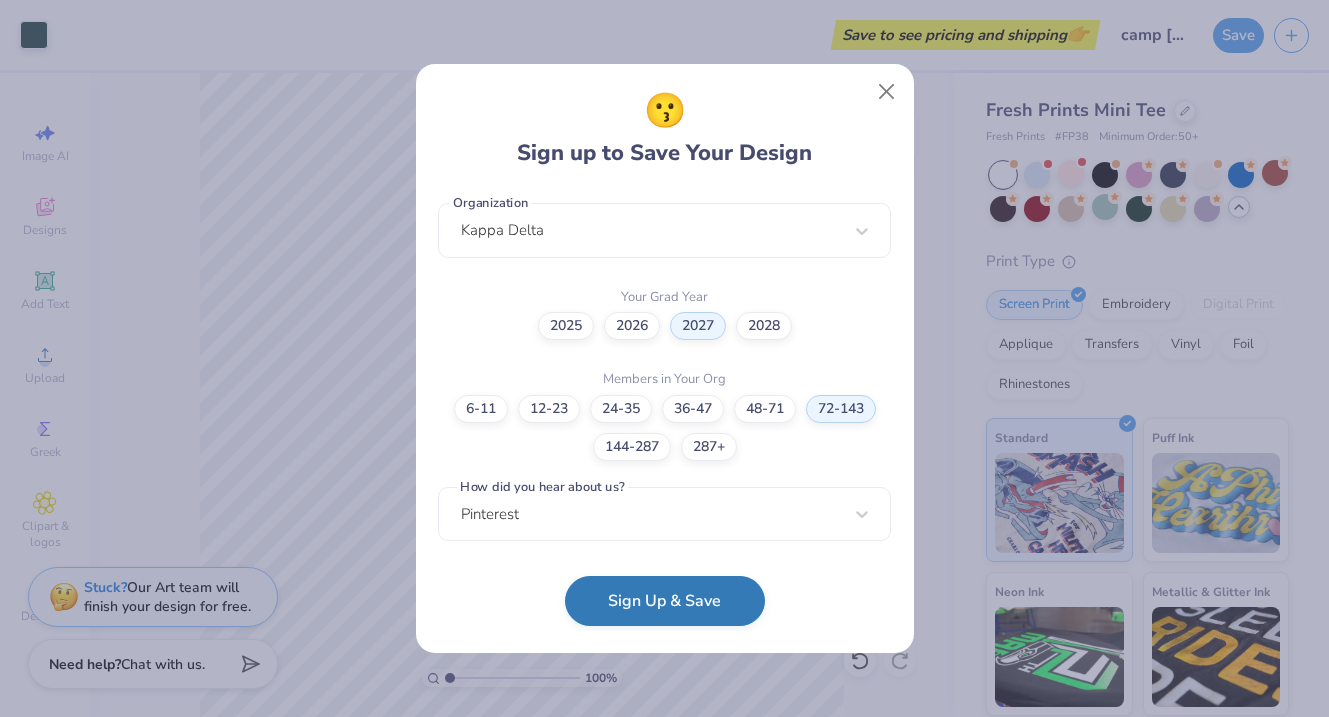 click on "Sign Up & Save" at bounding box center [665, 601] 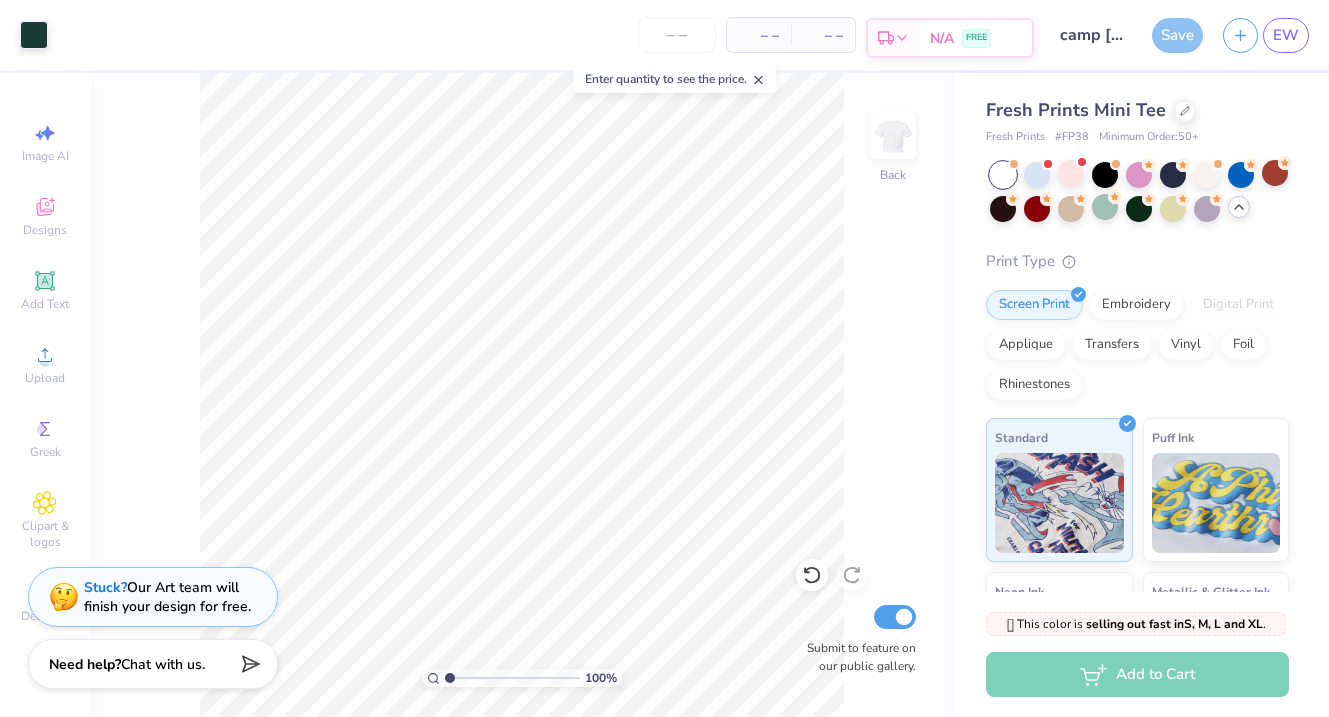 click on "N/A FREE" at bounding box center (976, 38) 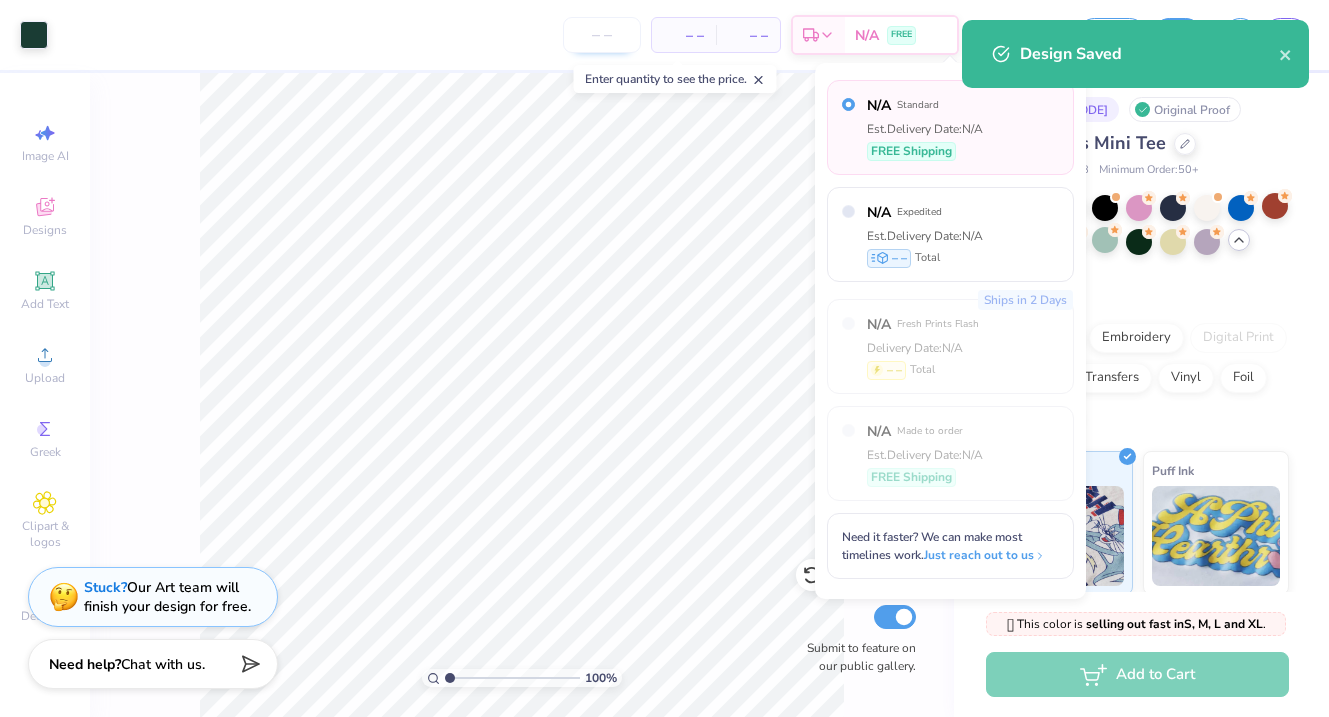 click at bounding box center [602, 35] 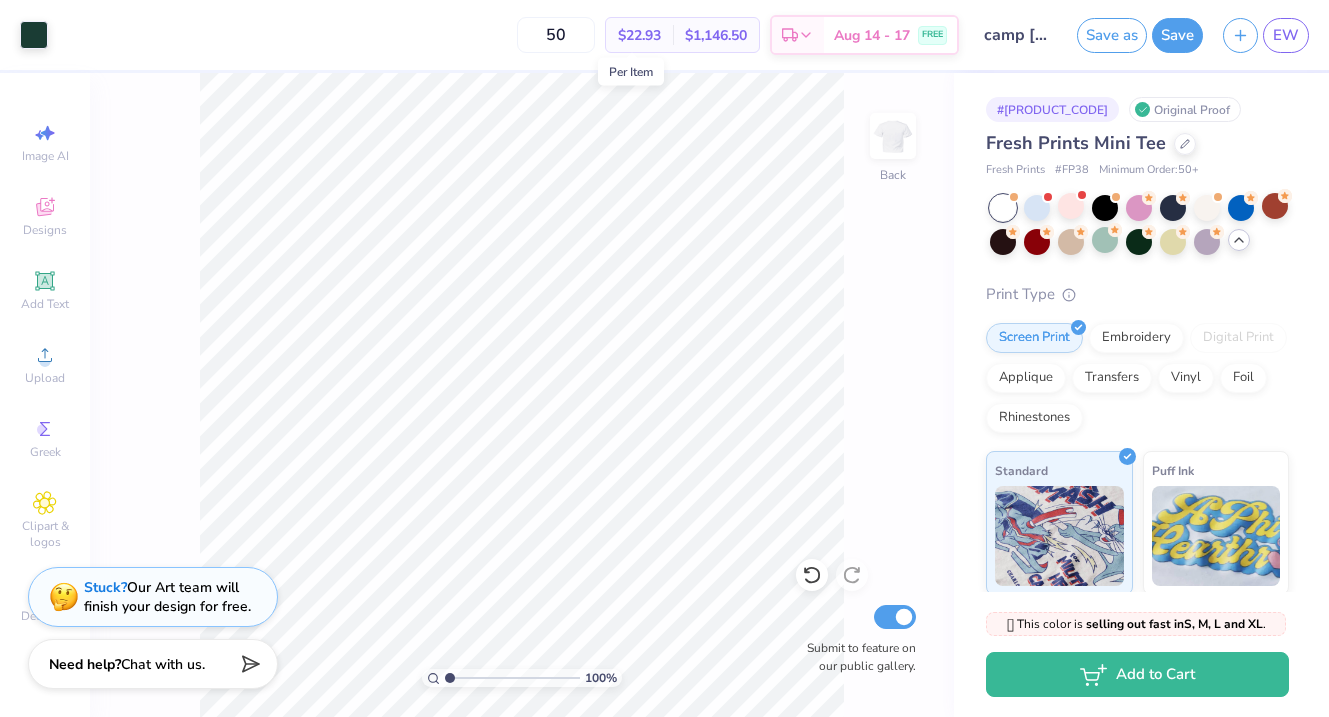 type on "50" 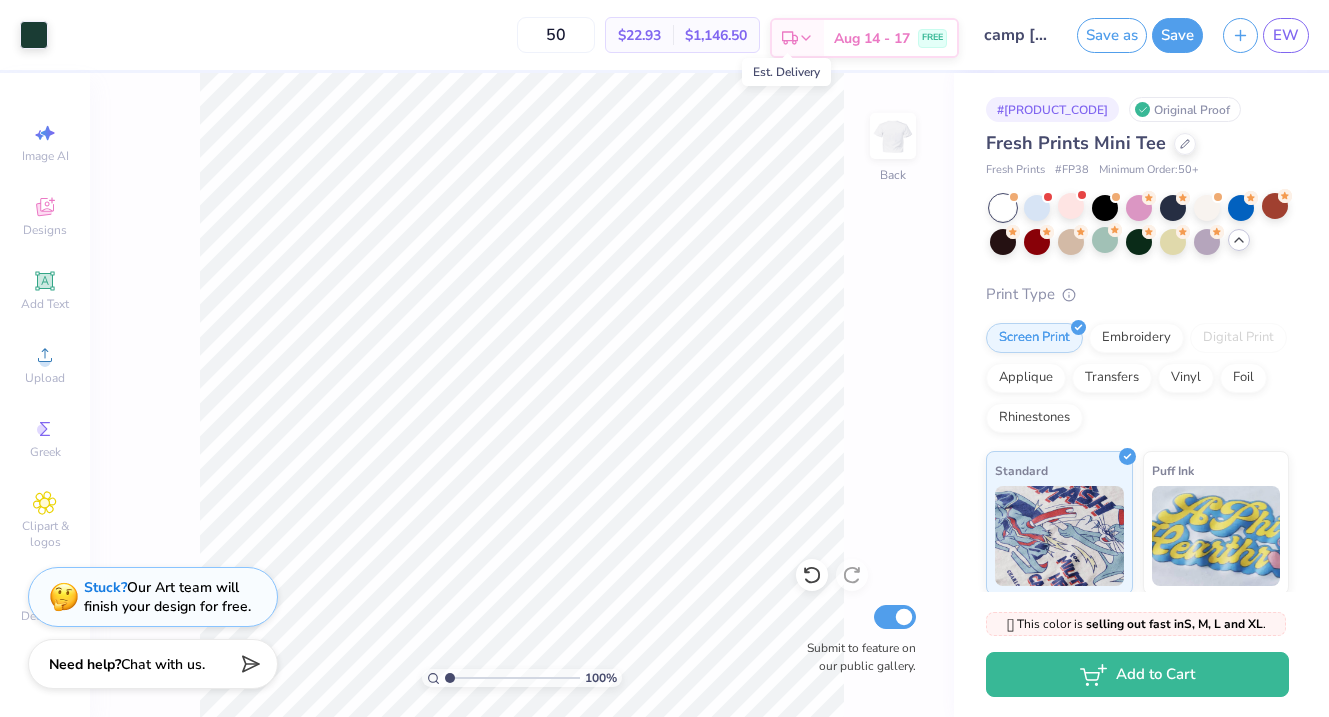 click 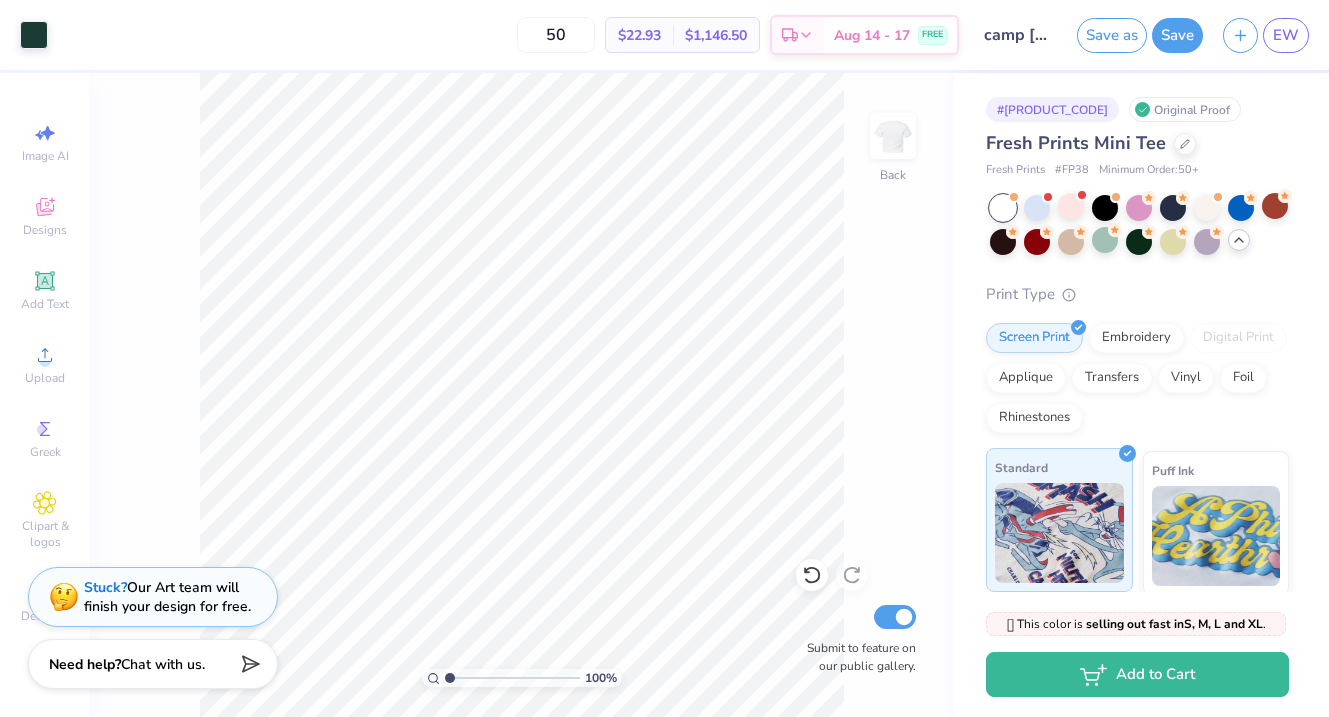 scroll, scrollTop: 311, scrollLeft: 0, axis: vertical 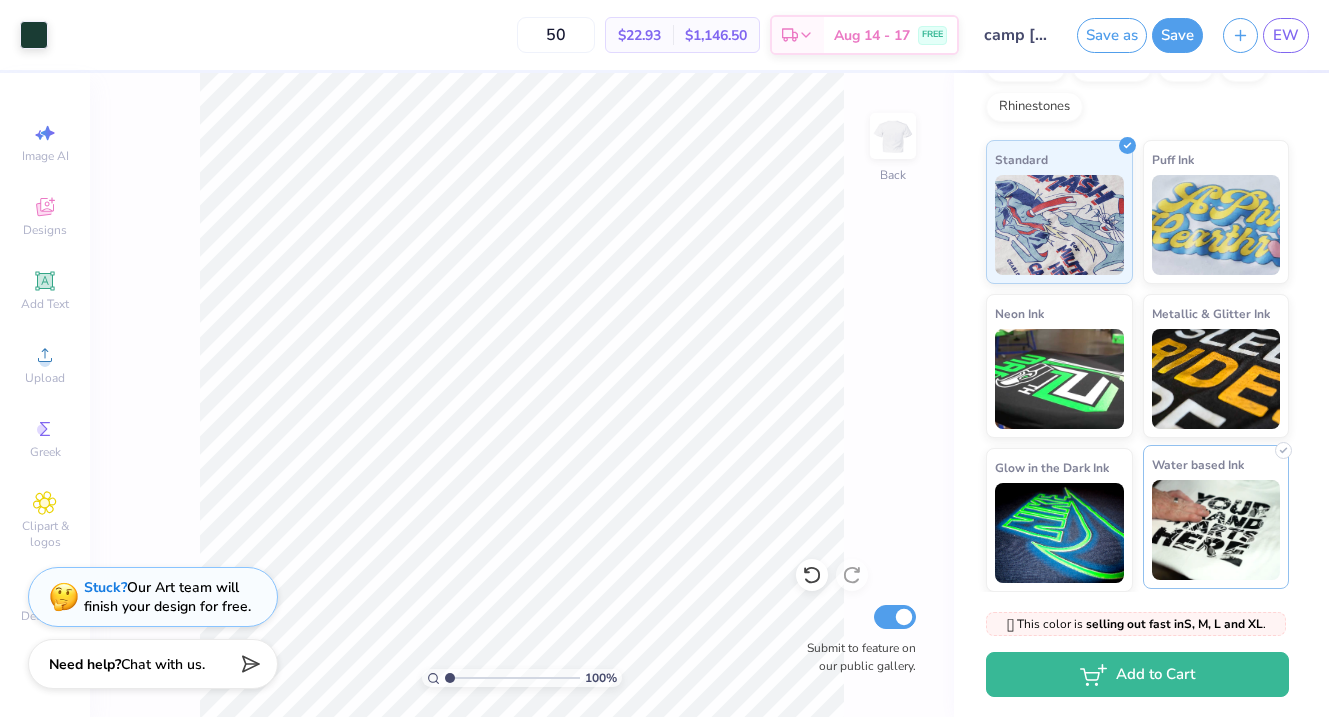 click at bounding box center (1216, 530) 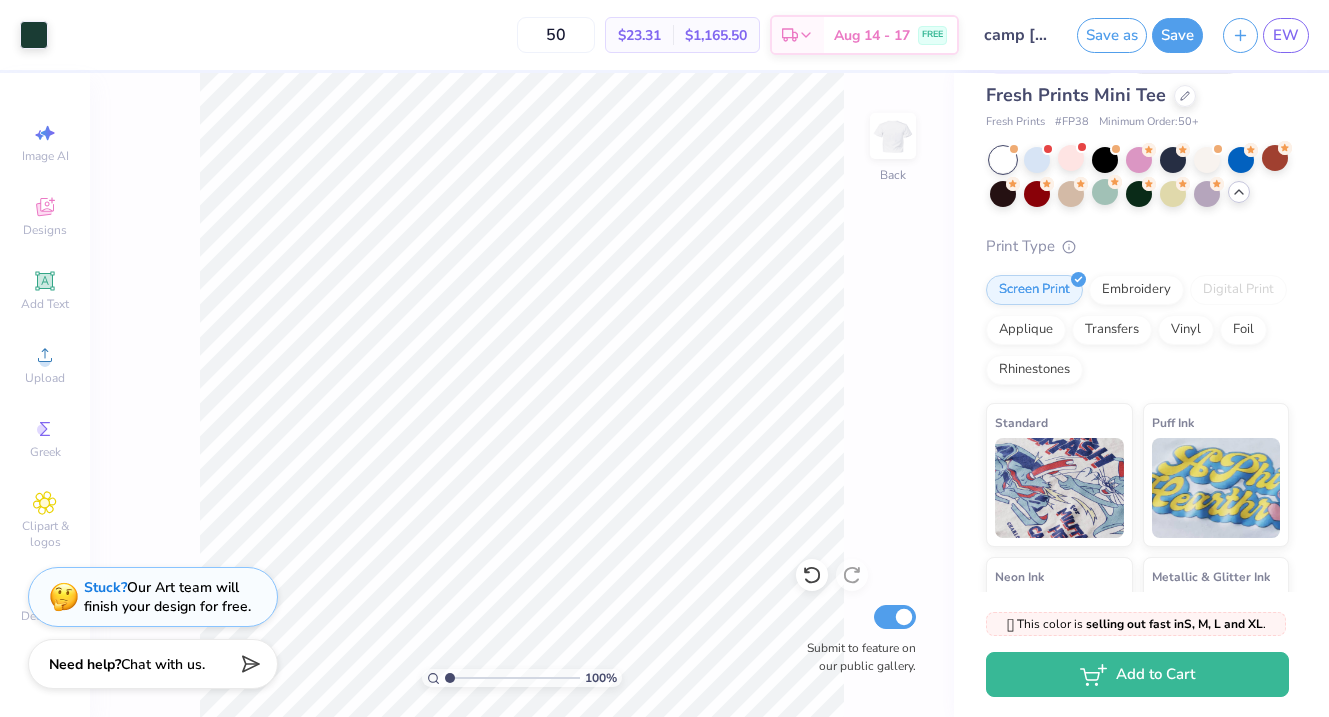 scroll, scrollTop: 0, scrollLeft: 0, axis: both 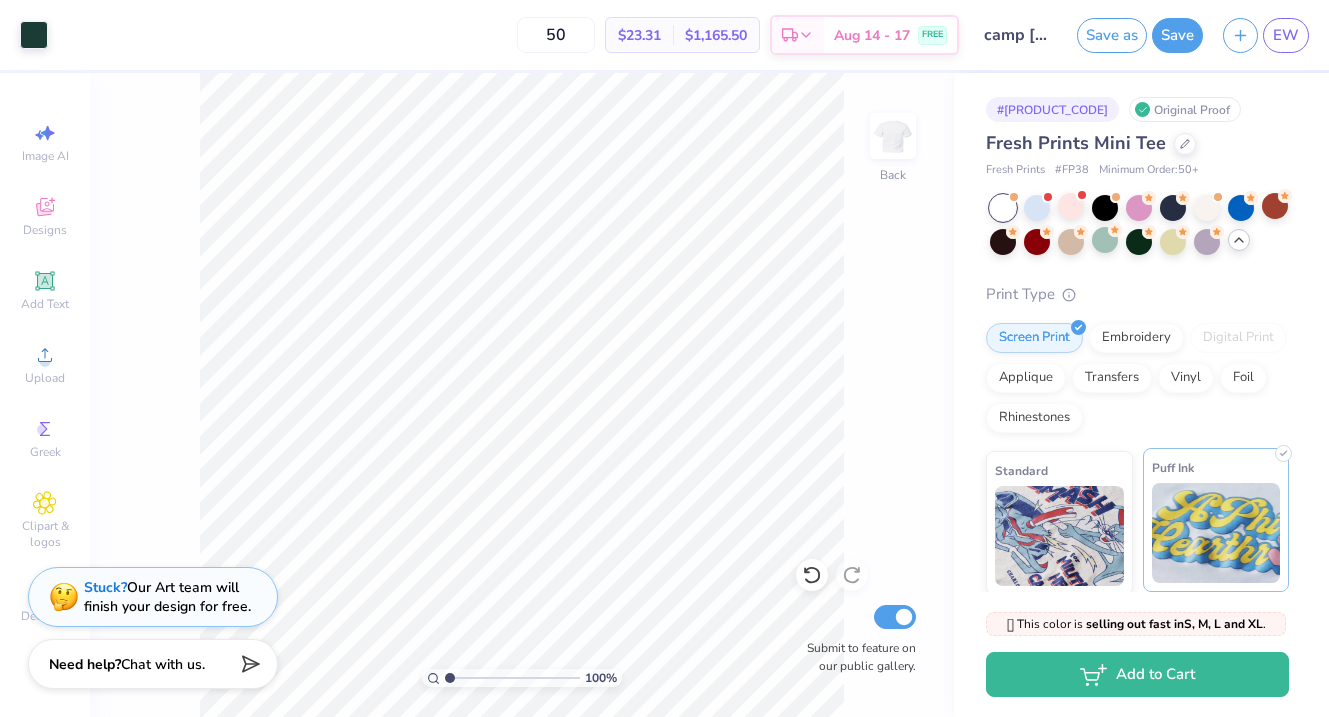 click on "Puff Ink" at bounding box center (1216, 520) 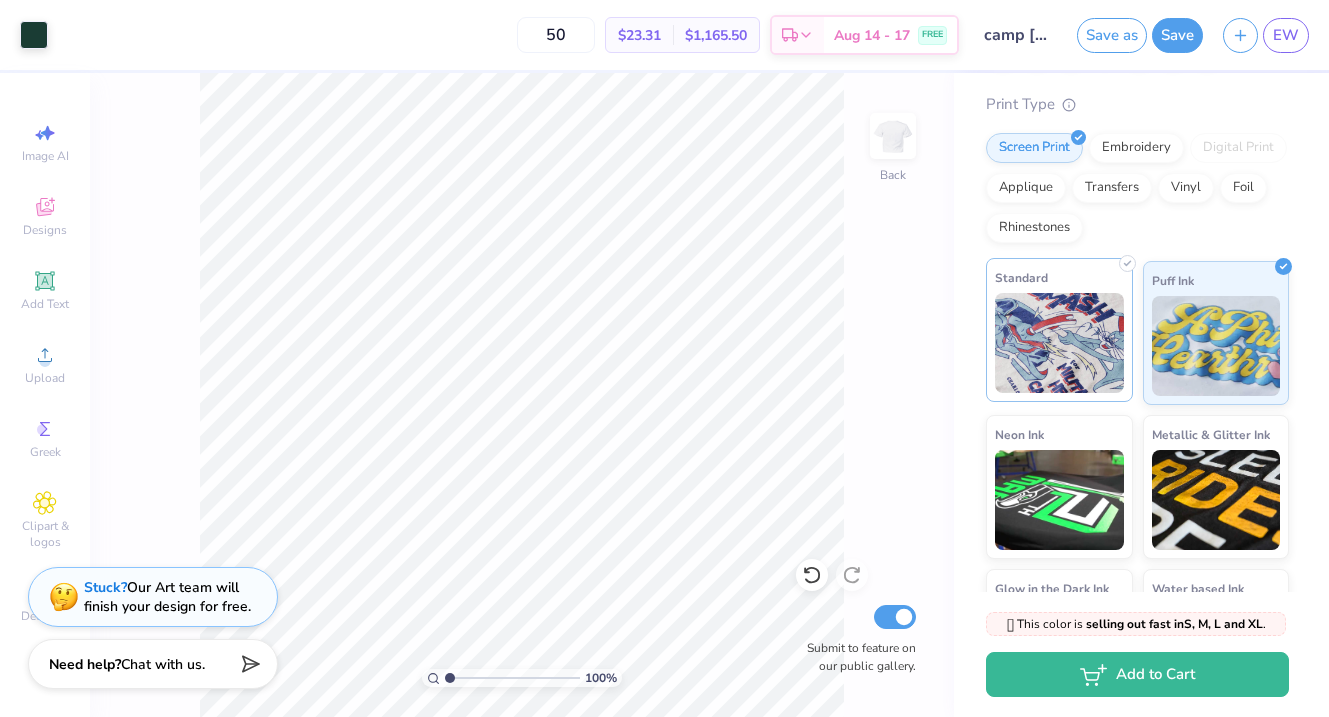scroll, scrollTop: 217, scrollLeft: 0, axis: vertical 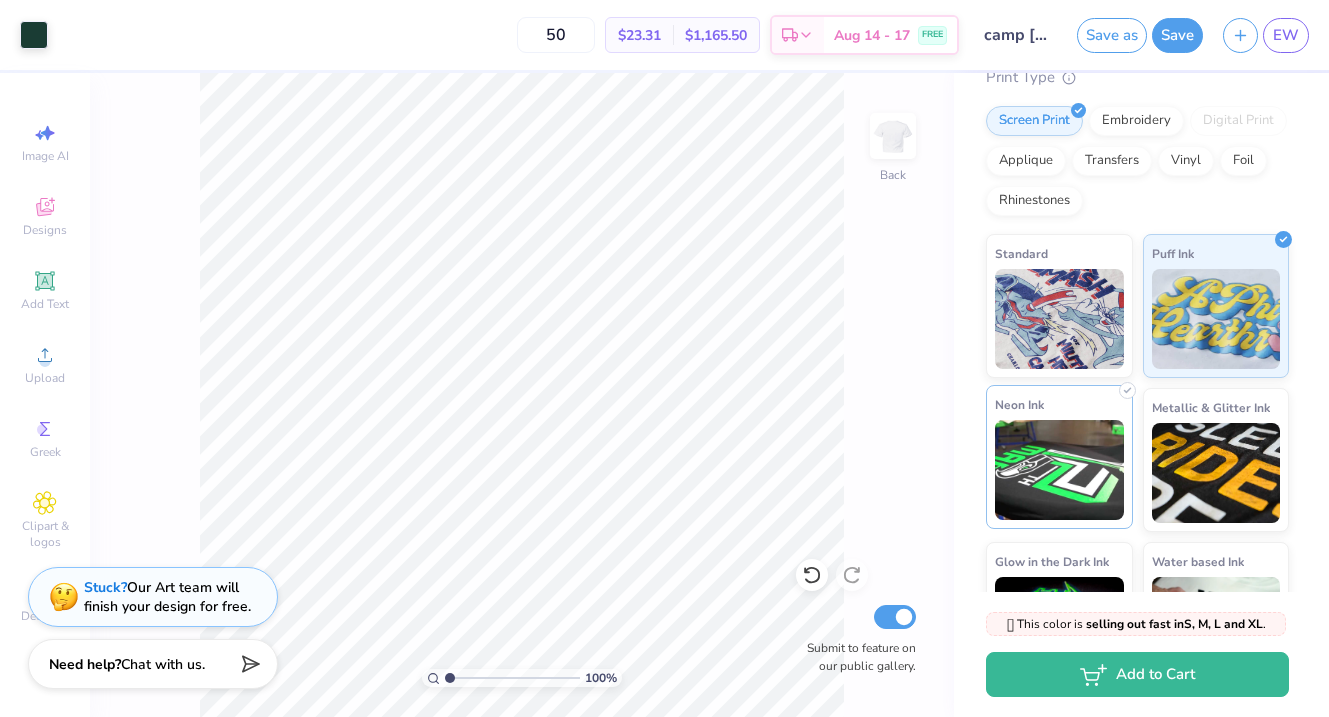 click at bounding box center (1059, 470) 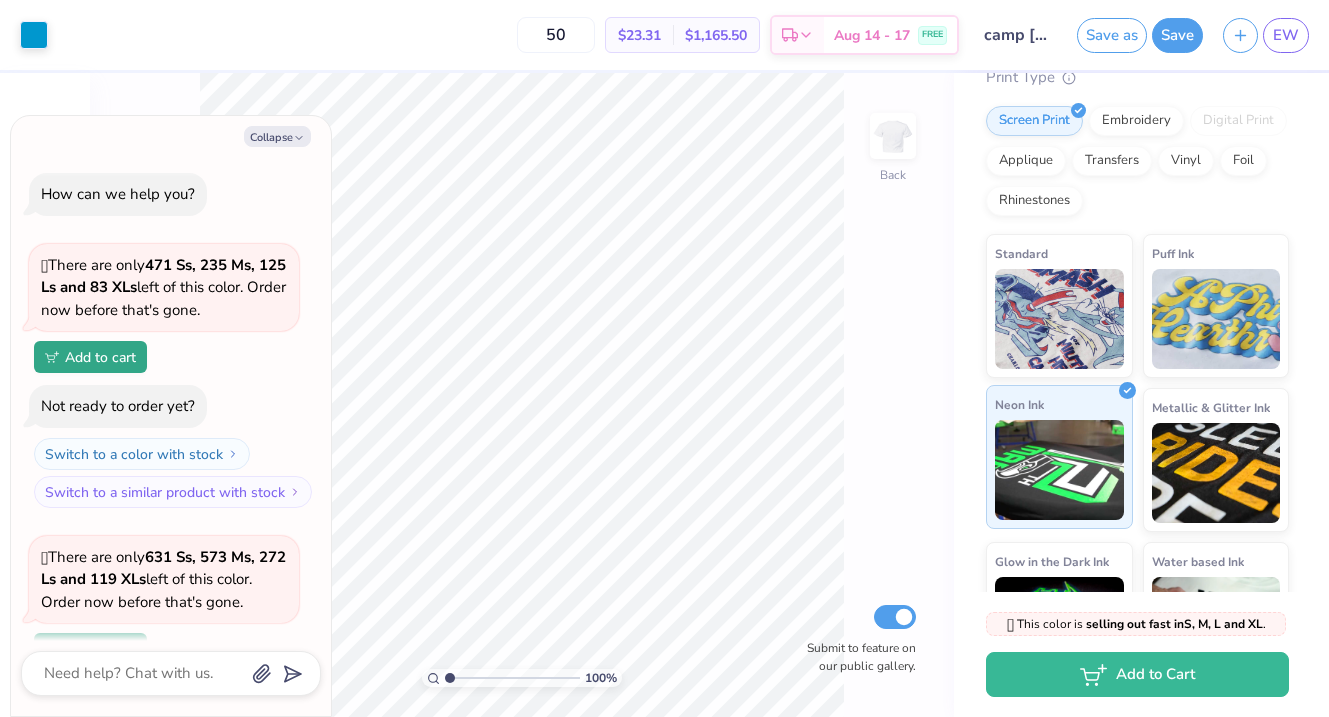 scroll, scrollTop: 1290, scrollLeft: 0, axis: vertical 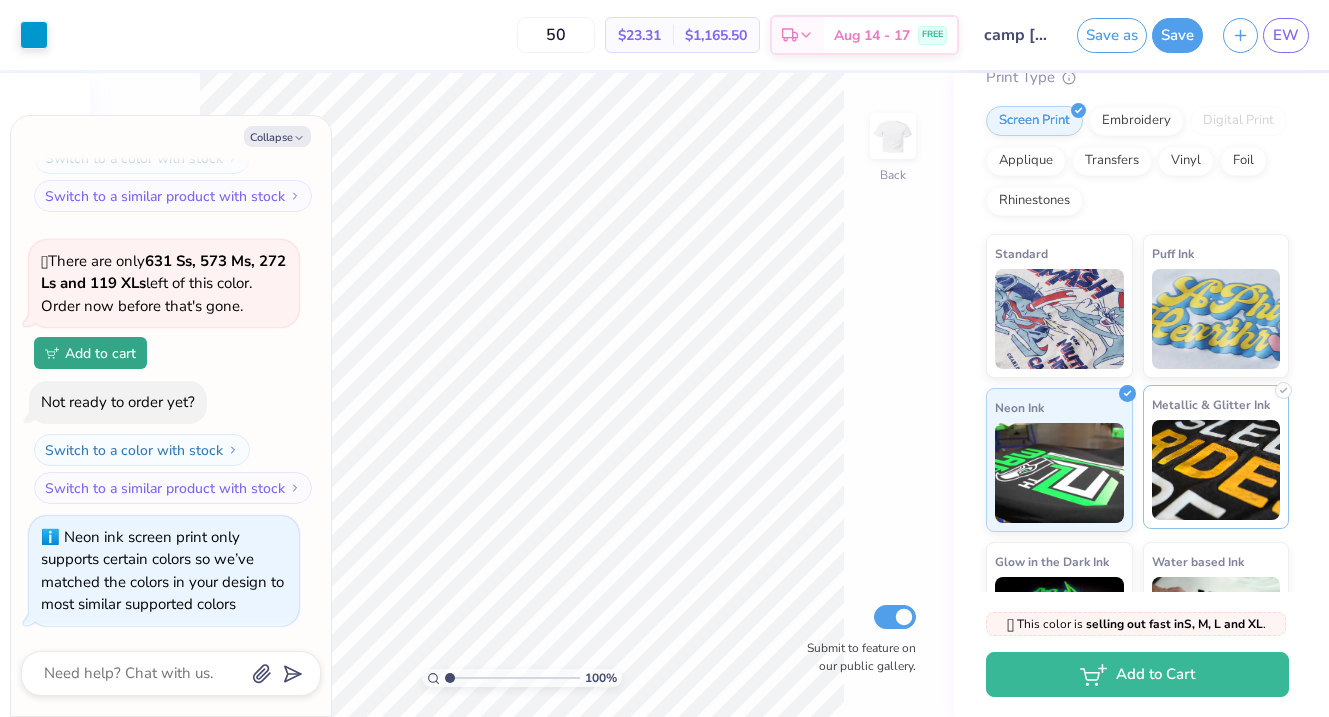 click at bounding box center [1216, 470] 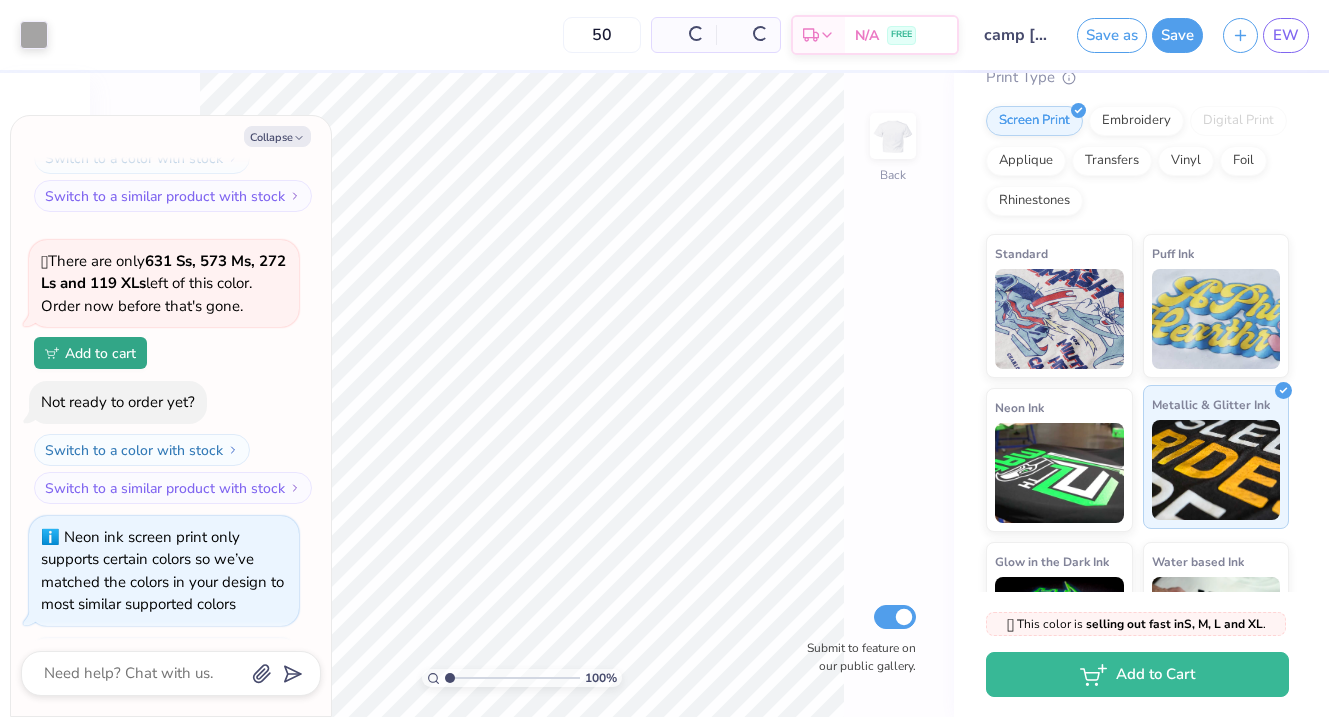 scroll, scrollTop: 1435, scrollLeft: 0, axis: vertical 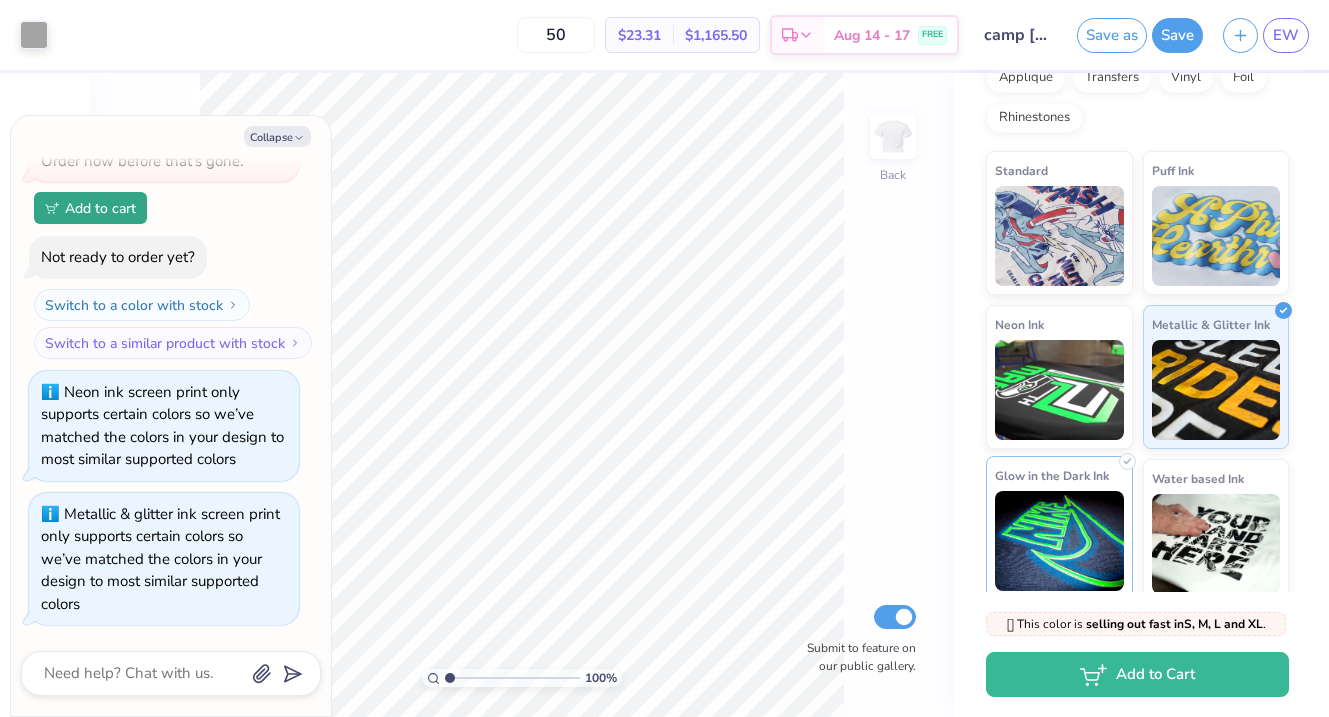 click at bounding box center (1059, 541) 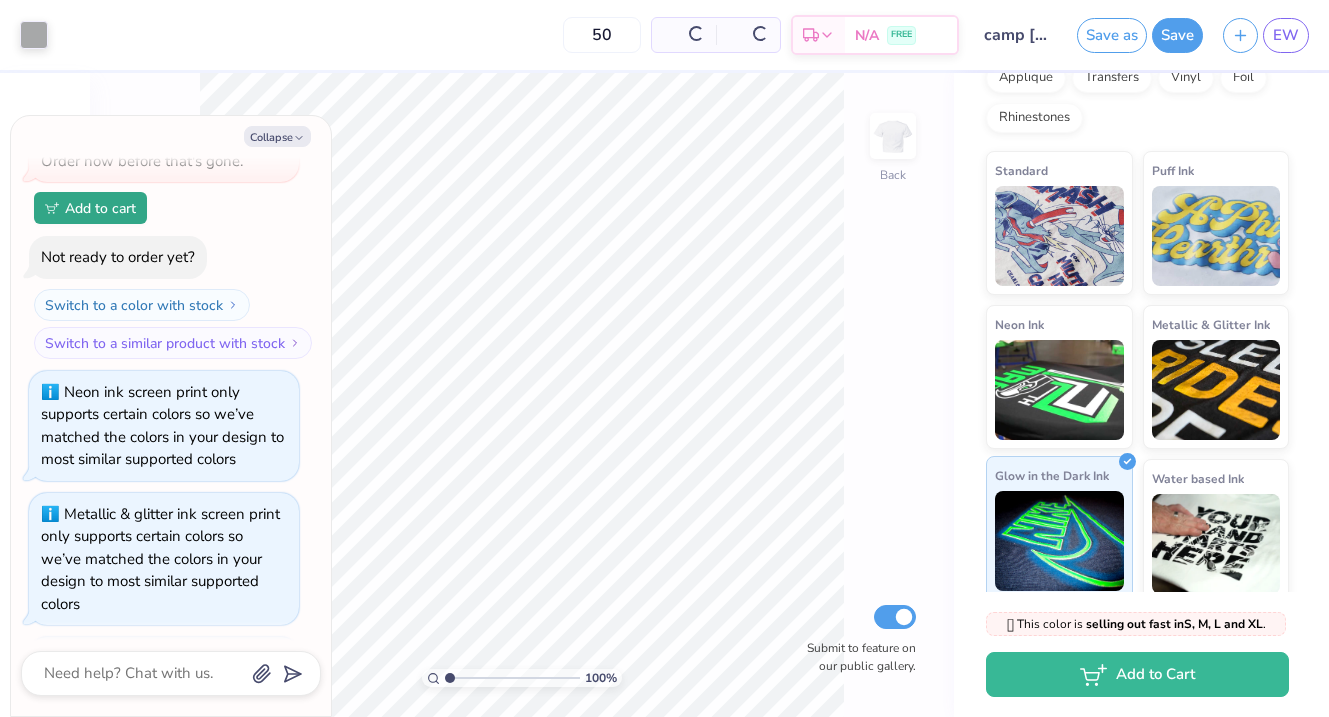 scroll, scrollTop: 1579, scrollLeft: 0, axis: vertical 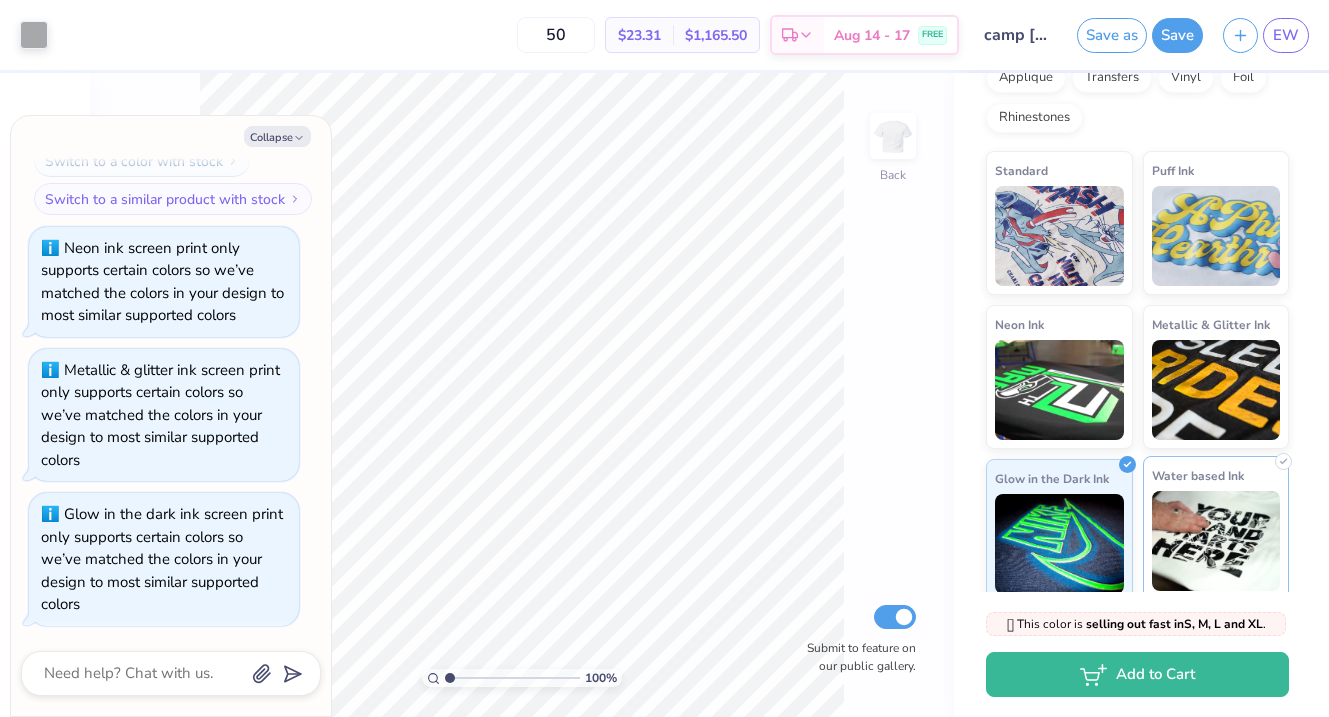 click at bounding box center [1216, 541] 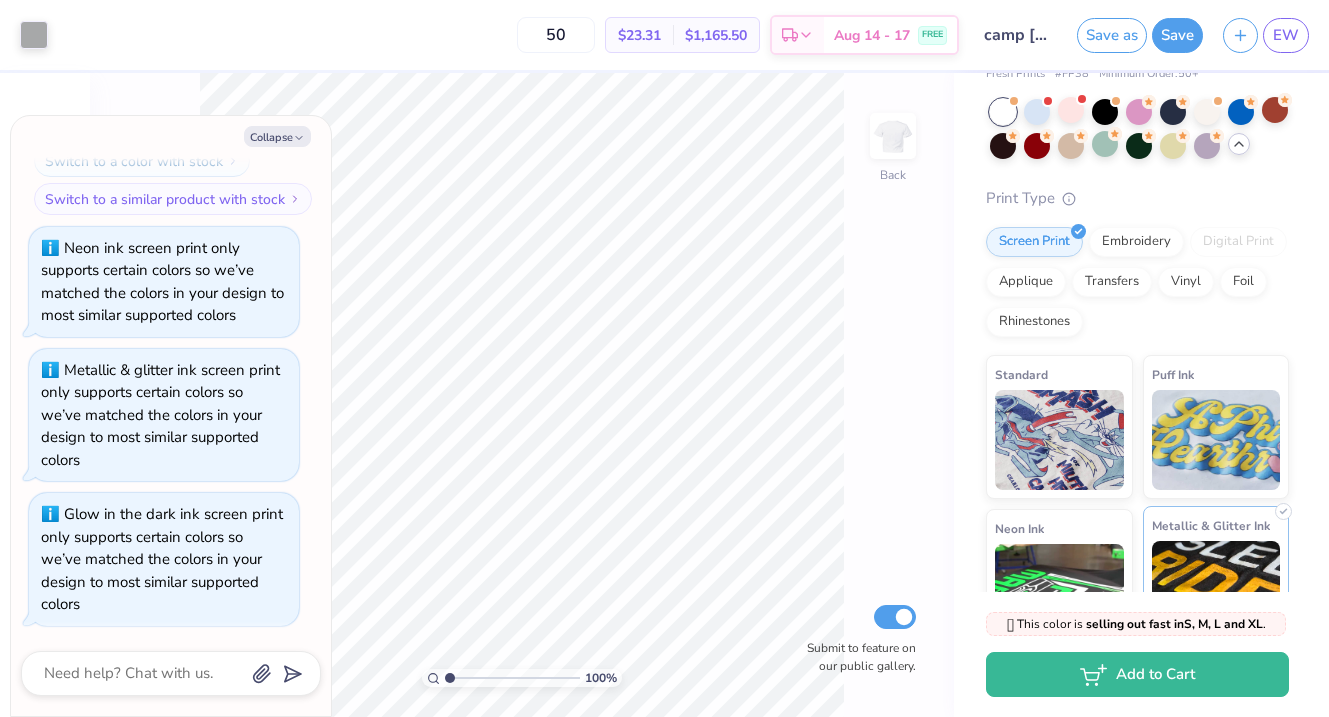 scroll, scrollTop: 0, scrollLeft: 0, axis: both 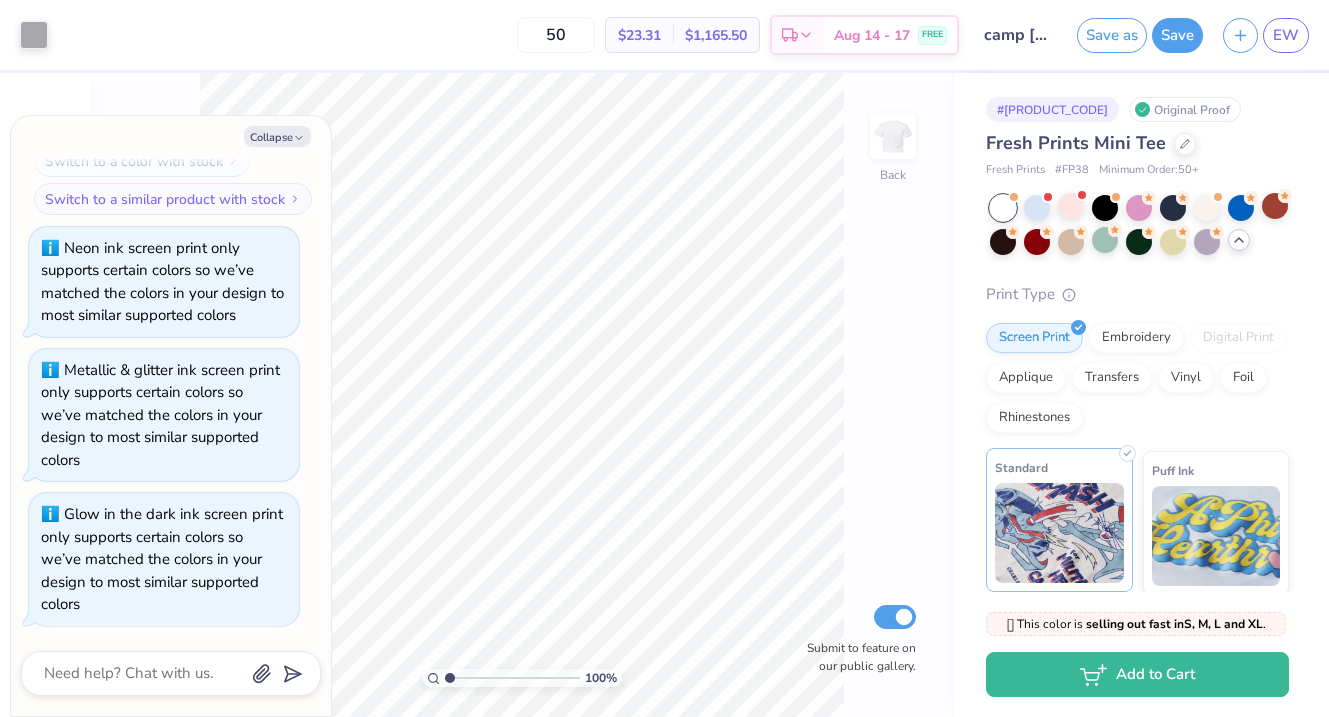click at bounding box center [1059, 533] 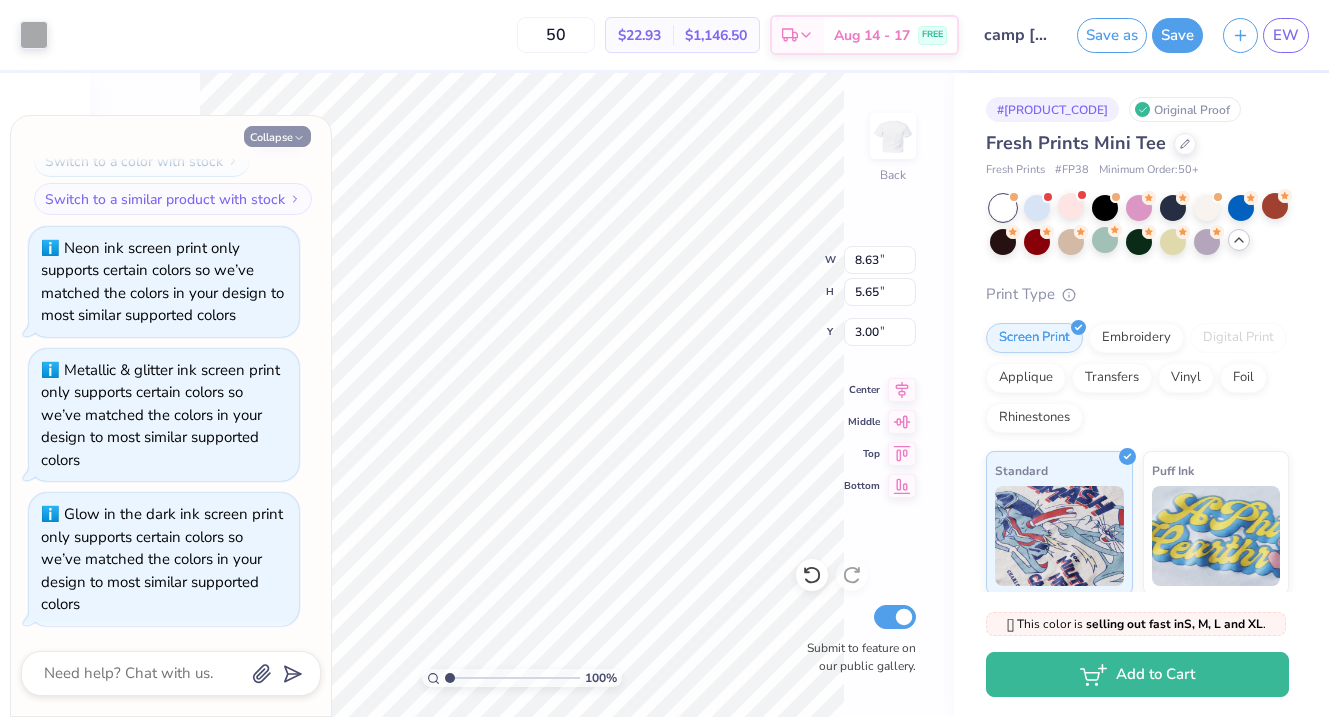 click 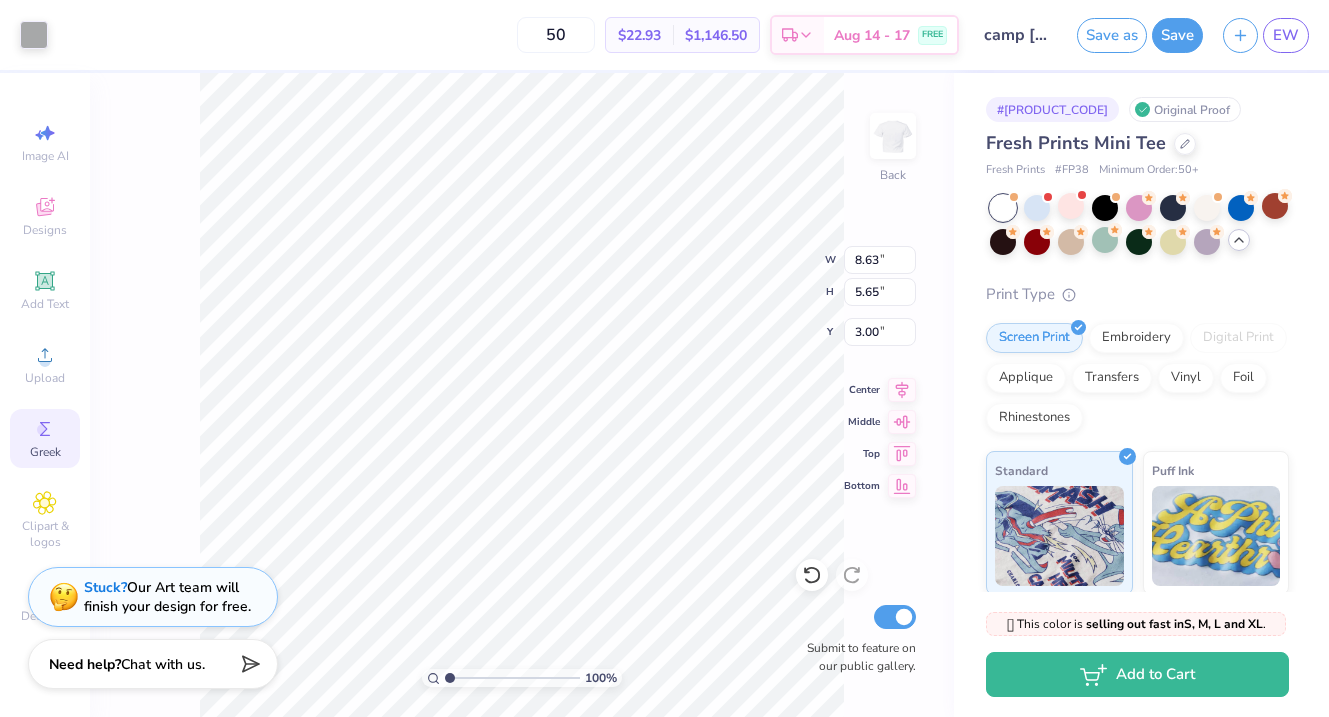 click on "Greek" at bounding box center [45, 438] 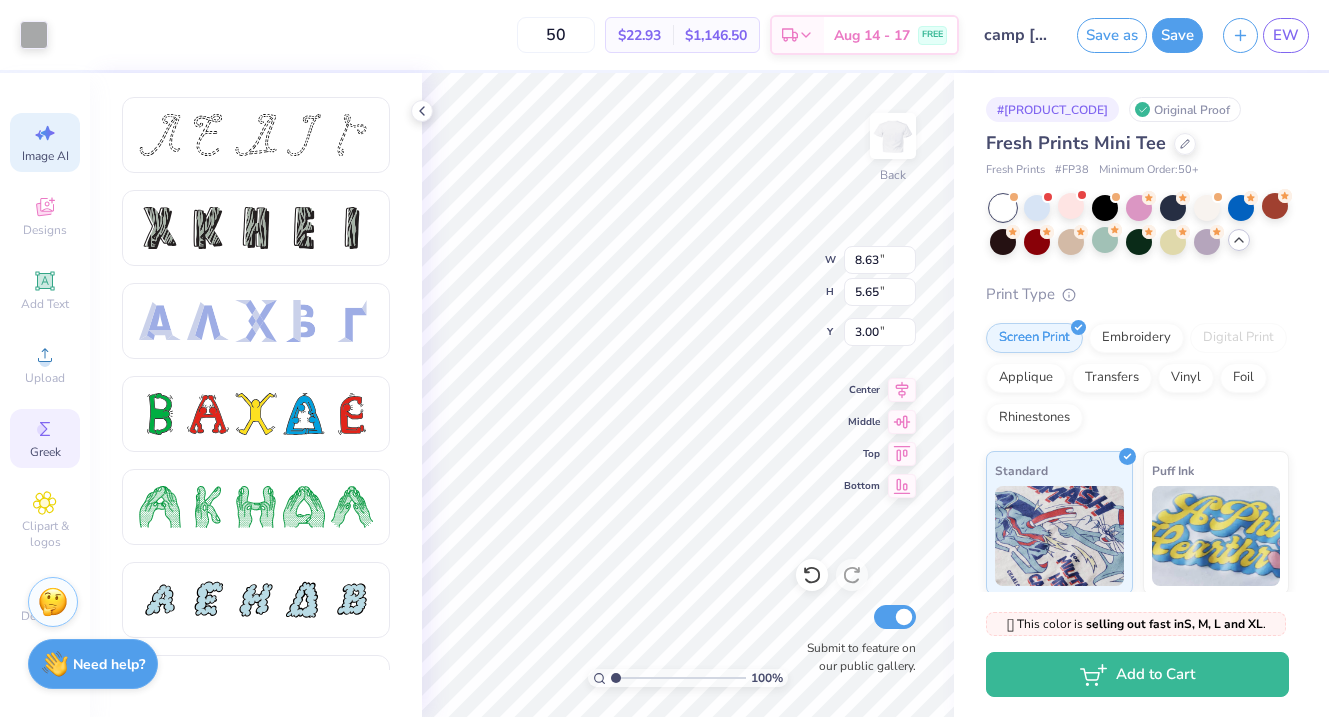 click on "Image AI" at bounding box center [45, 156] 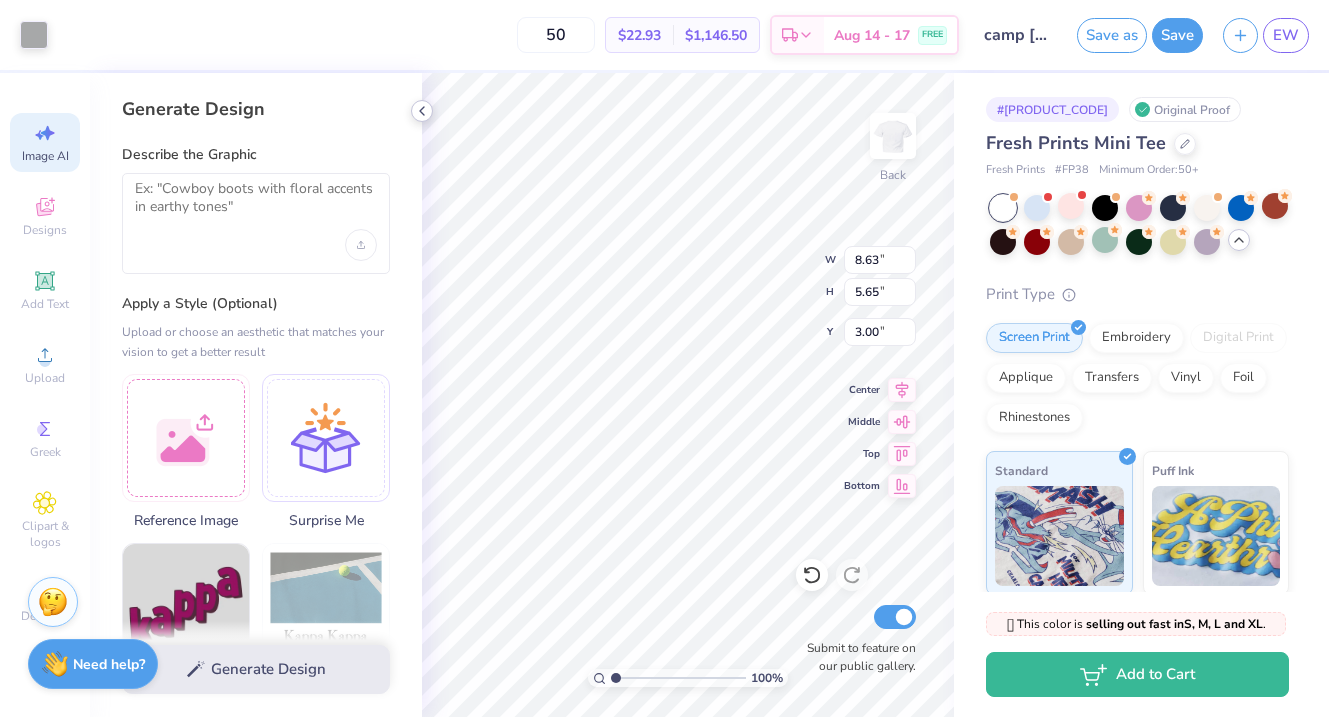 click 